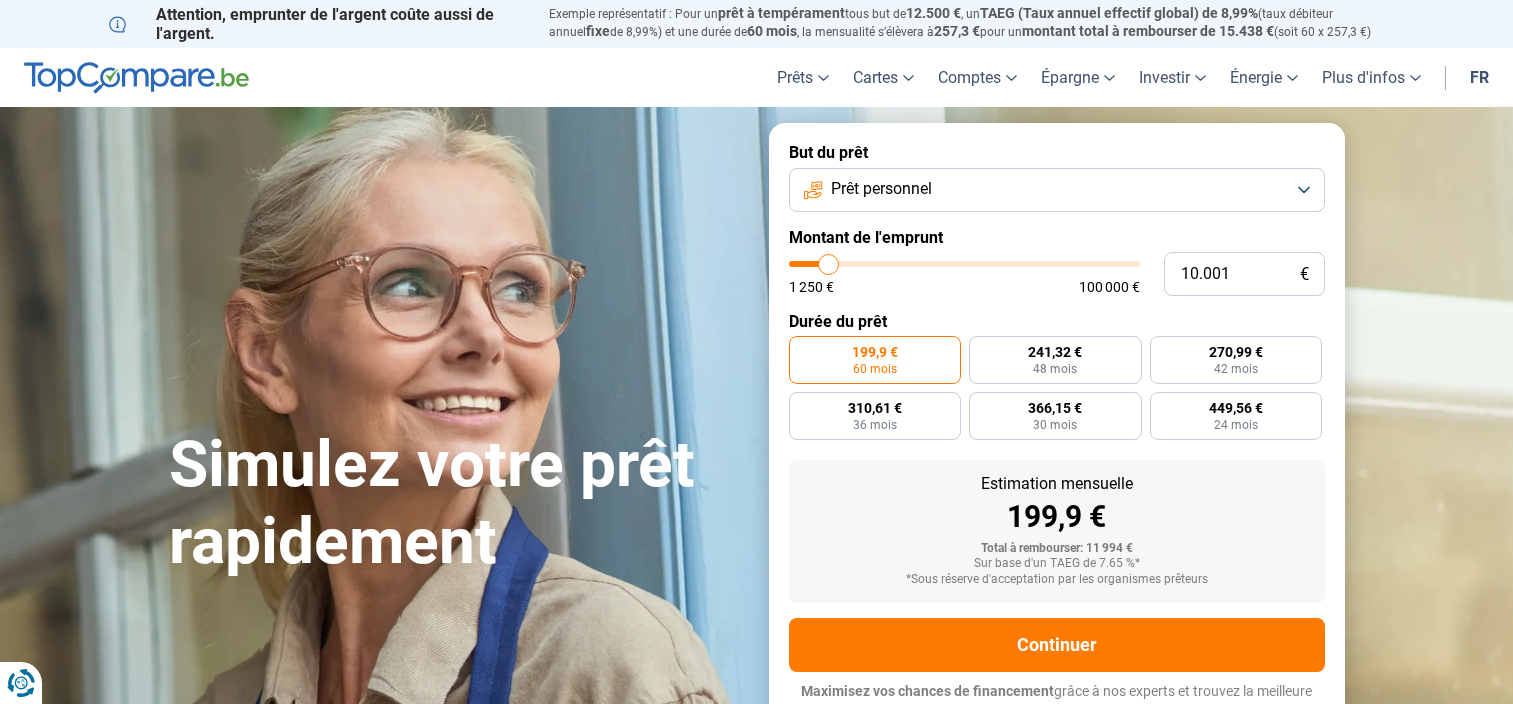 scroll, scrollTop: 0, scrollLeft: 0, axis: both 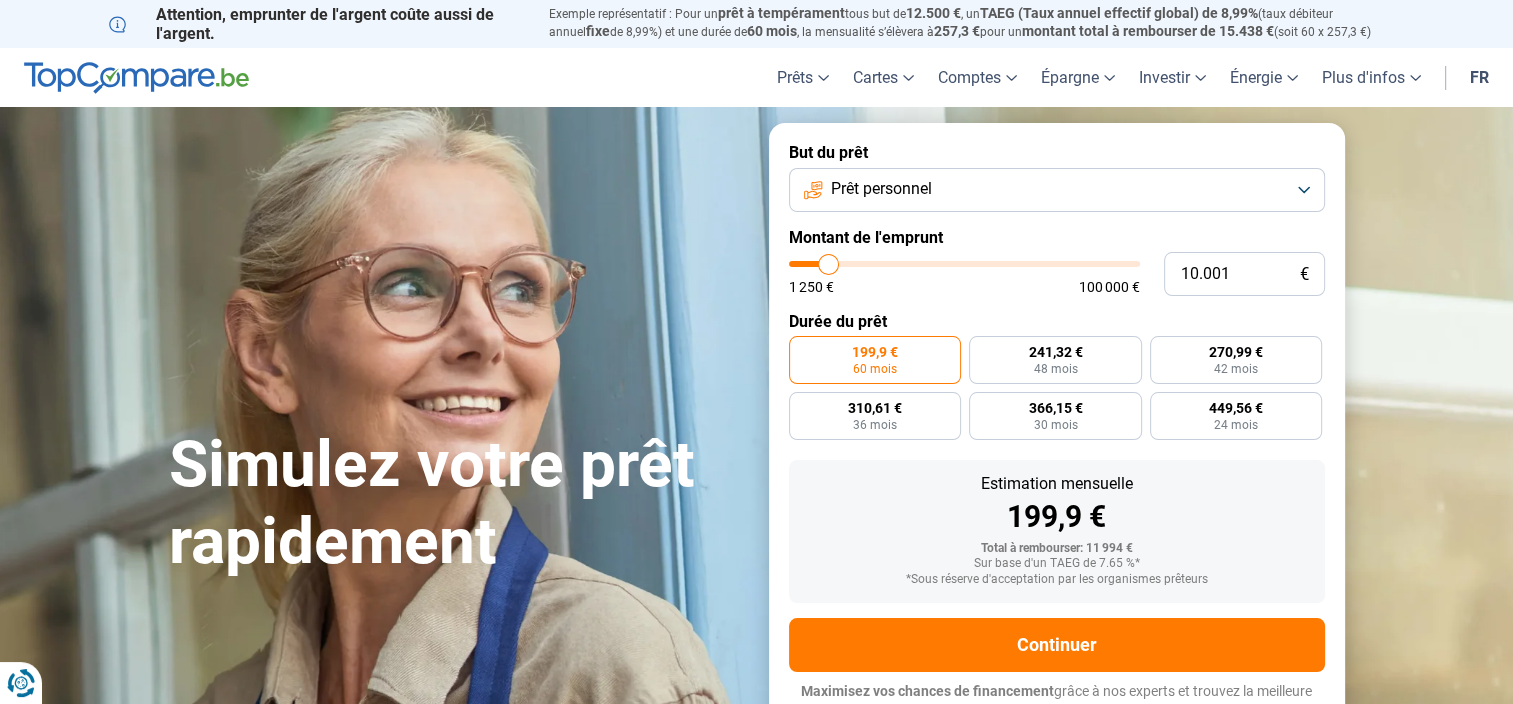 type on "11.500" 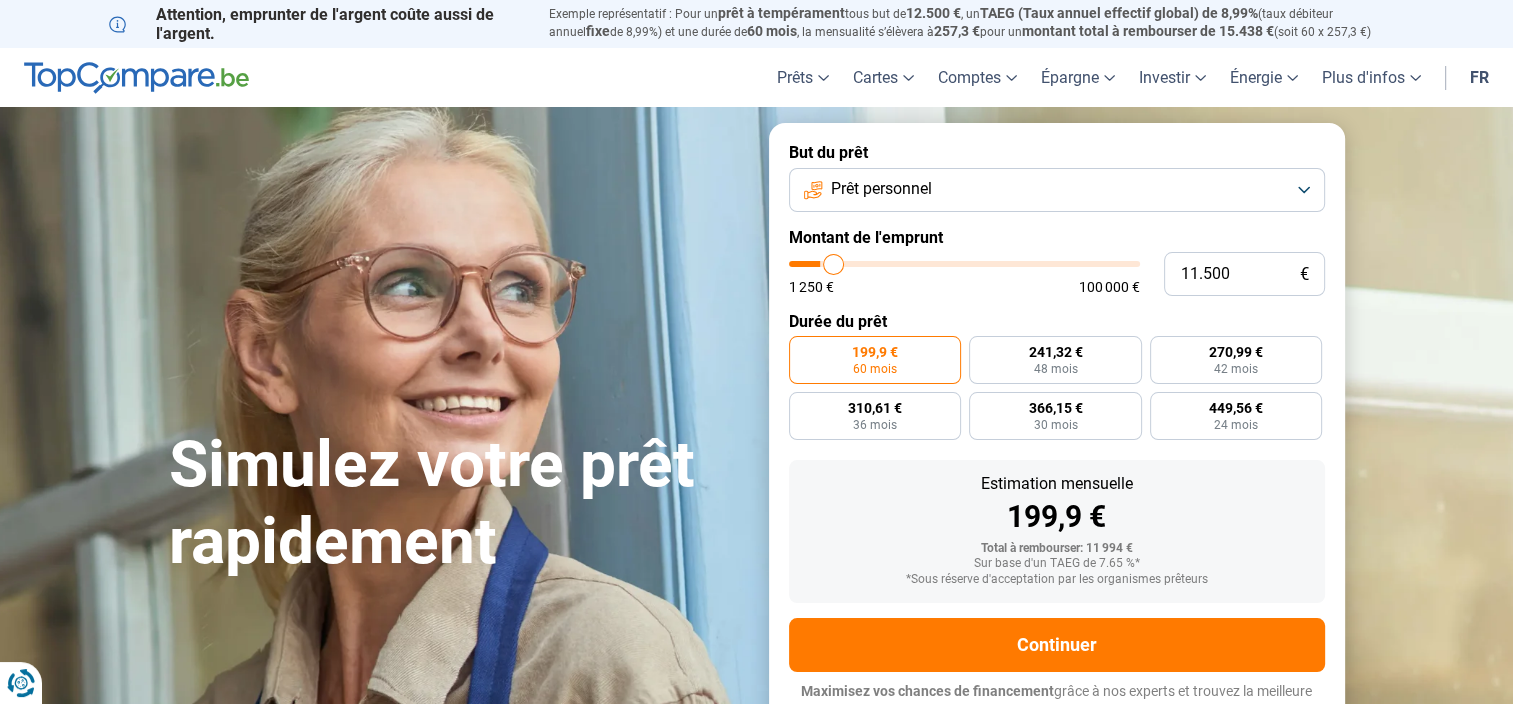 type on "12.250" 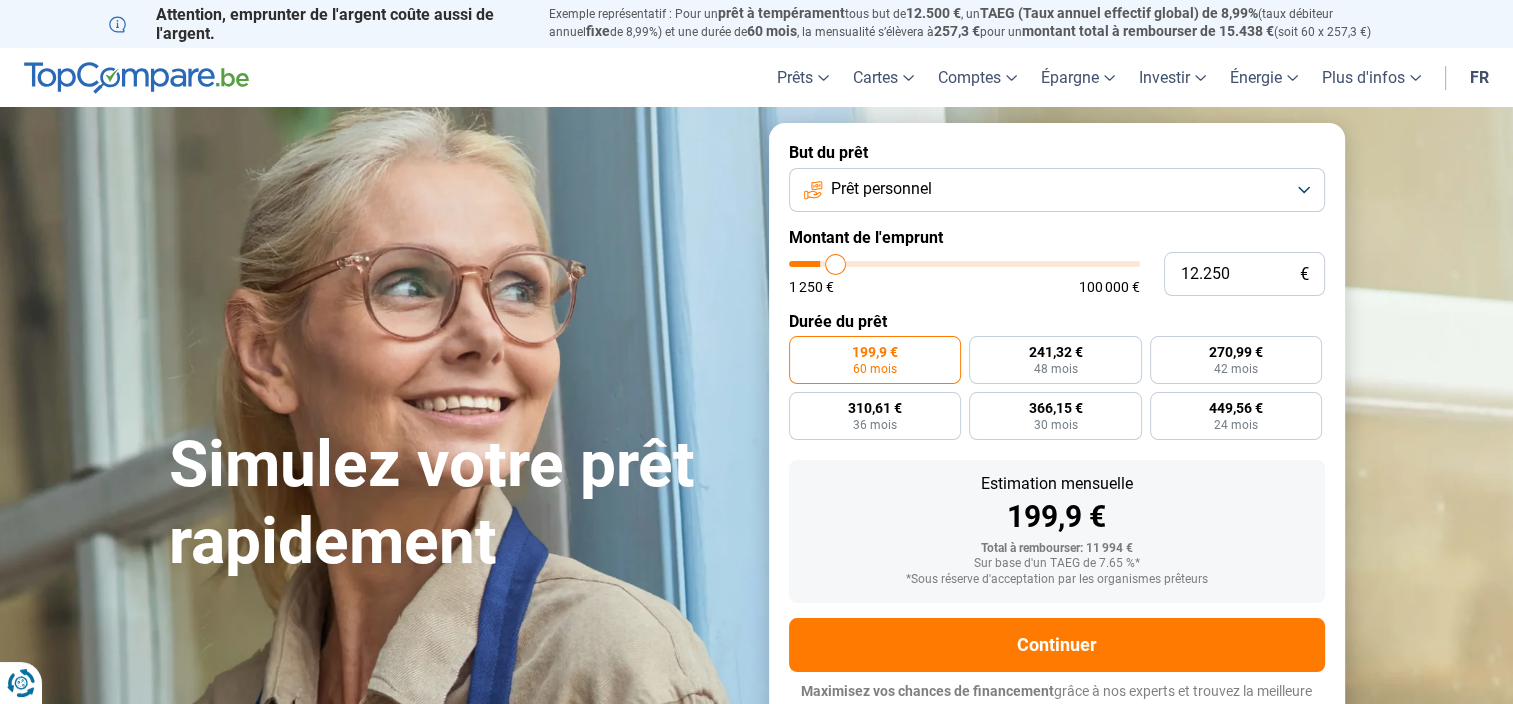 type on "13.500" 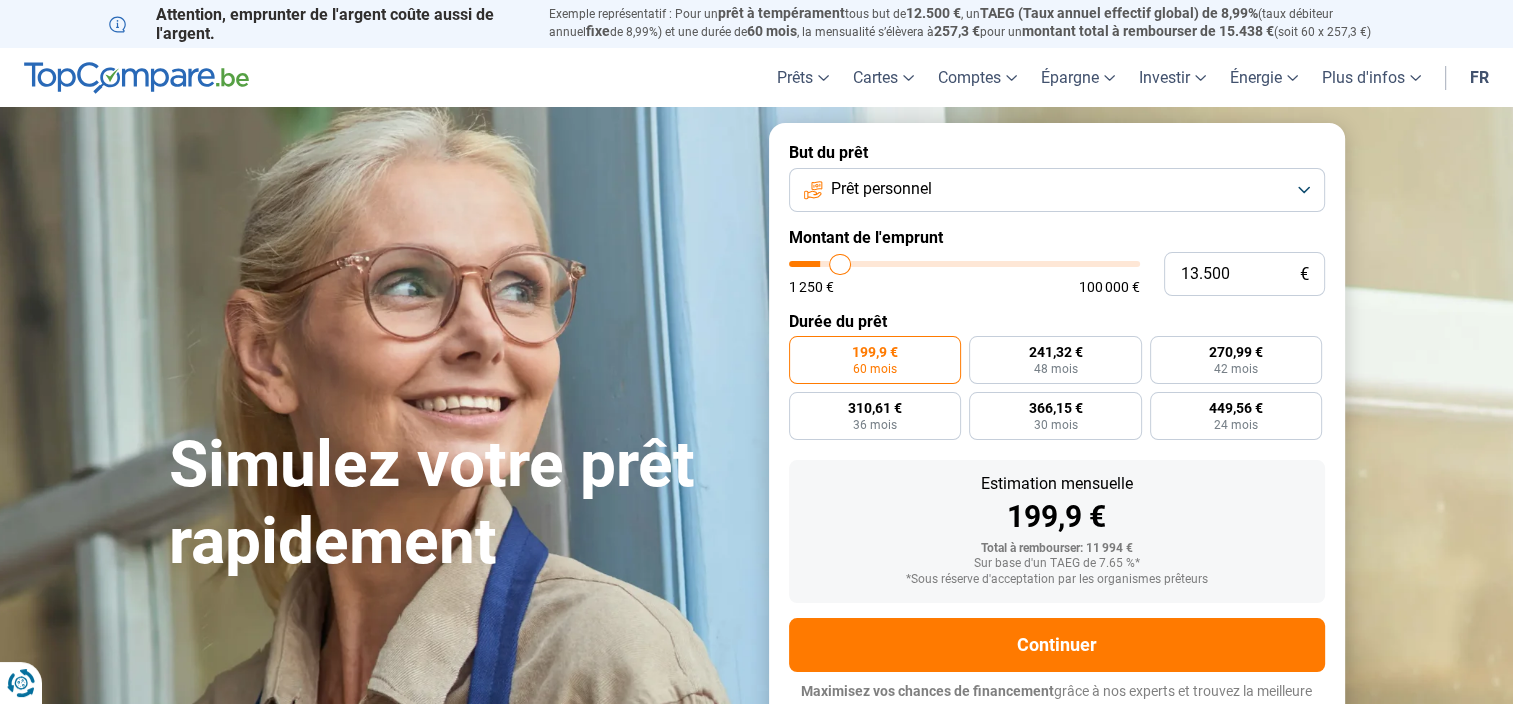 type on "15.500" 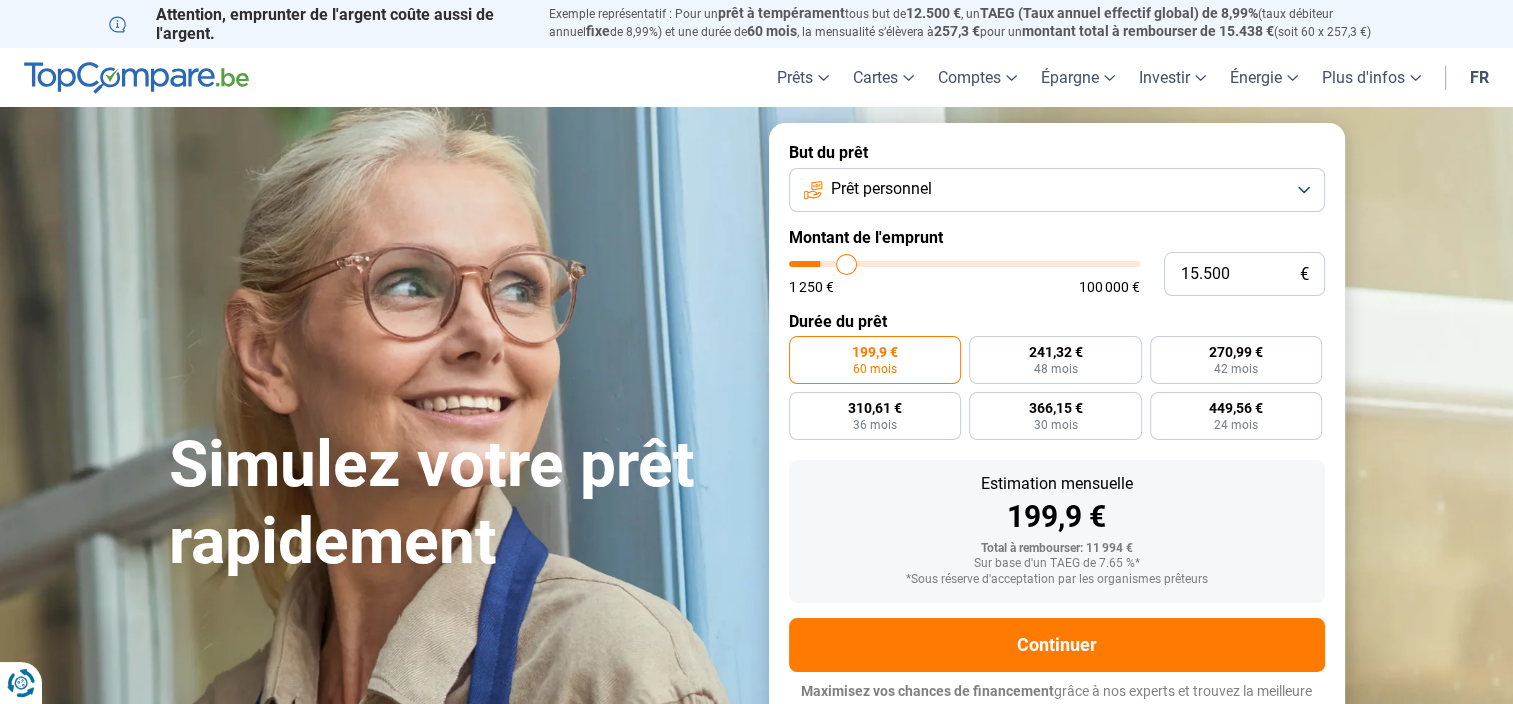type on "17.000" 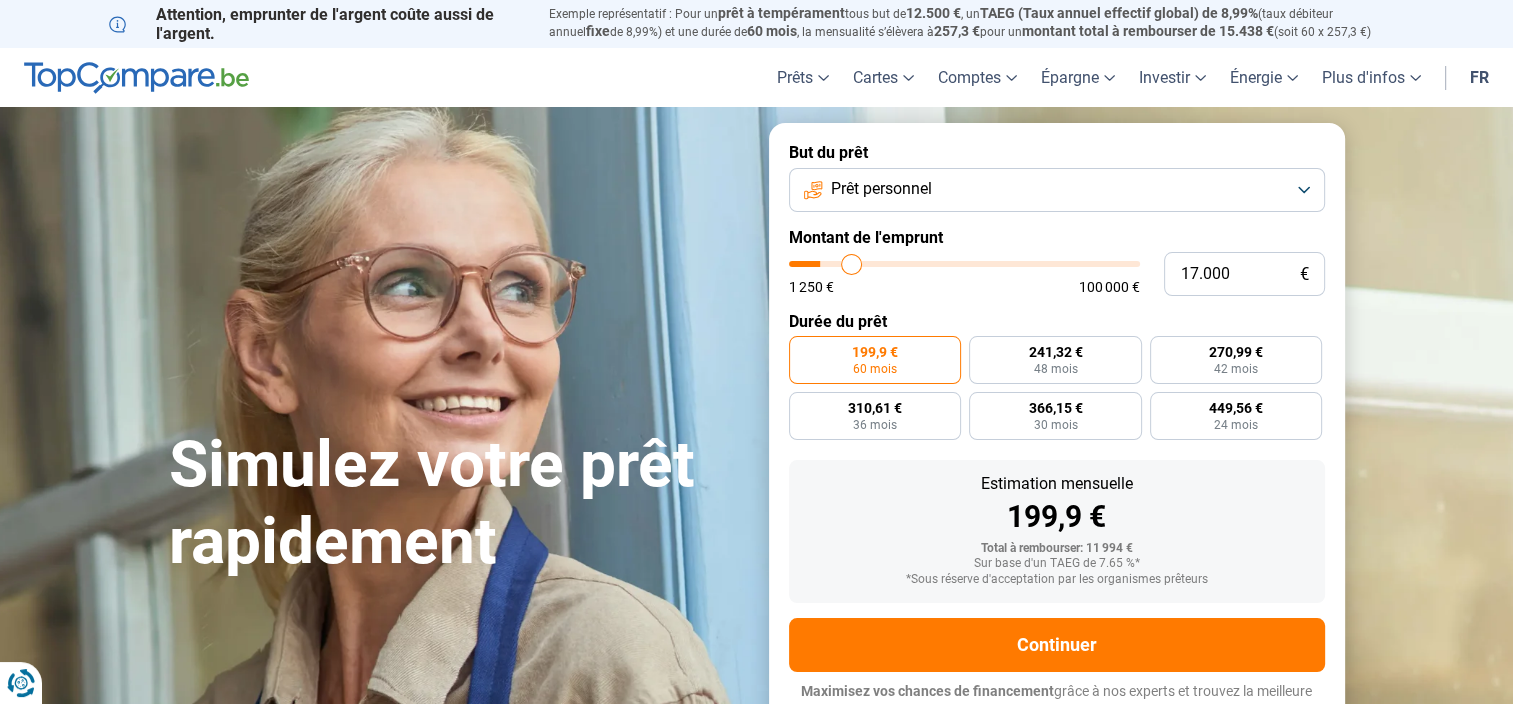 type on "19.500" 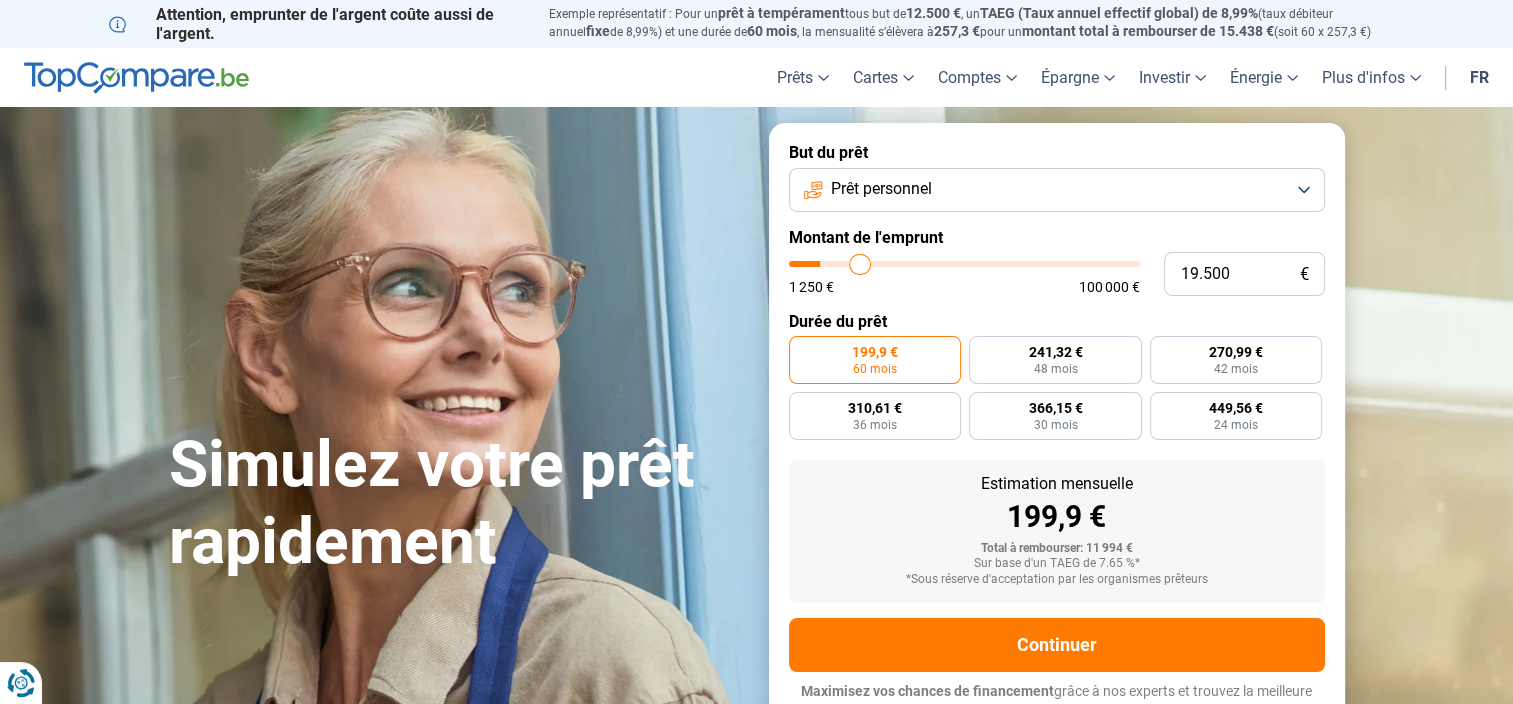type on "22.250" 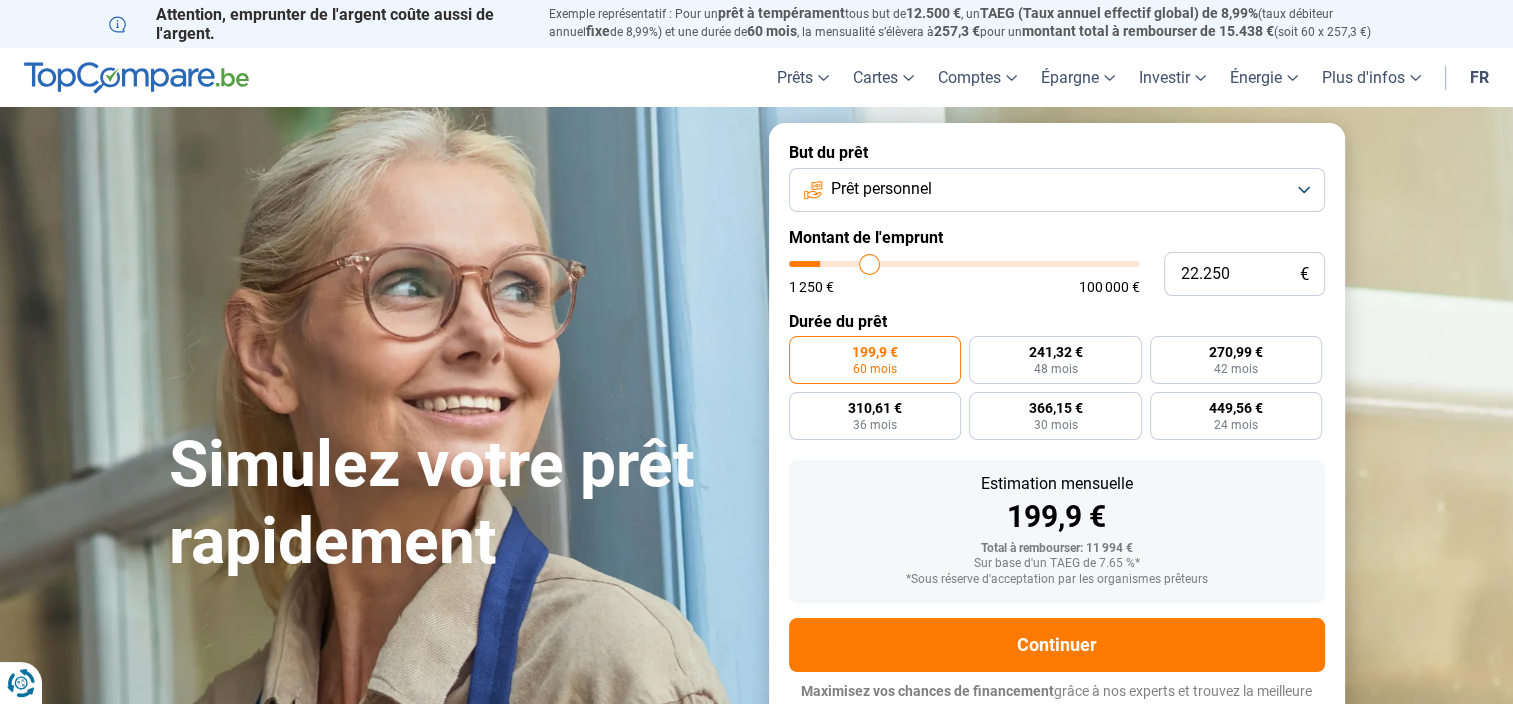 type on "23.500" 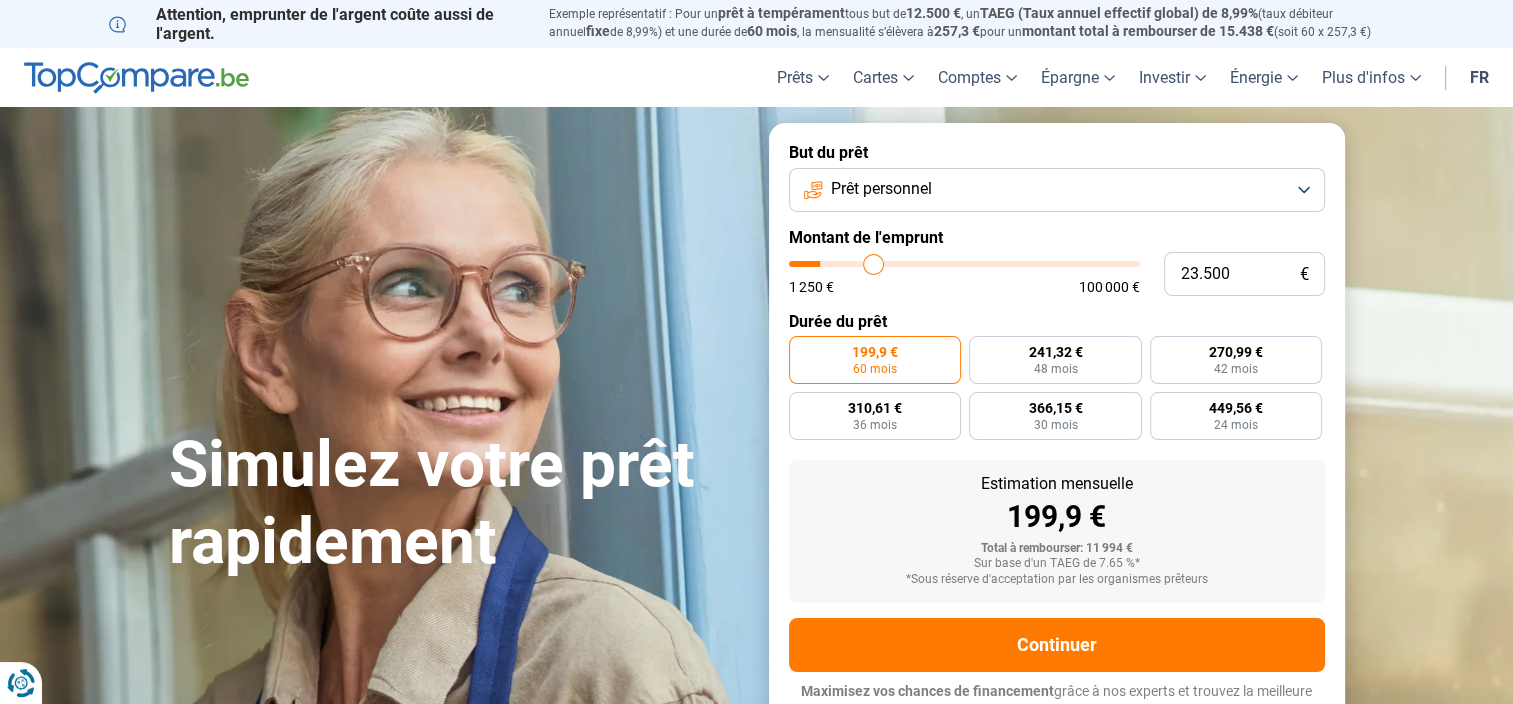 type on "24.750" 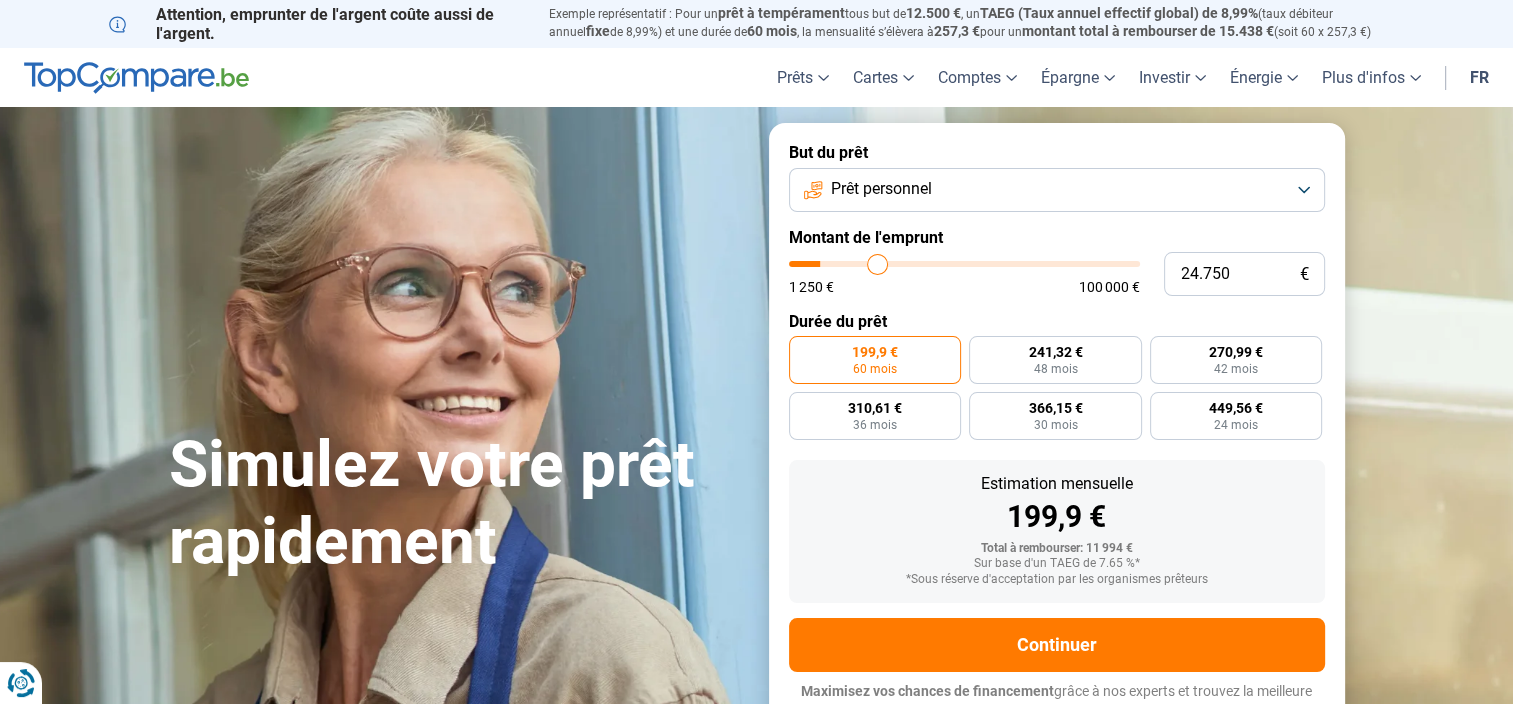 type on "25.500" 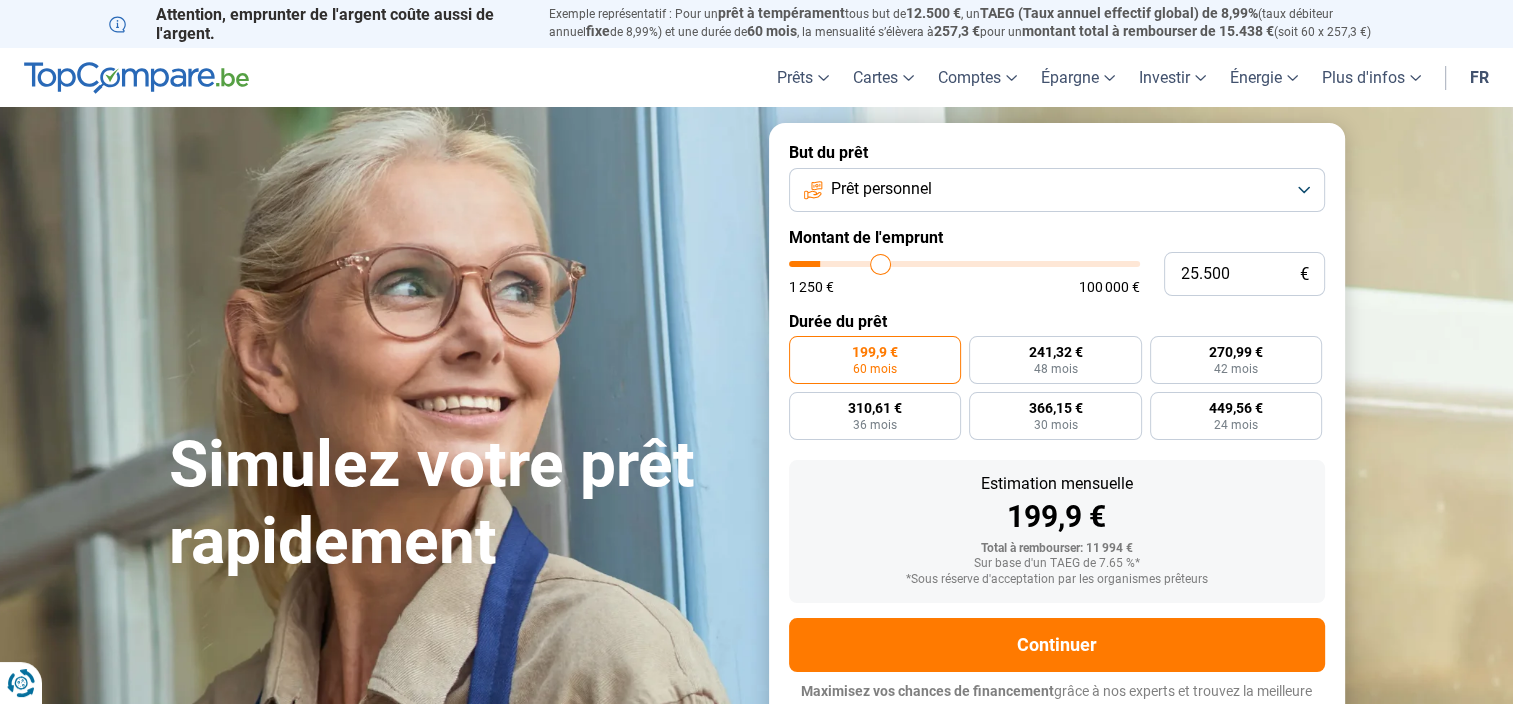 type on "26.250" 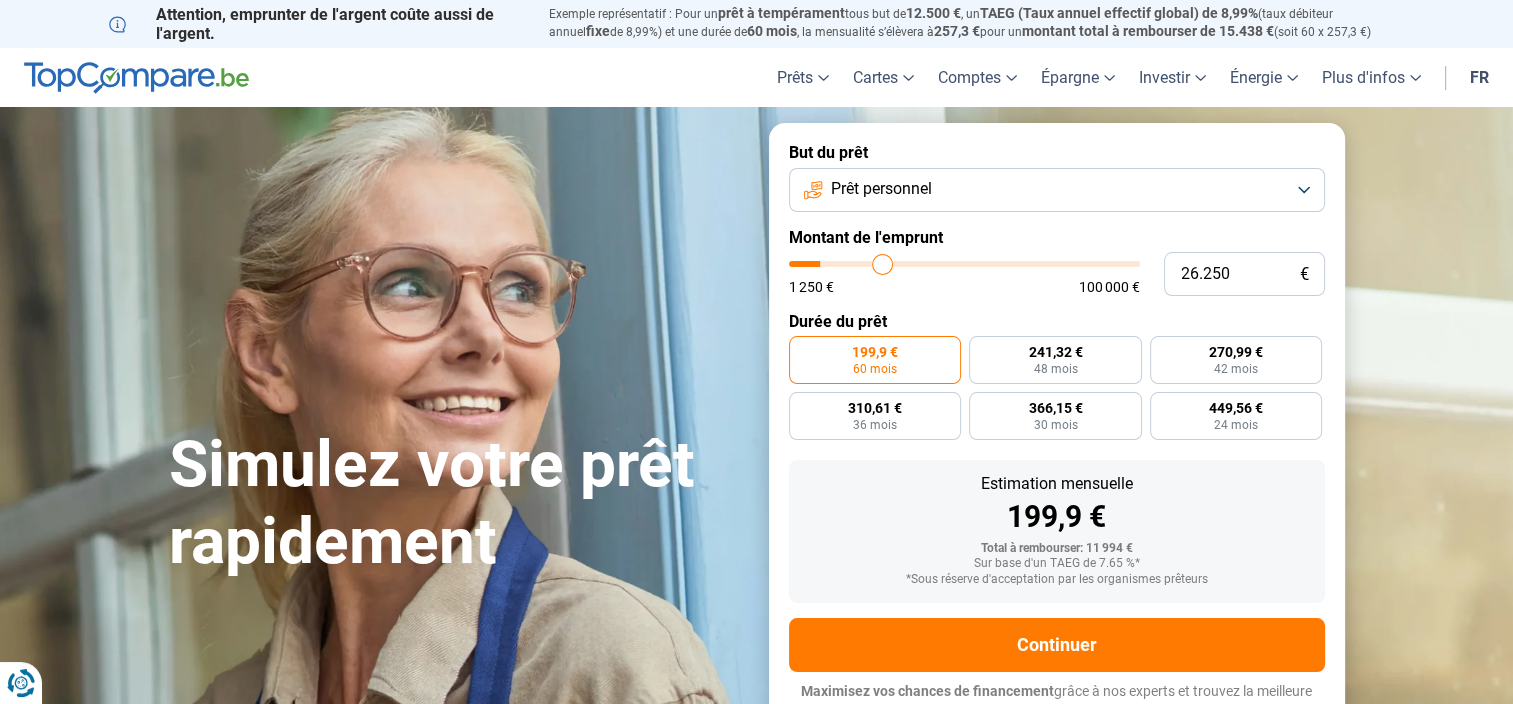 type on "26.500" 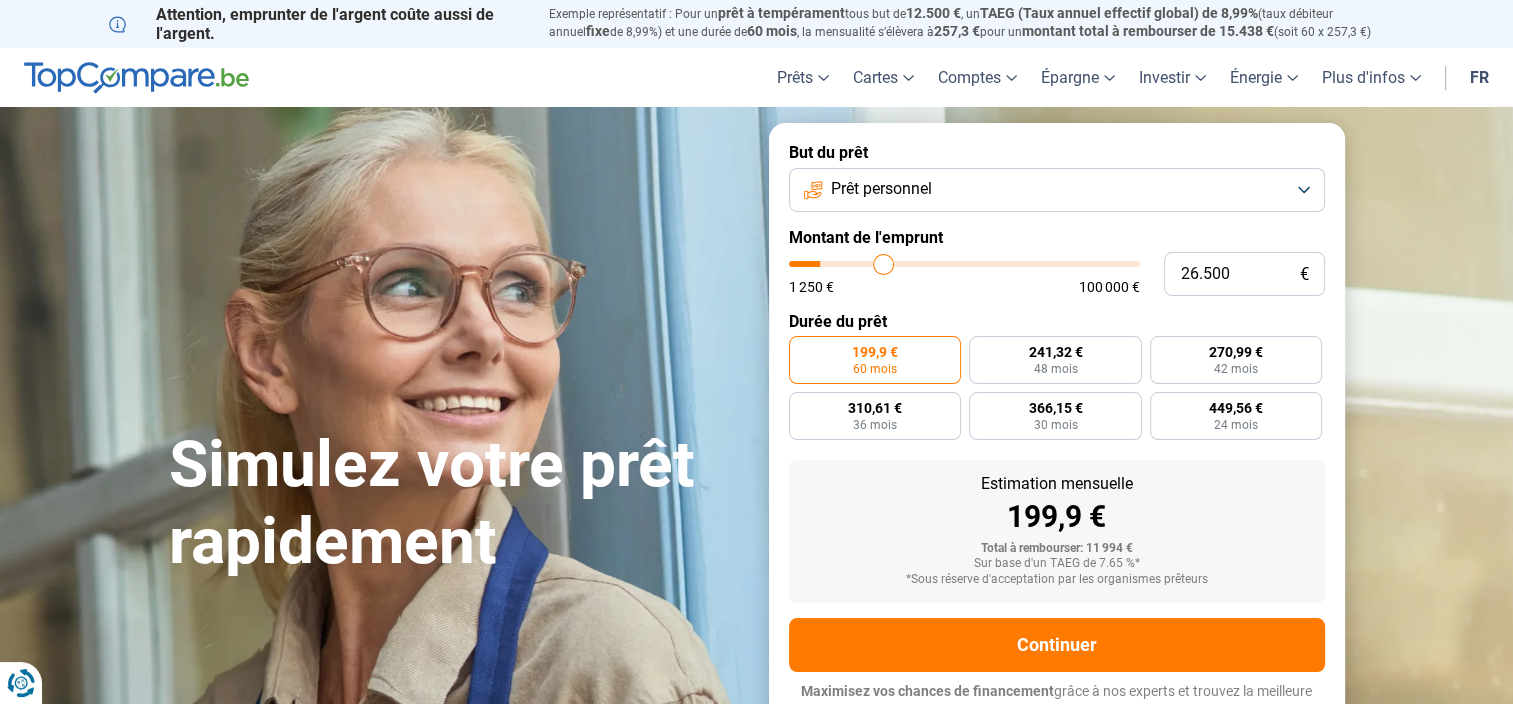 type on "26.750" 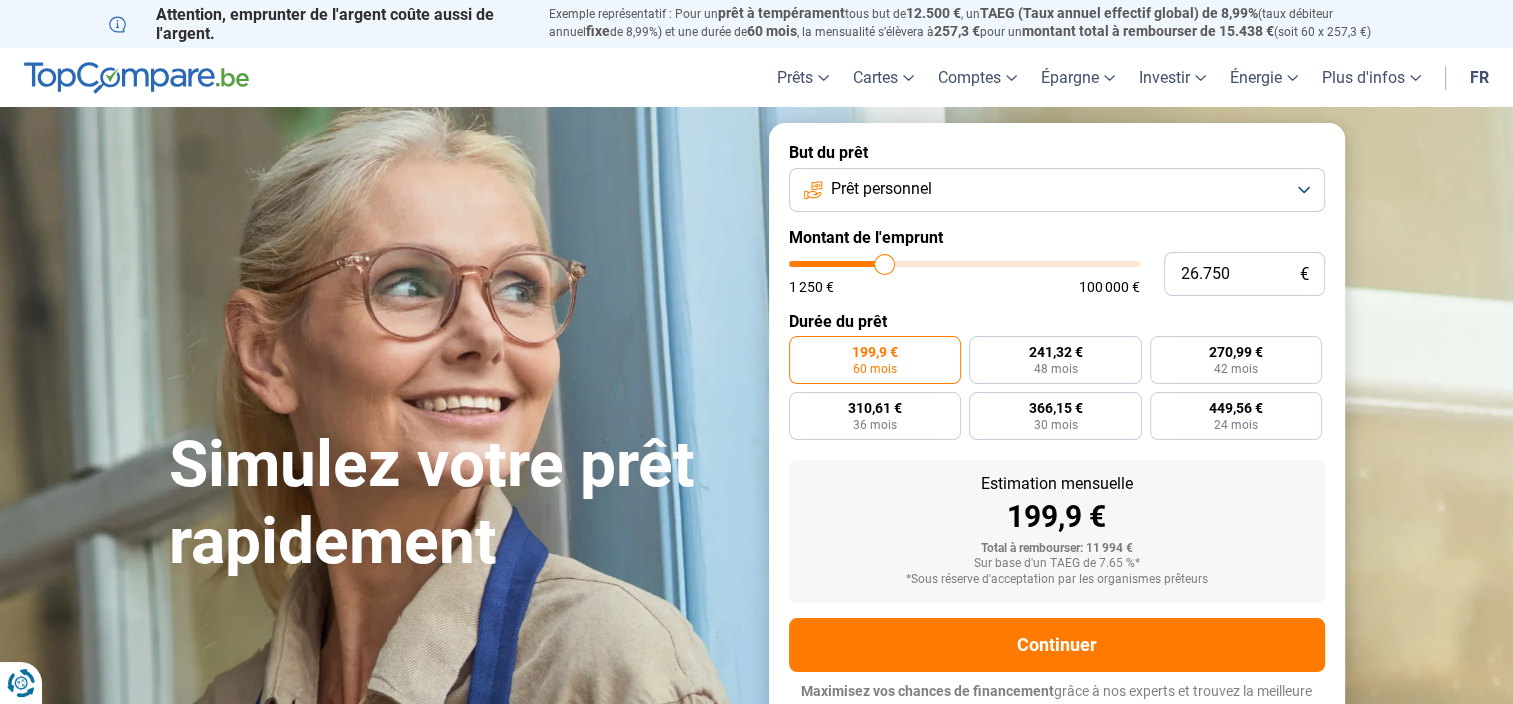 type on "27.000" 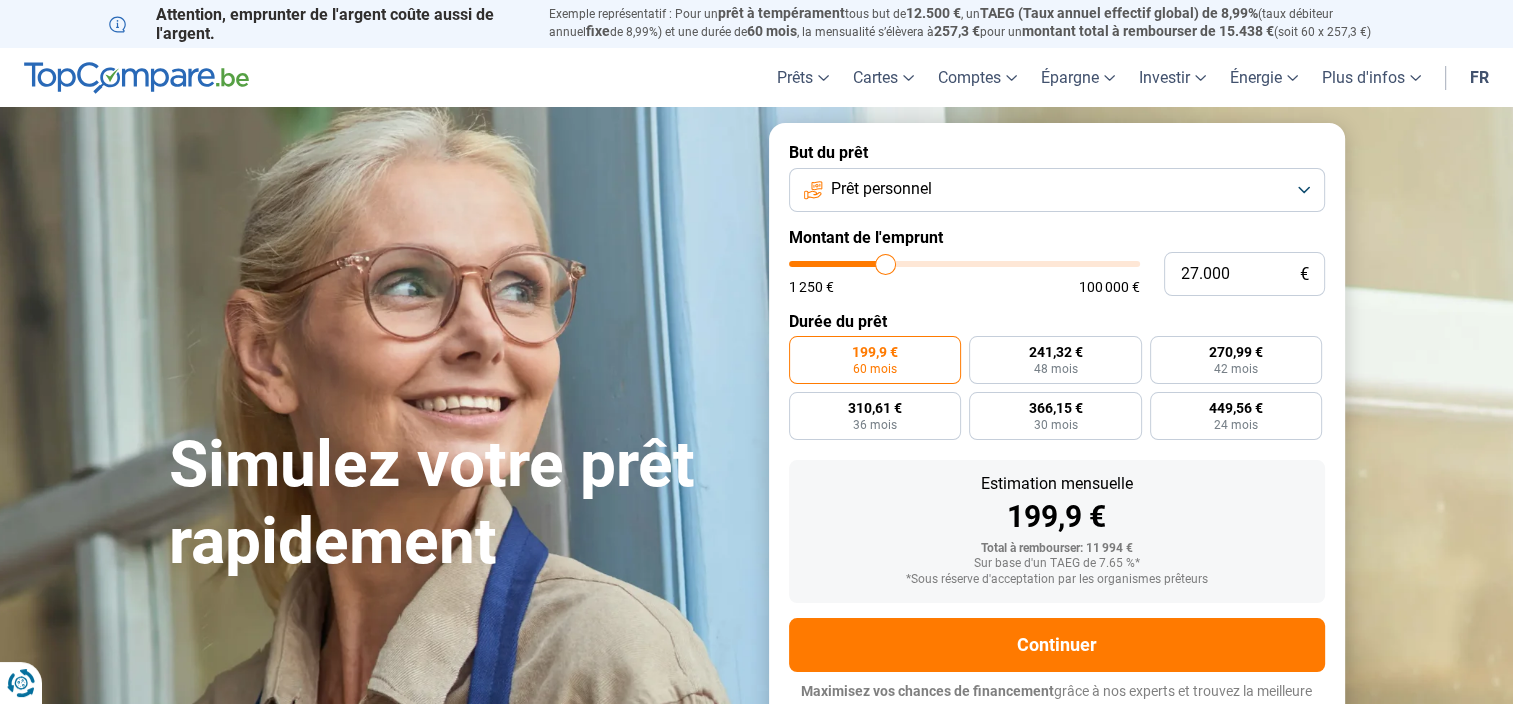 type on "28.000" 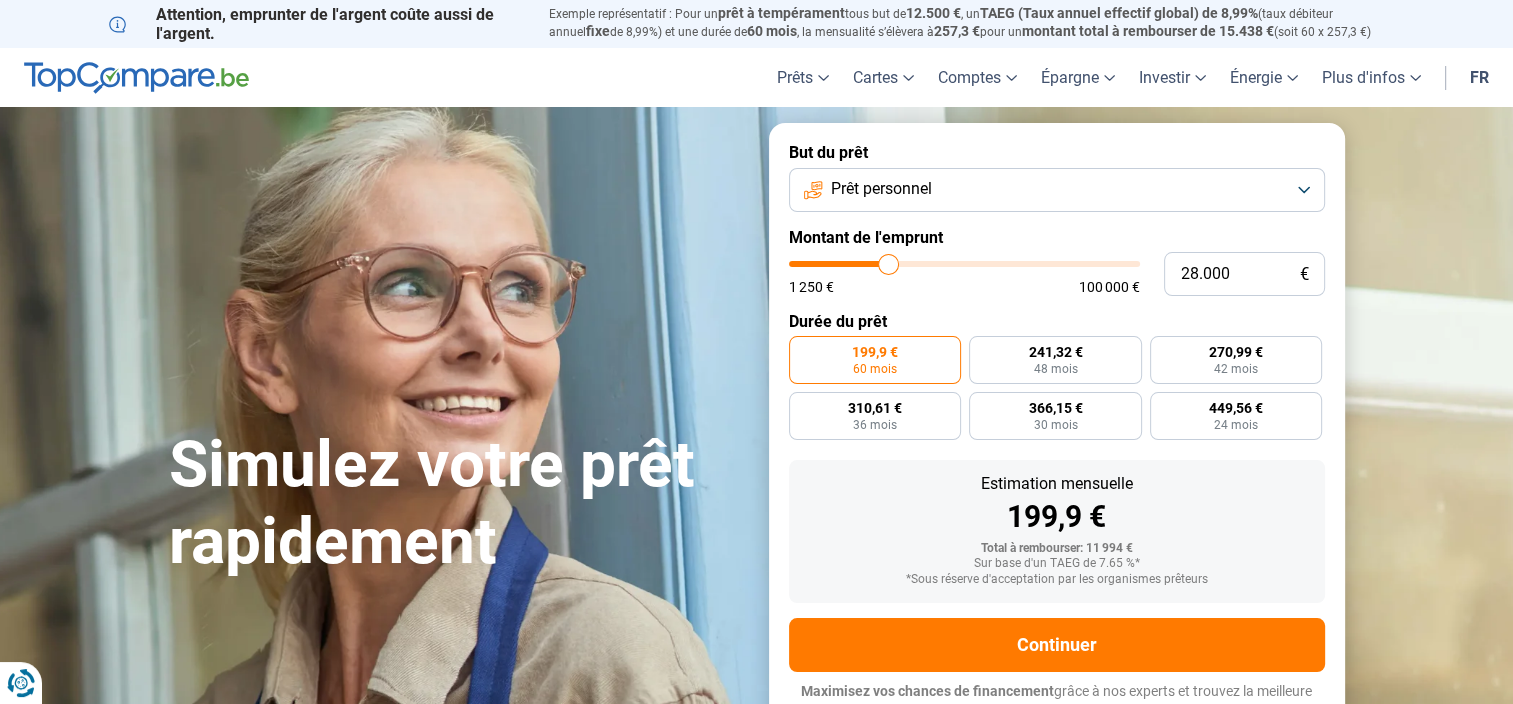 type on "29.250" 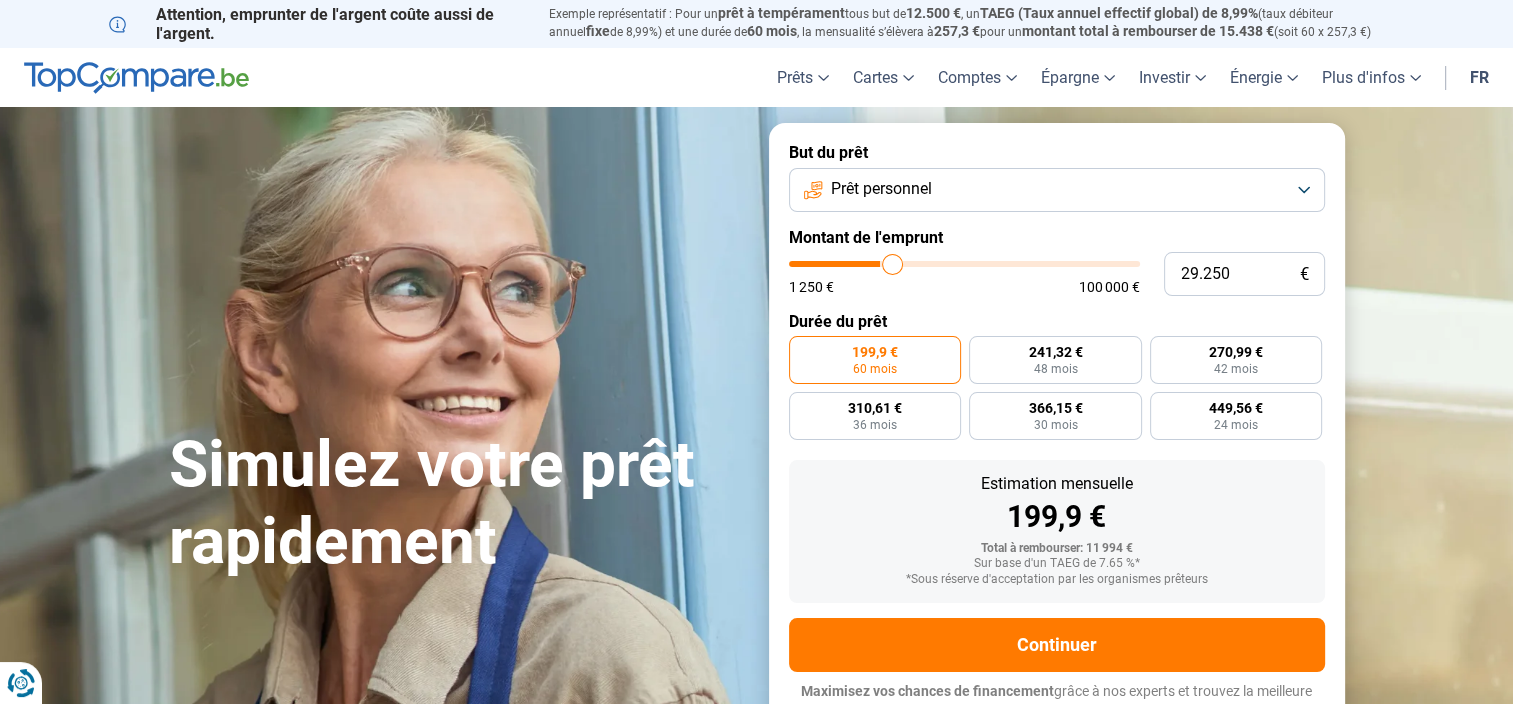 type on "30.750" 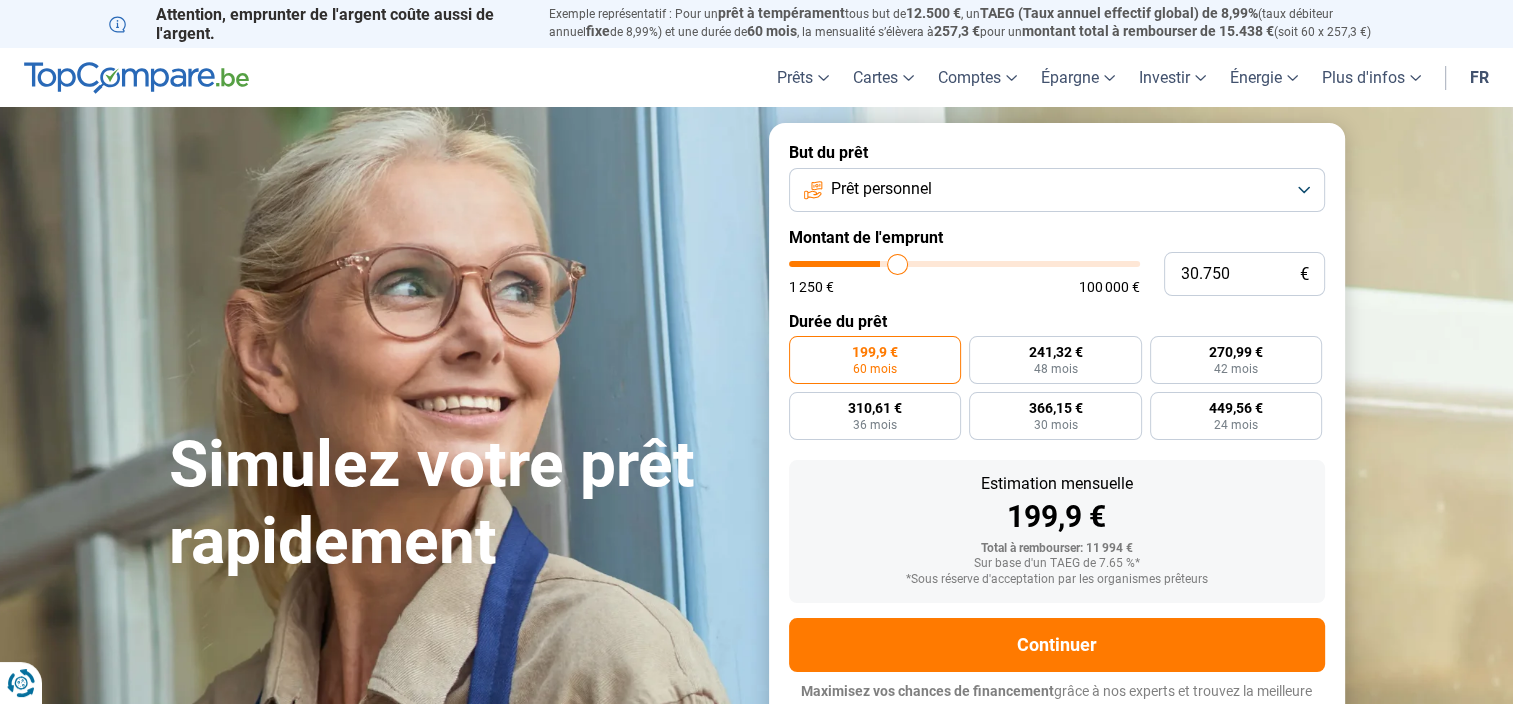 type on "32.000" 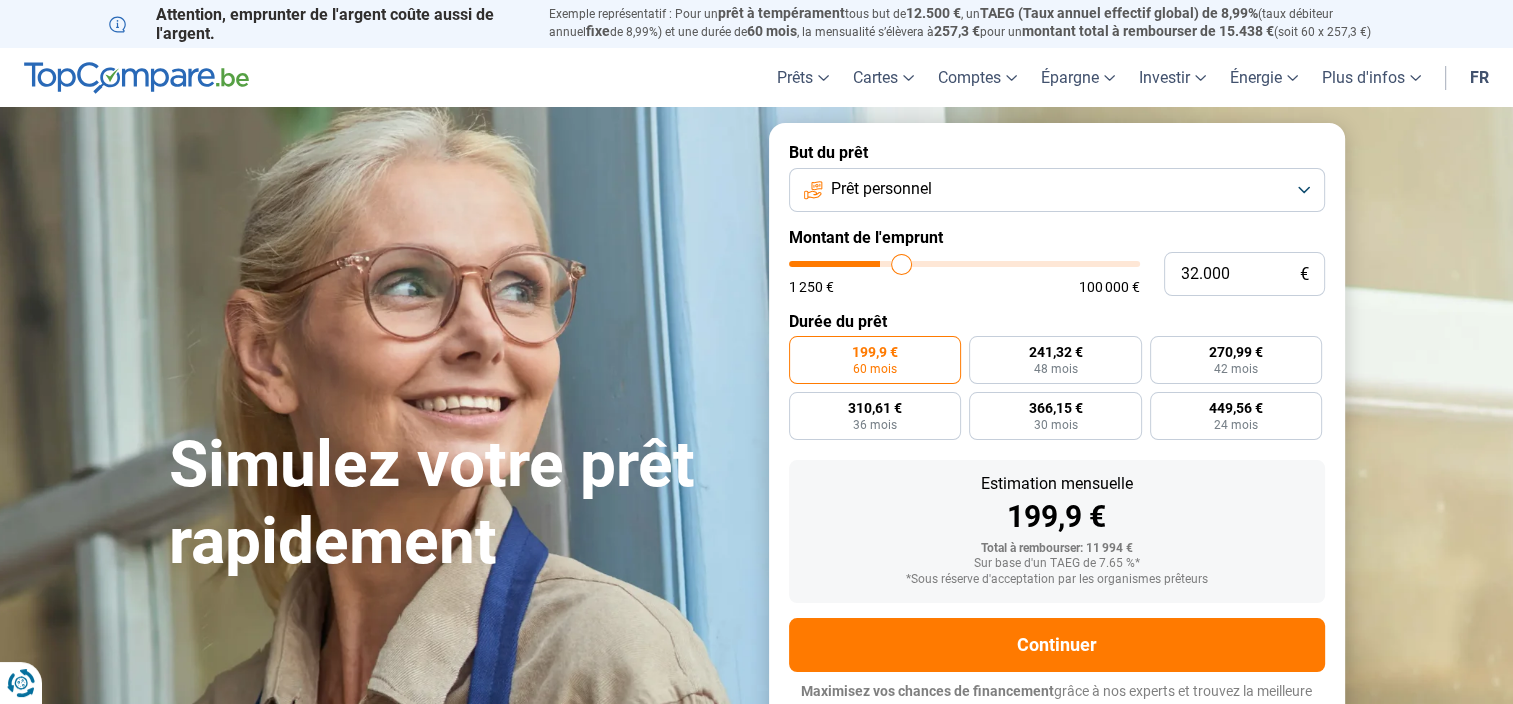 type on "33.250" 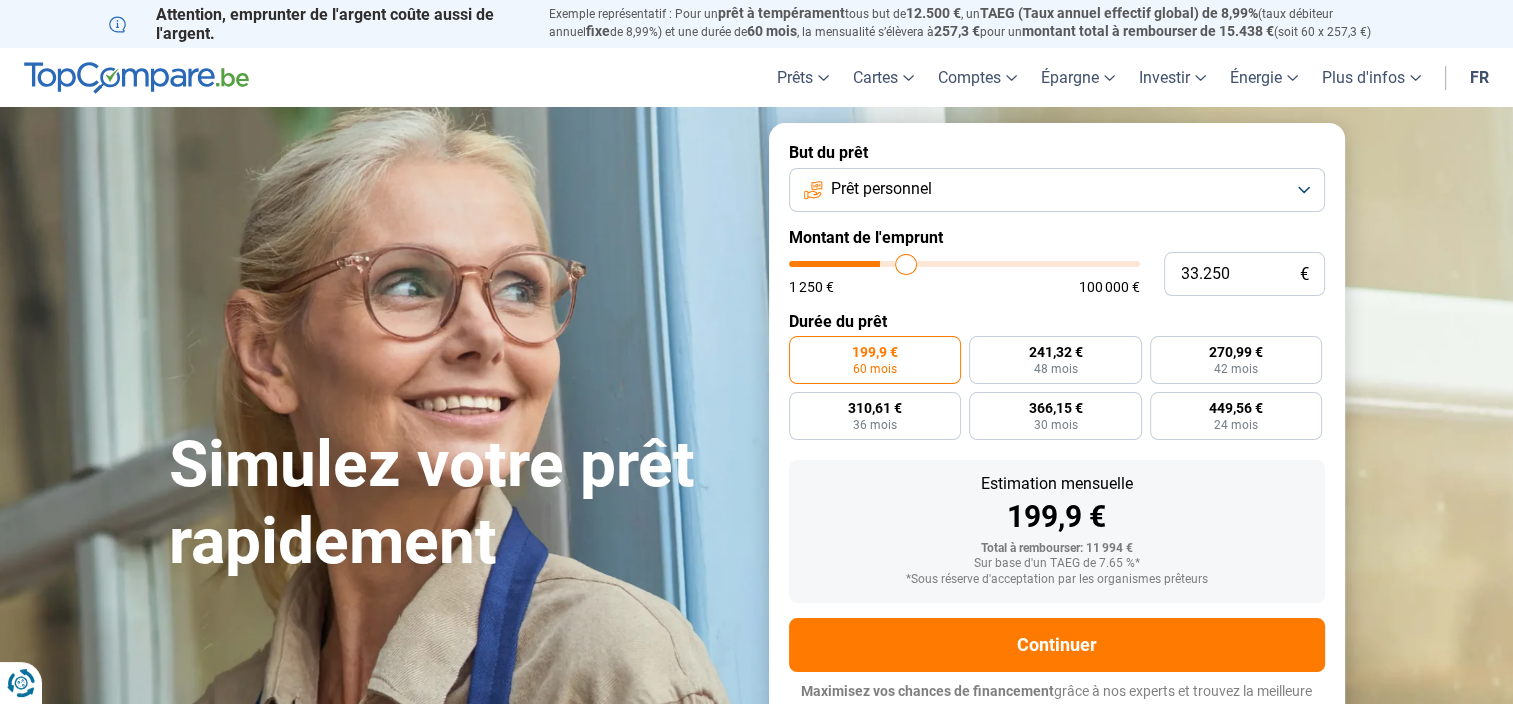 type on "34.000" 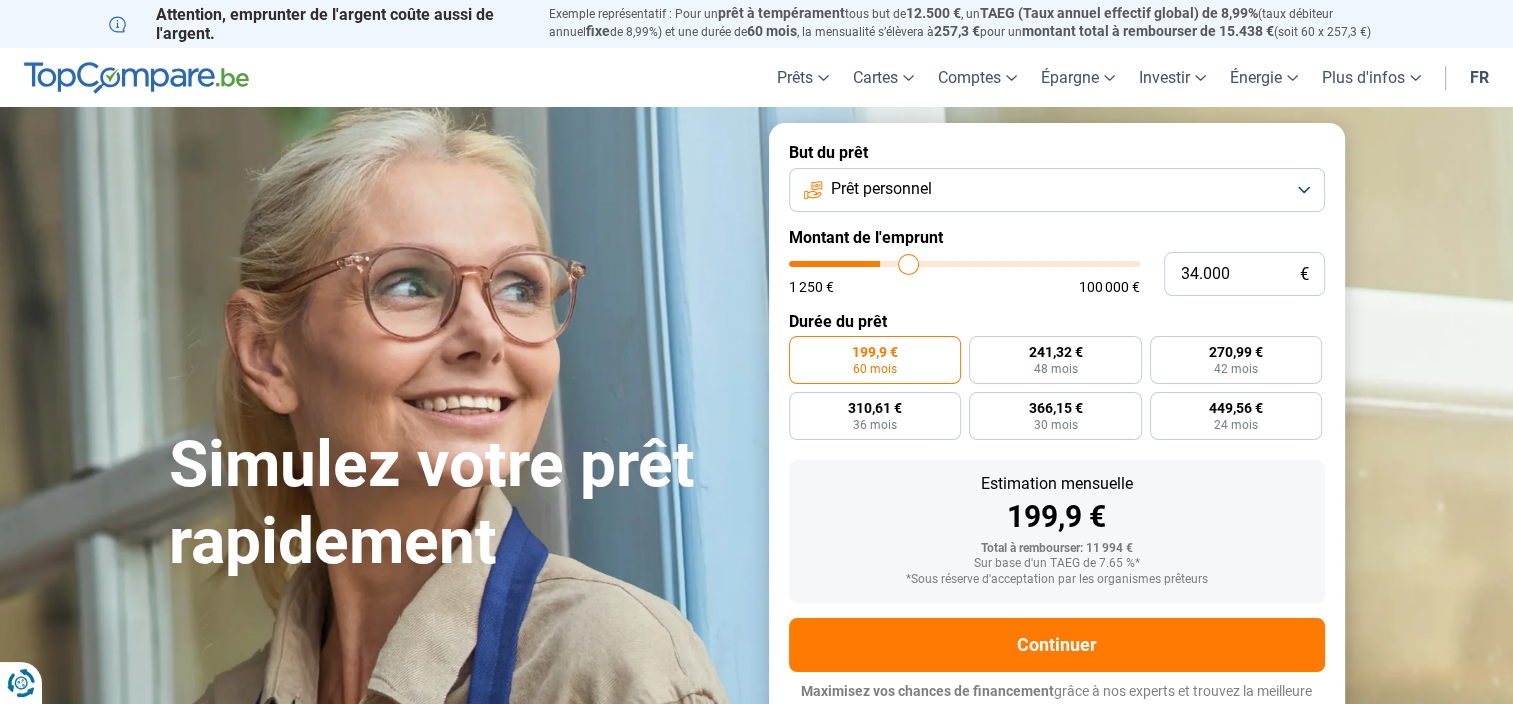 type on "34.750" 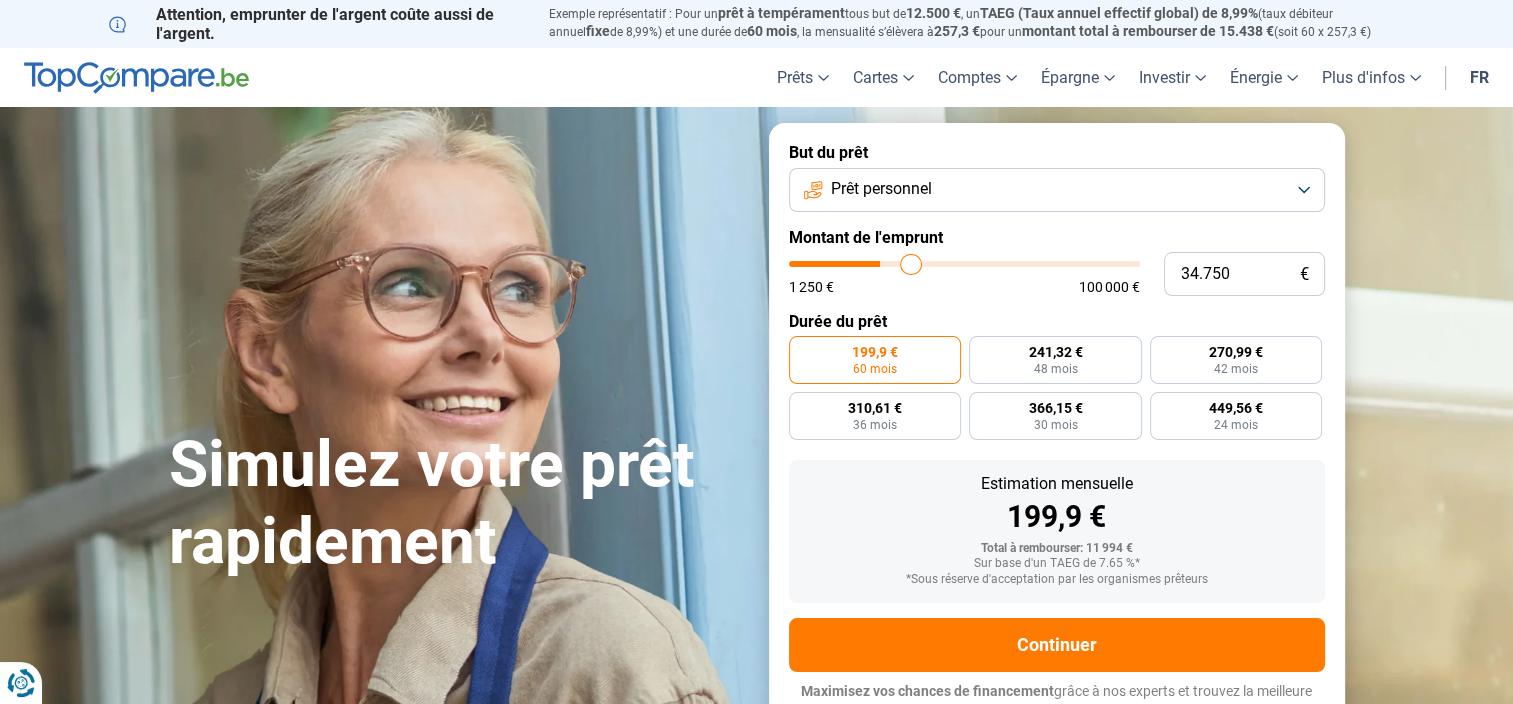 type on "35.500" 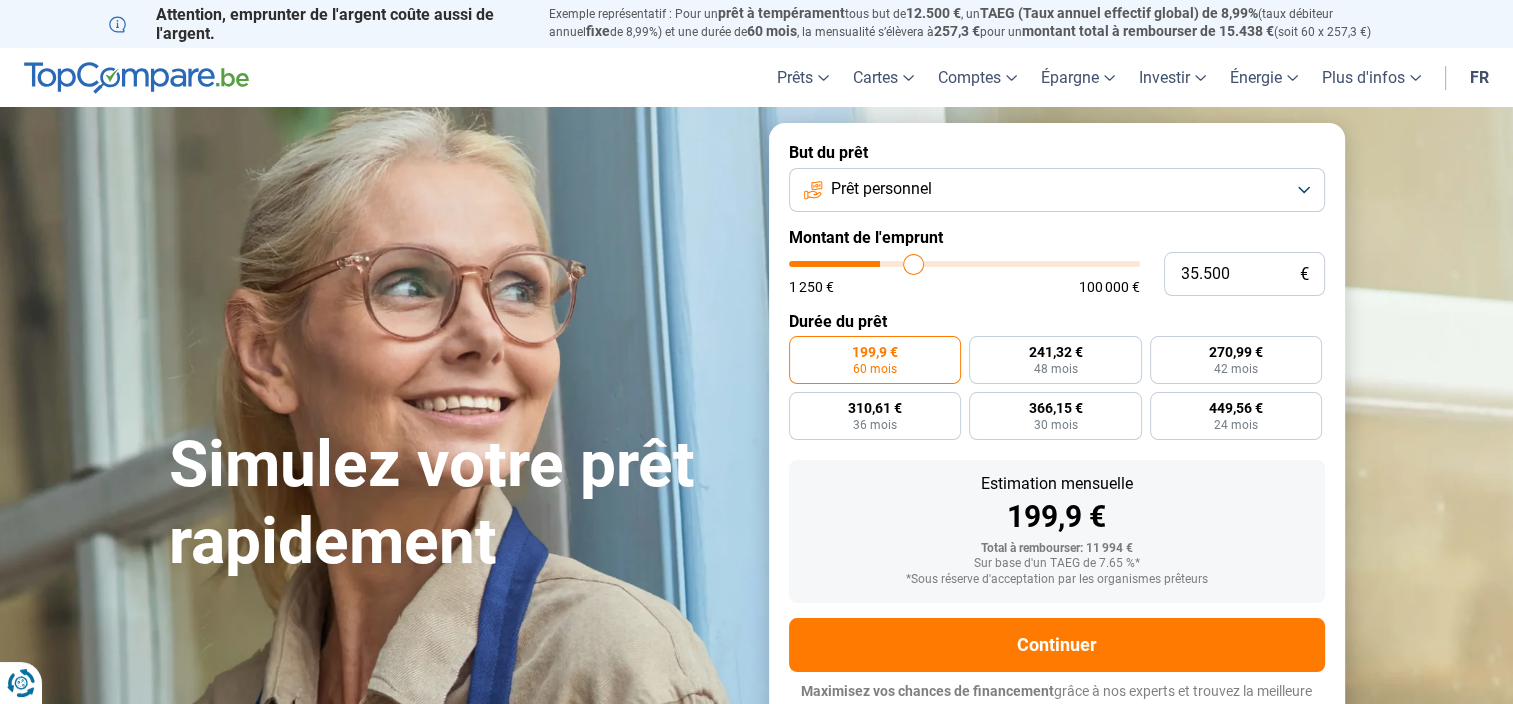 type on "36.000" 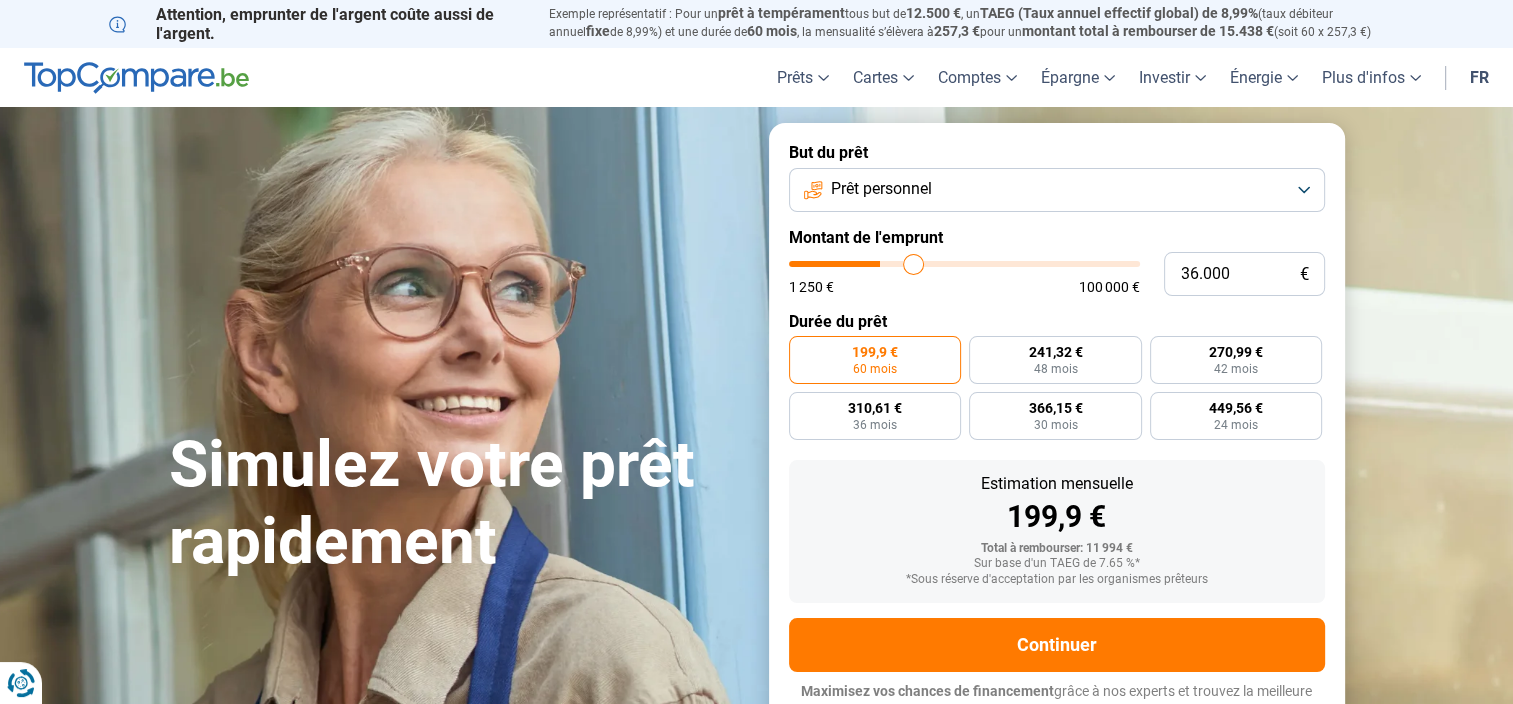 type on "36000" 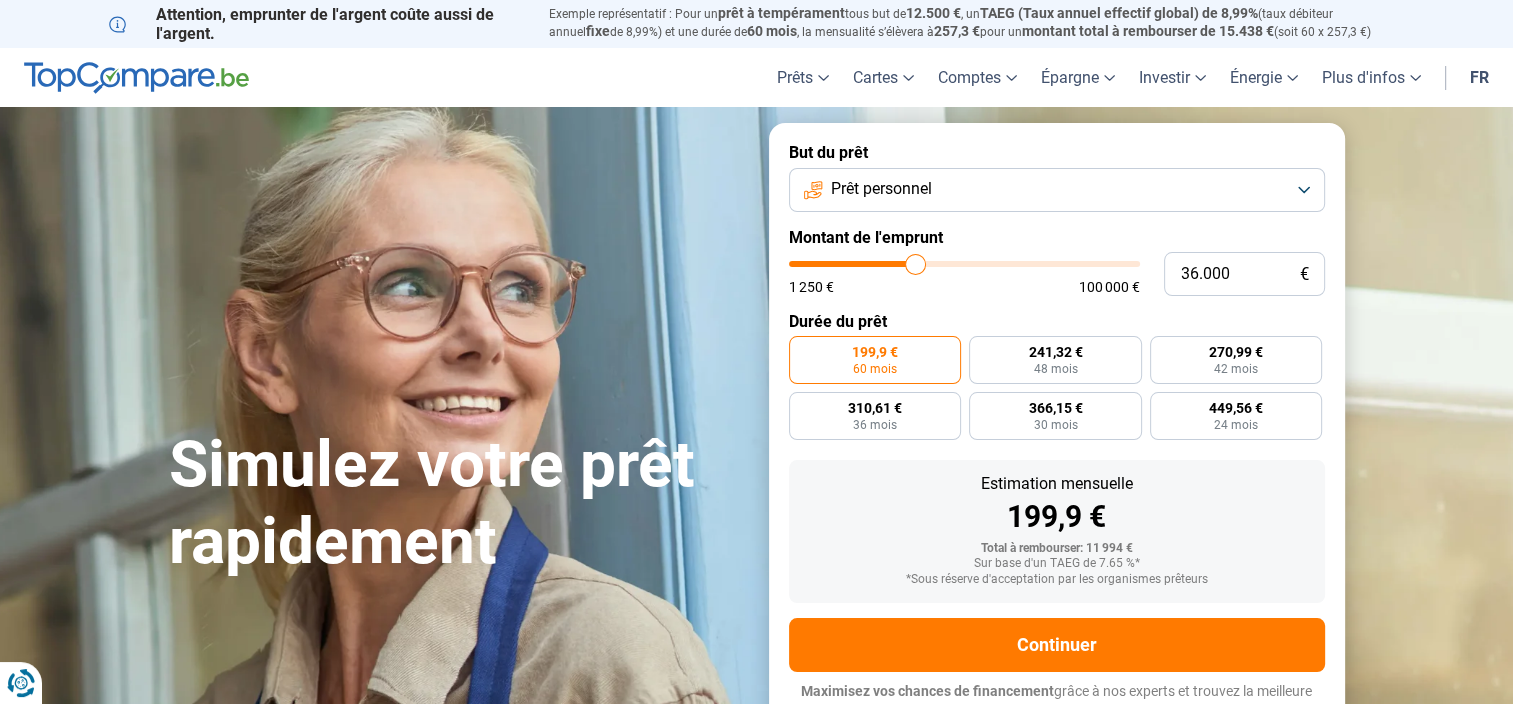 type on "36.500" 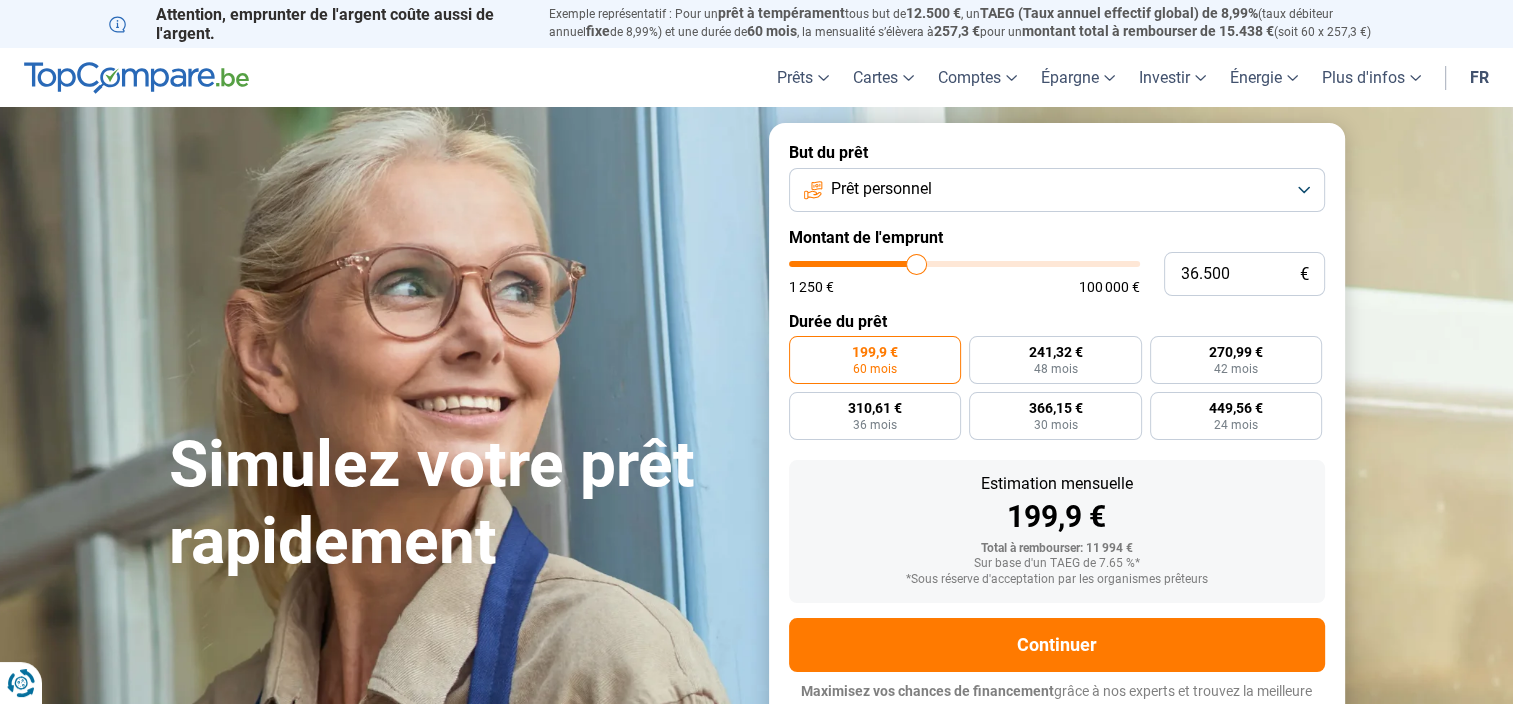 type on "37.750" 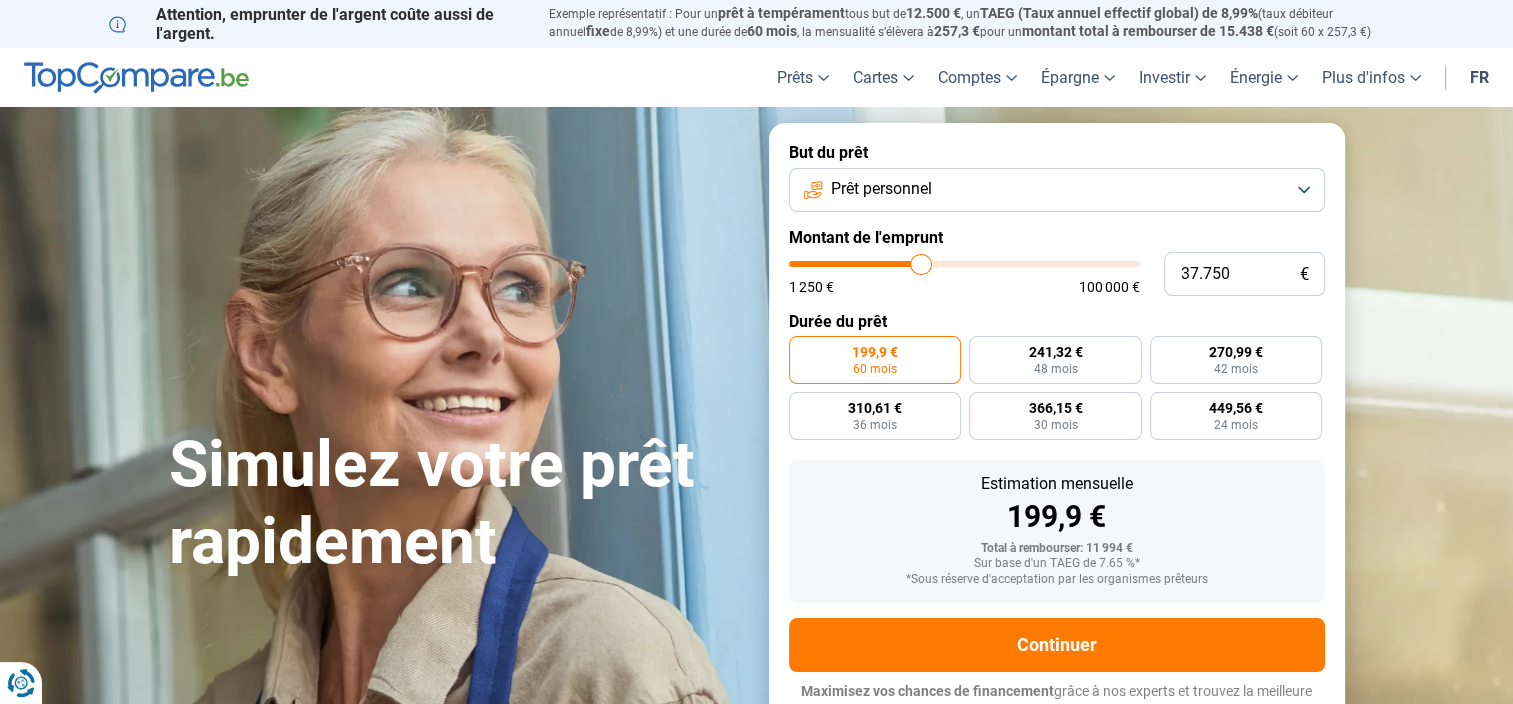 type on "38.250" 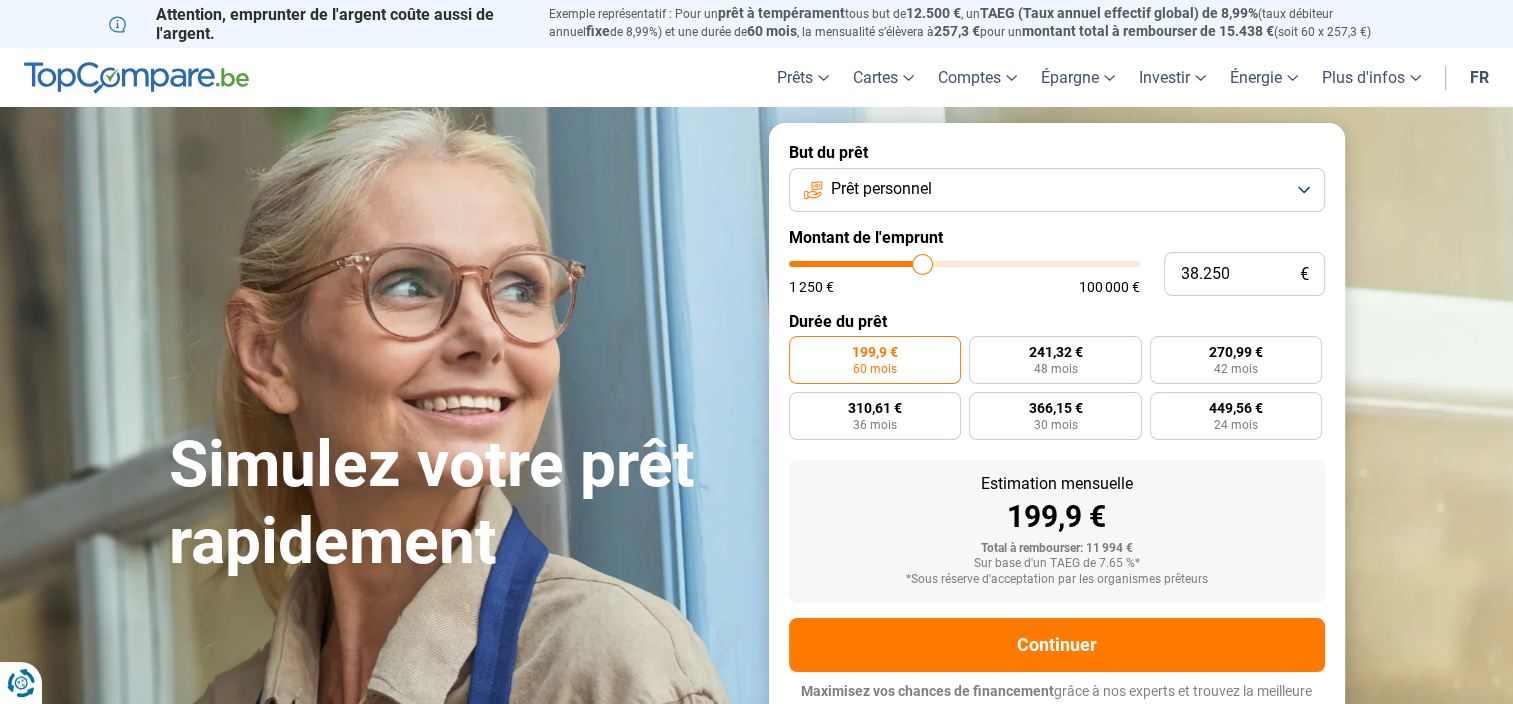 type on "39.000" 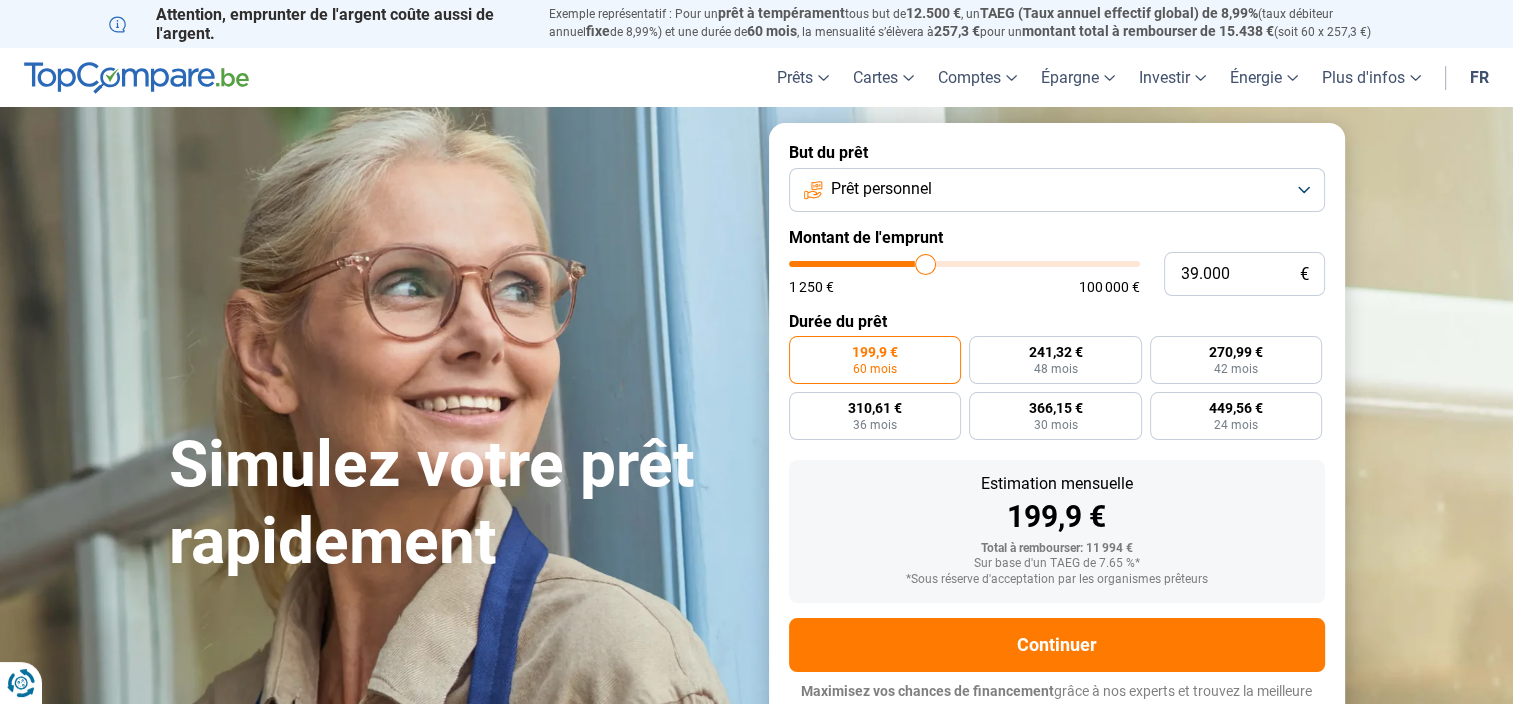 type on "39.500" 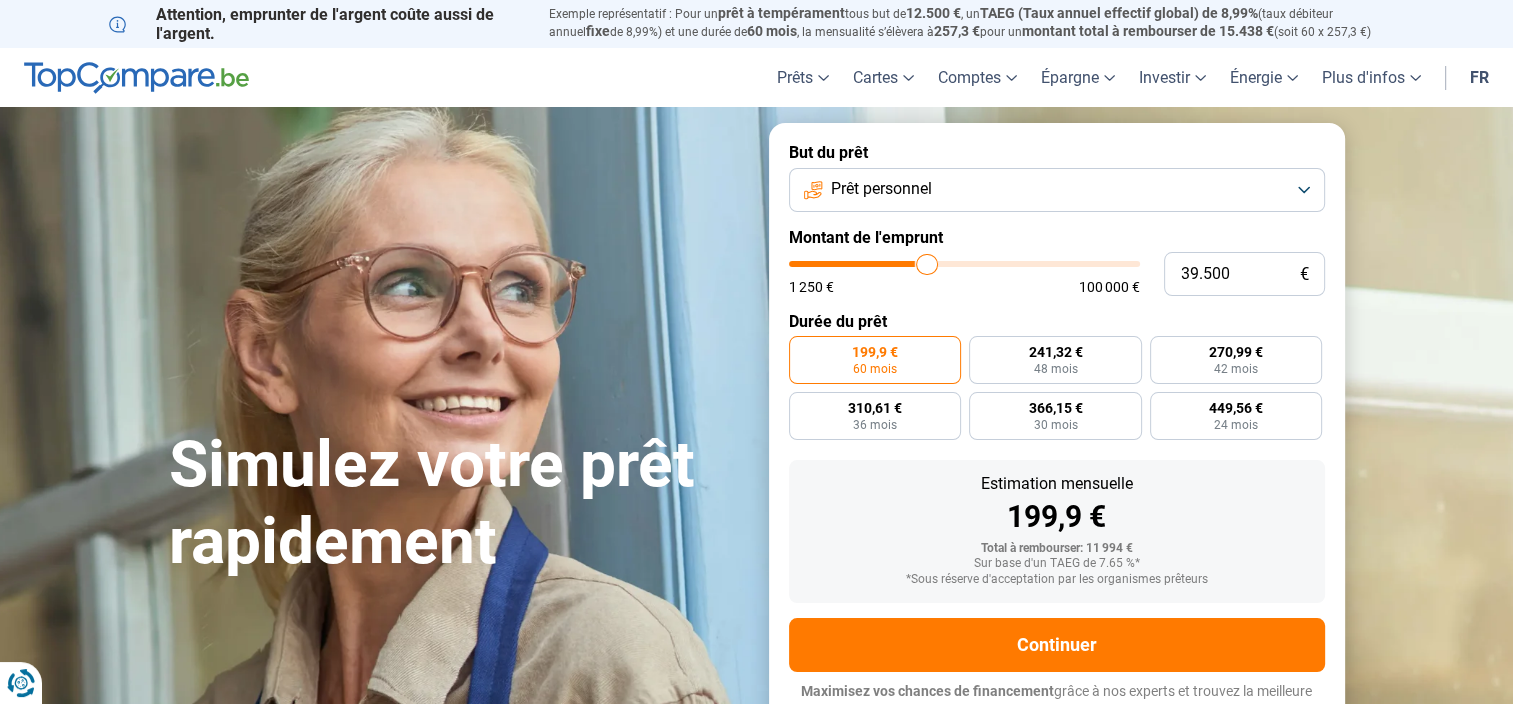 type on "40.250" 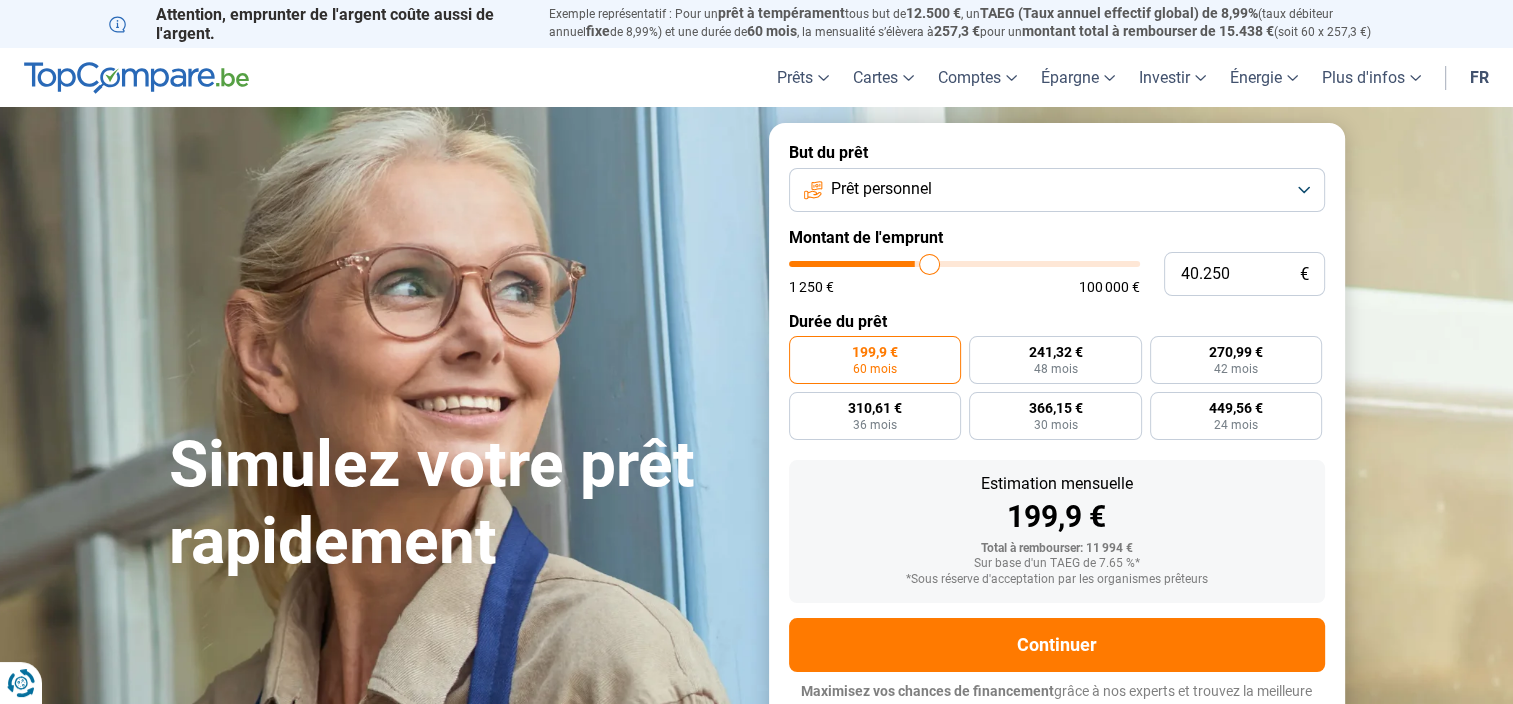 type on "41.250" 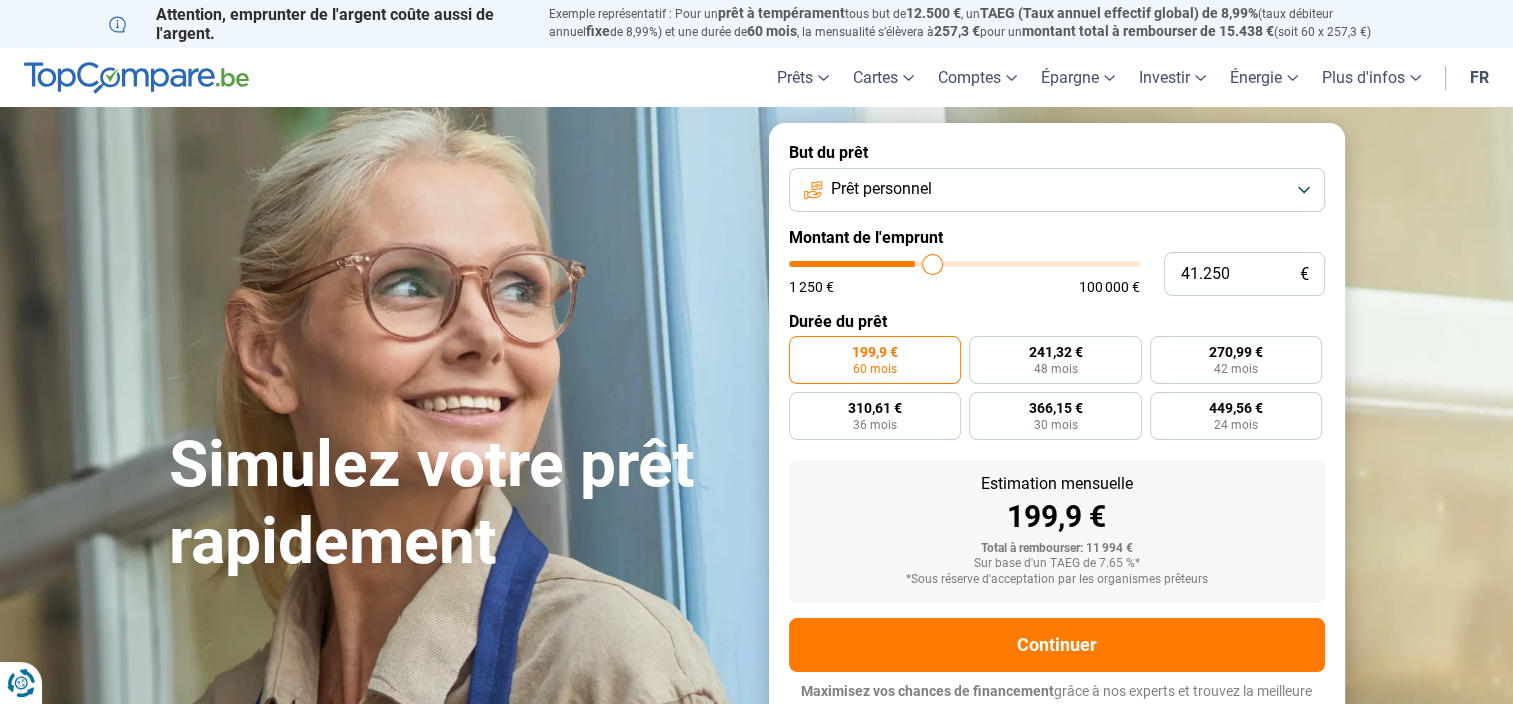 type on "42.500" 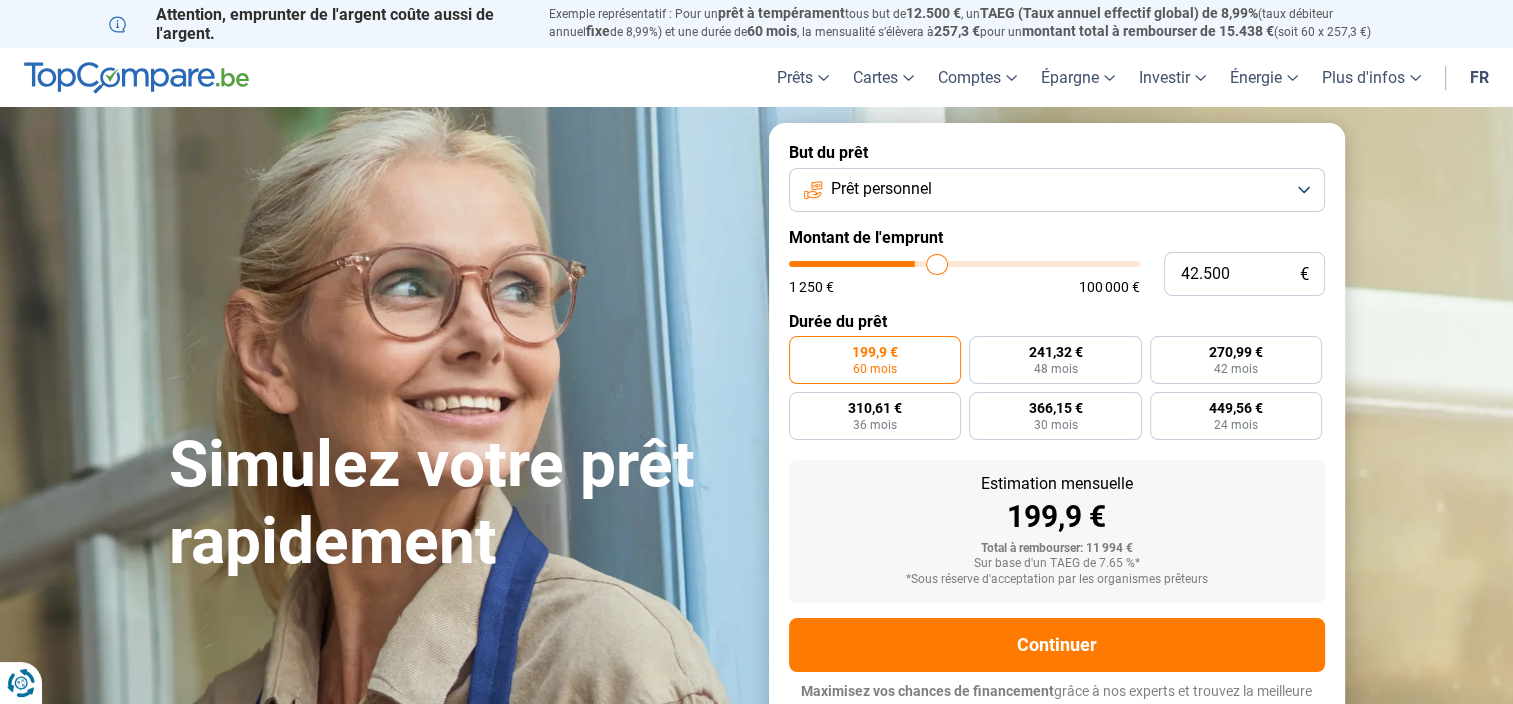 type on "44.000" 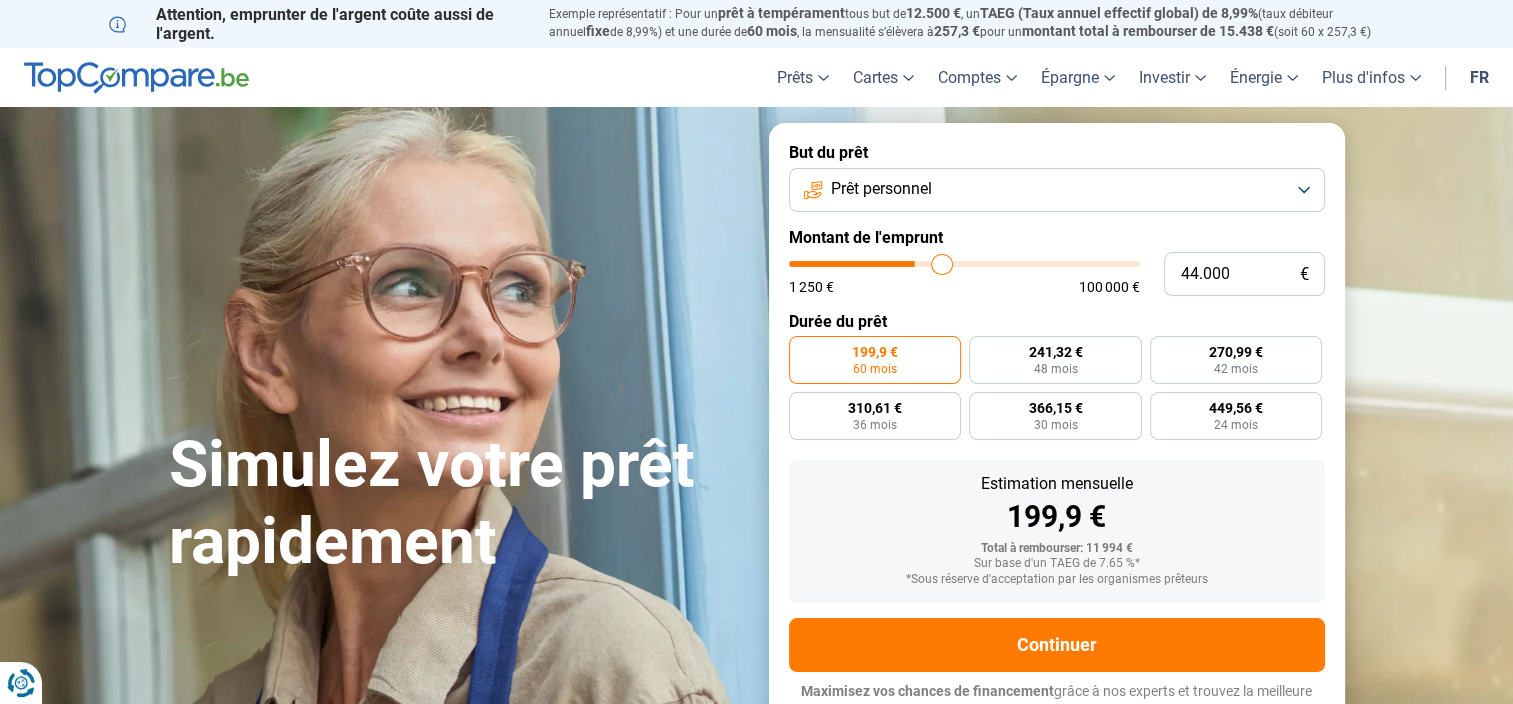 type on "44.500" 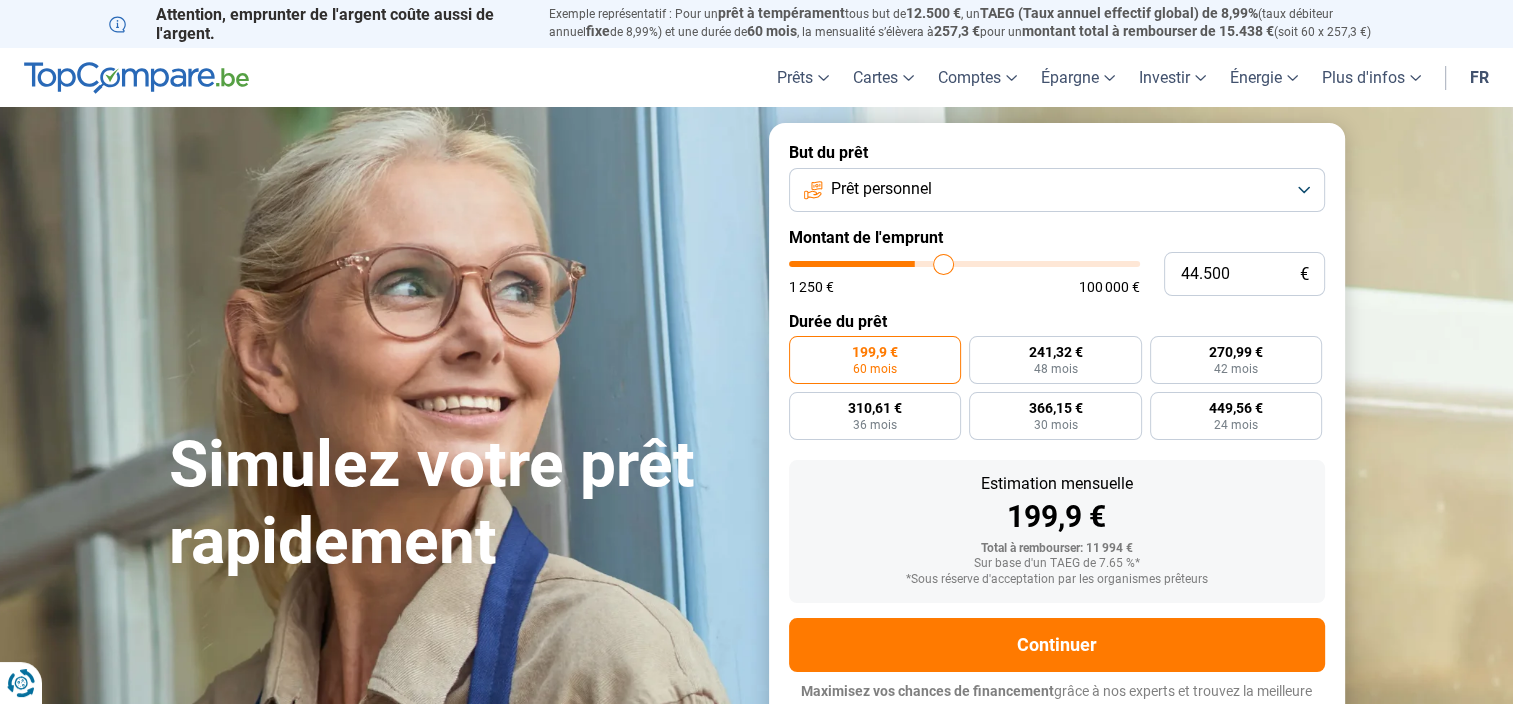 type on "44.750" 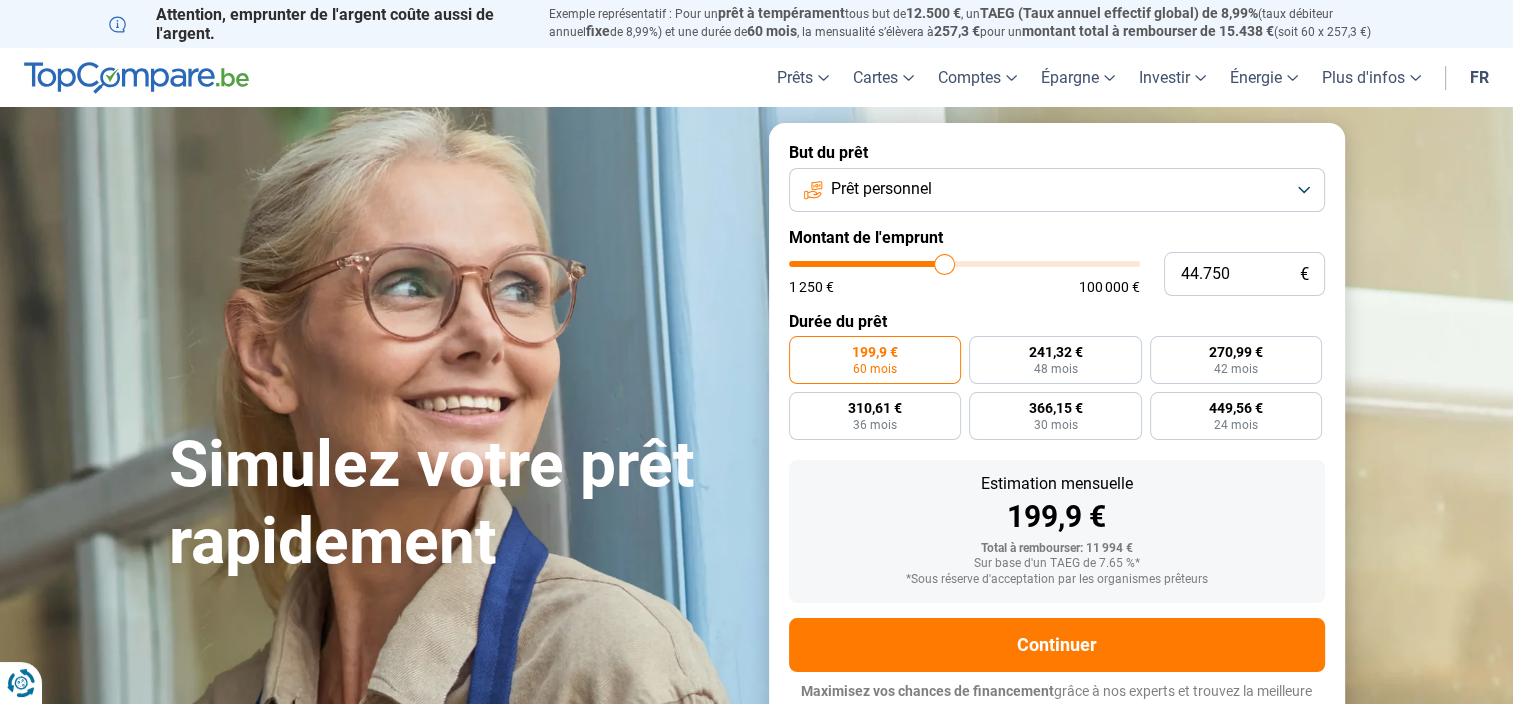 type on "44.500" 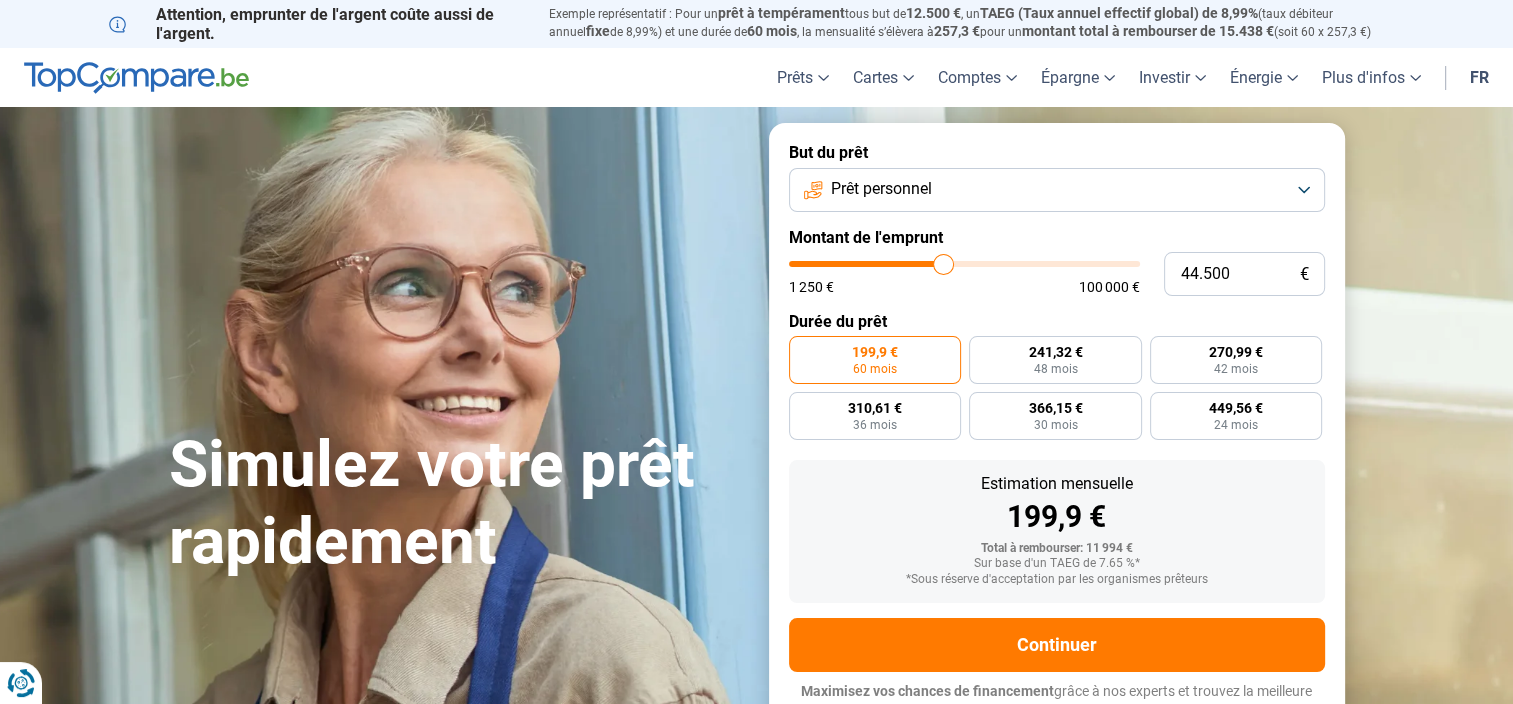 type on "44.000" 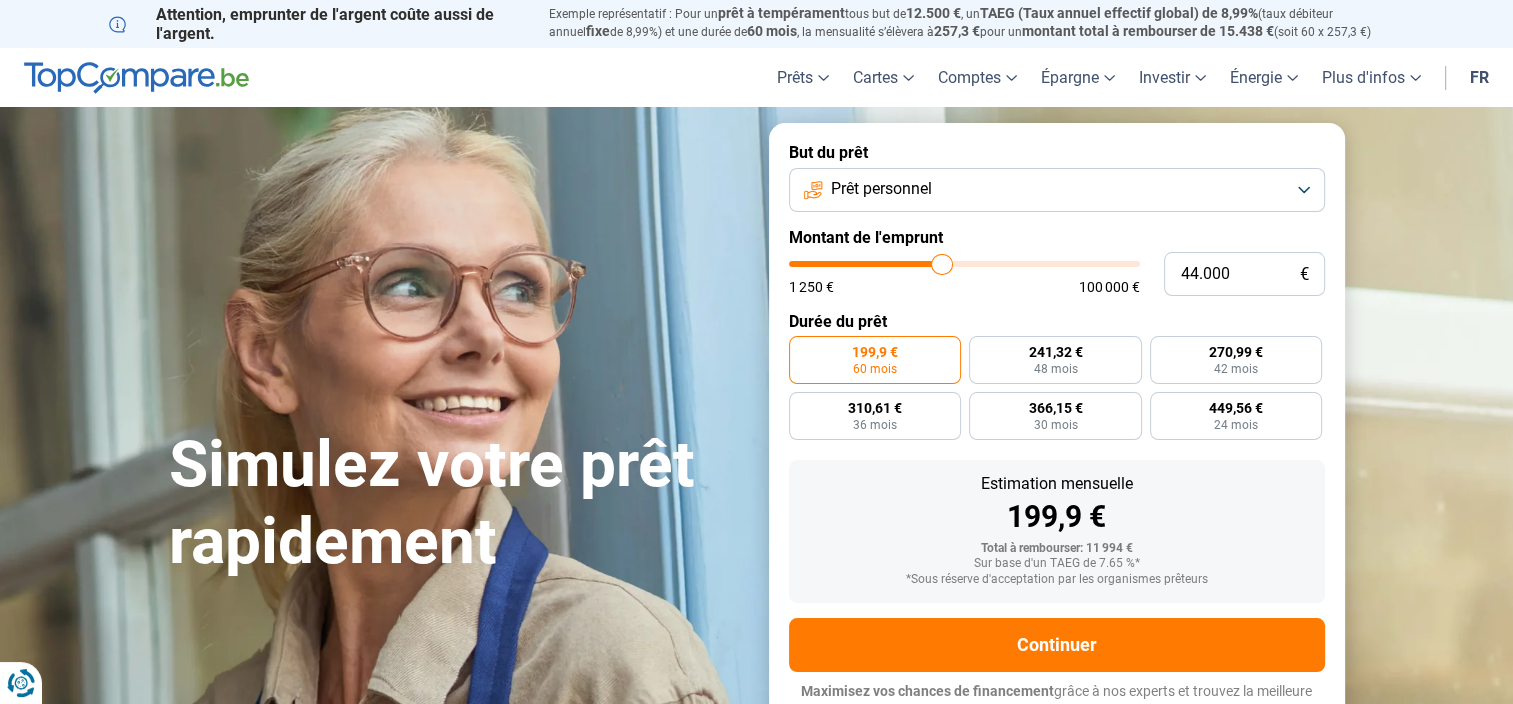 type on "43.000" 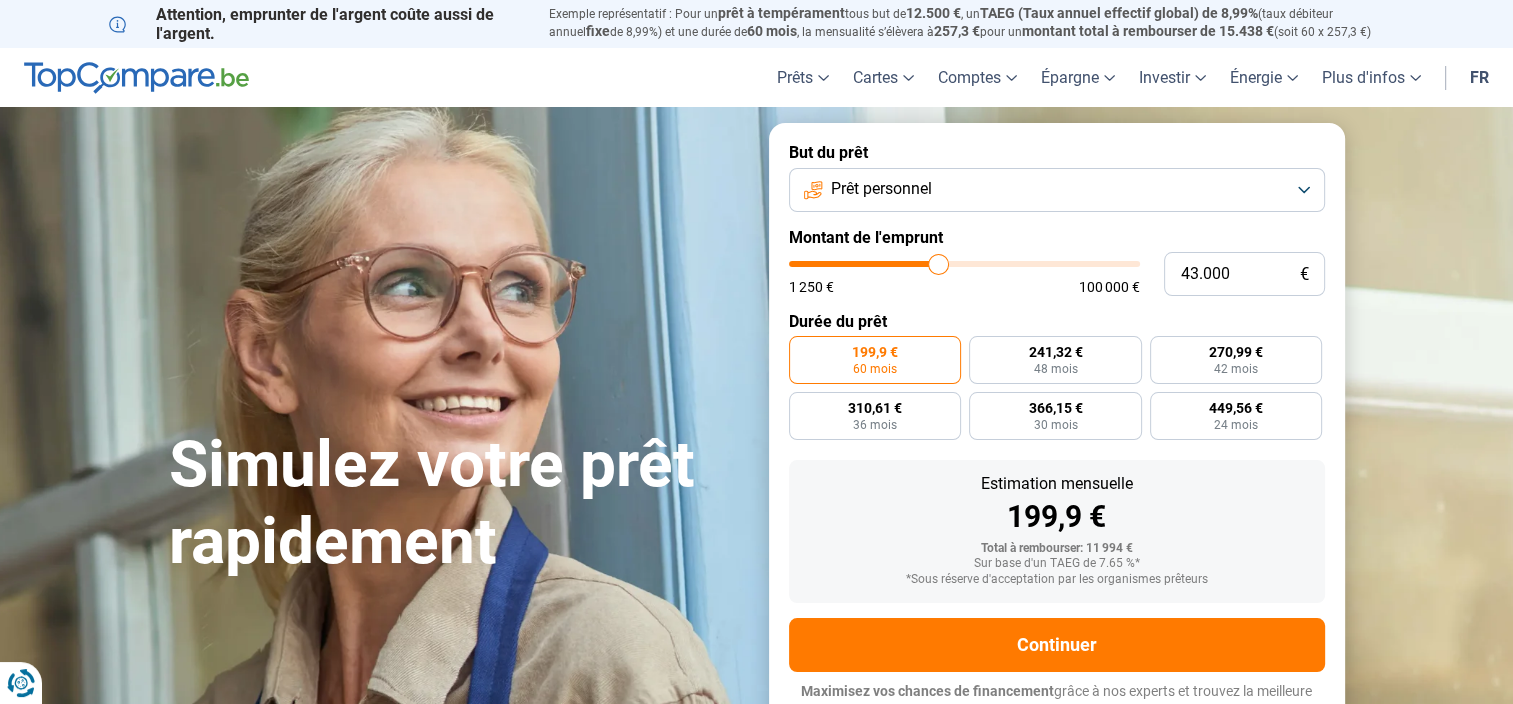 type on "41.750" 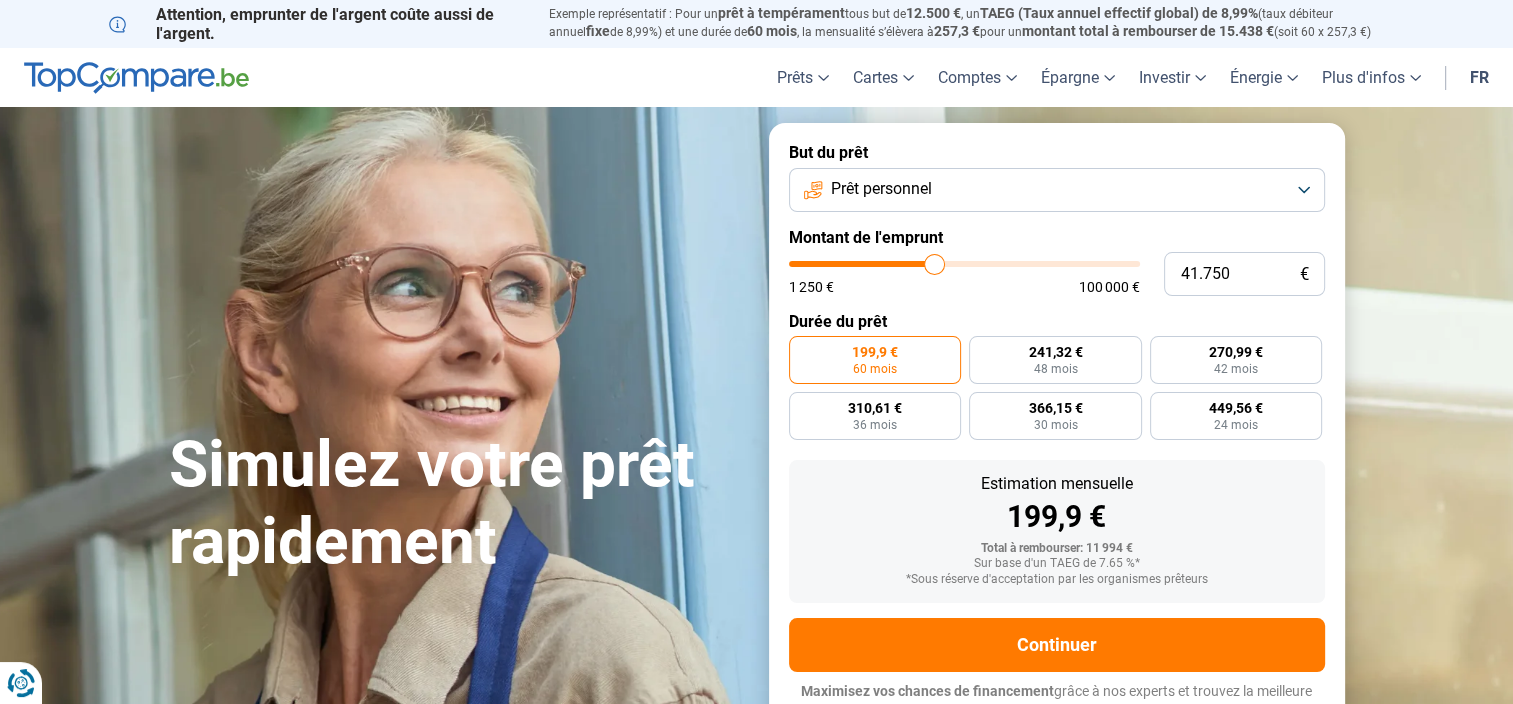 type on "41.500" 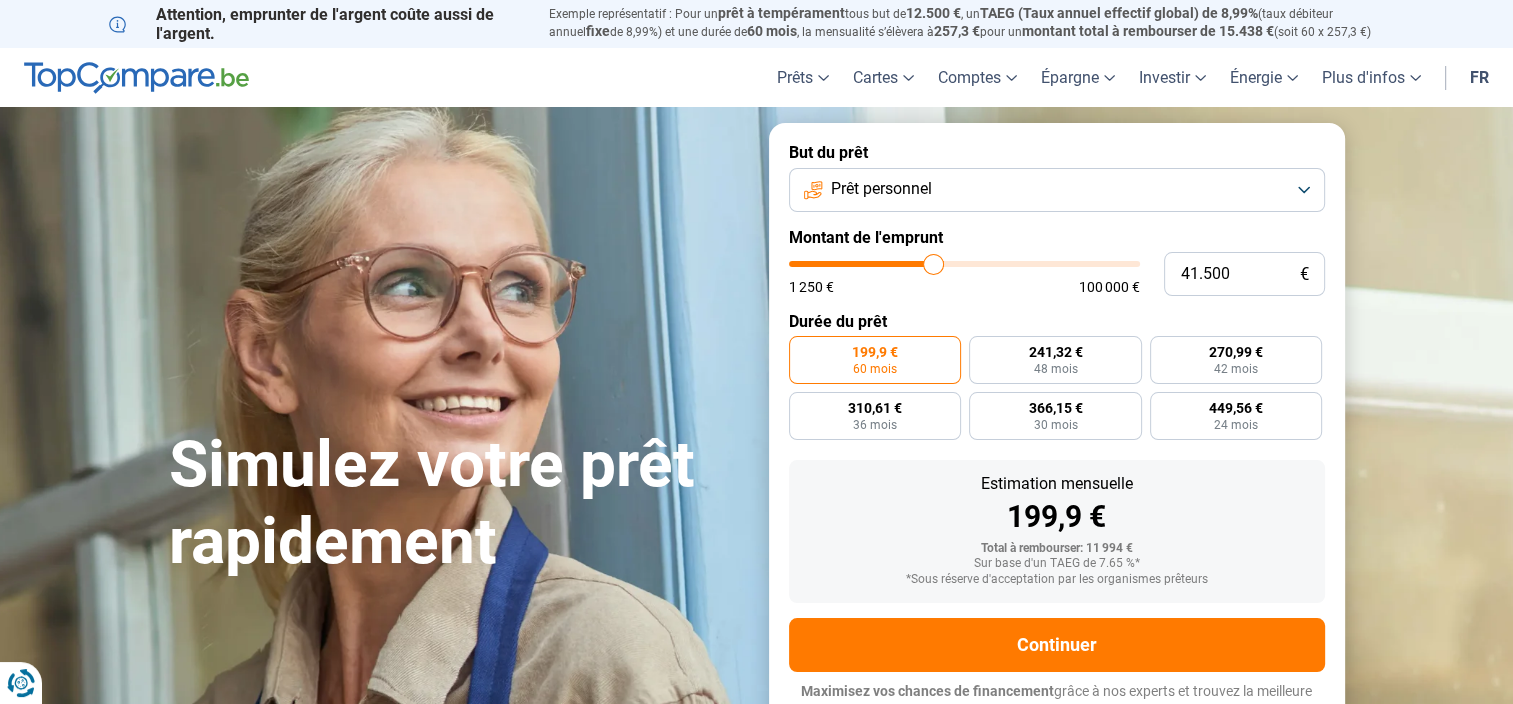 type on "41.250" 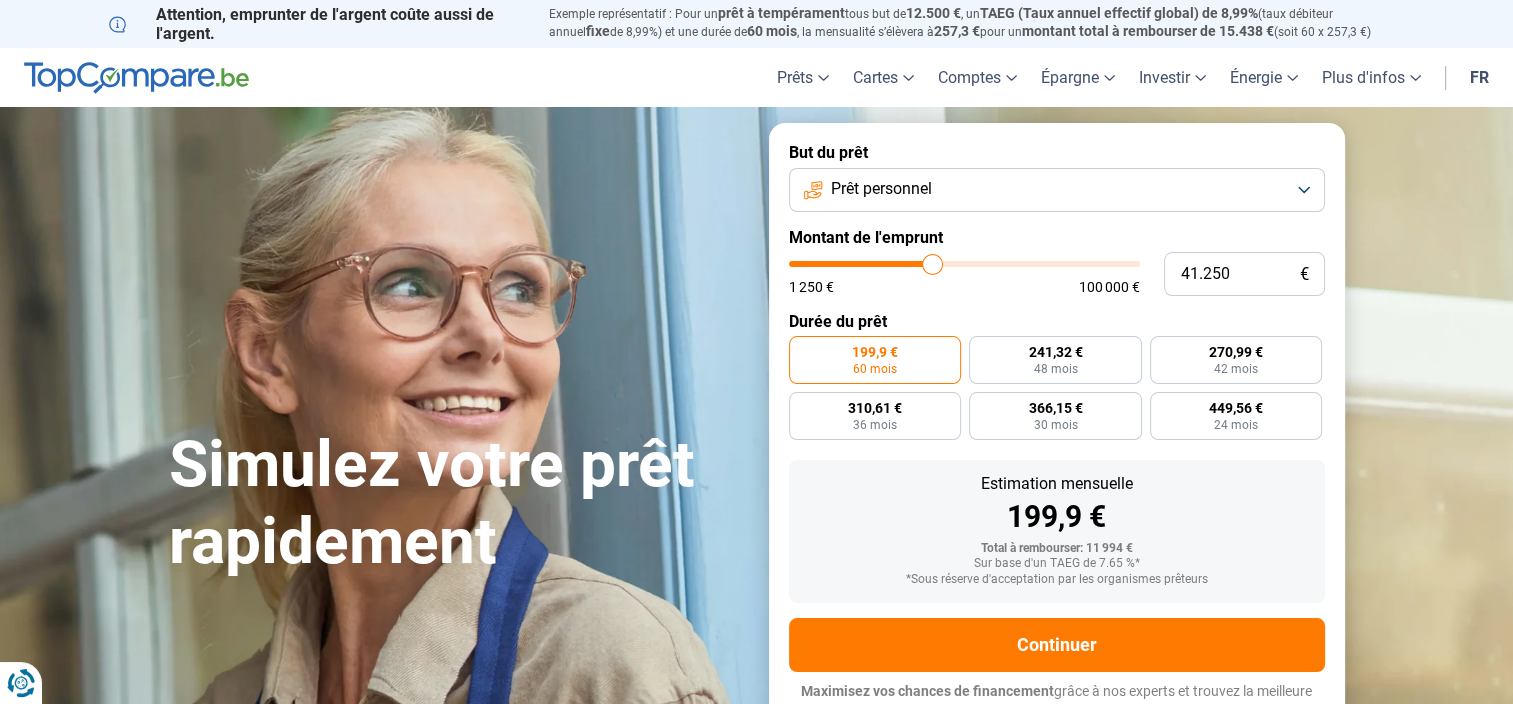 type on "40.250" 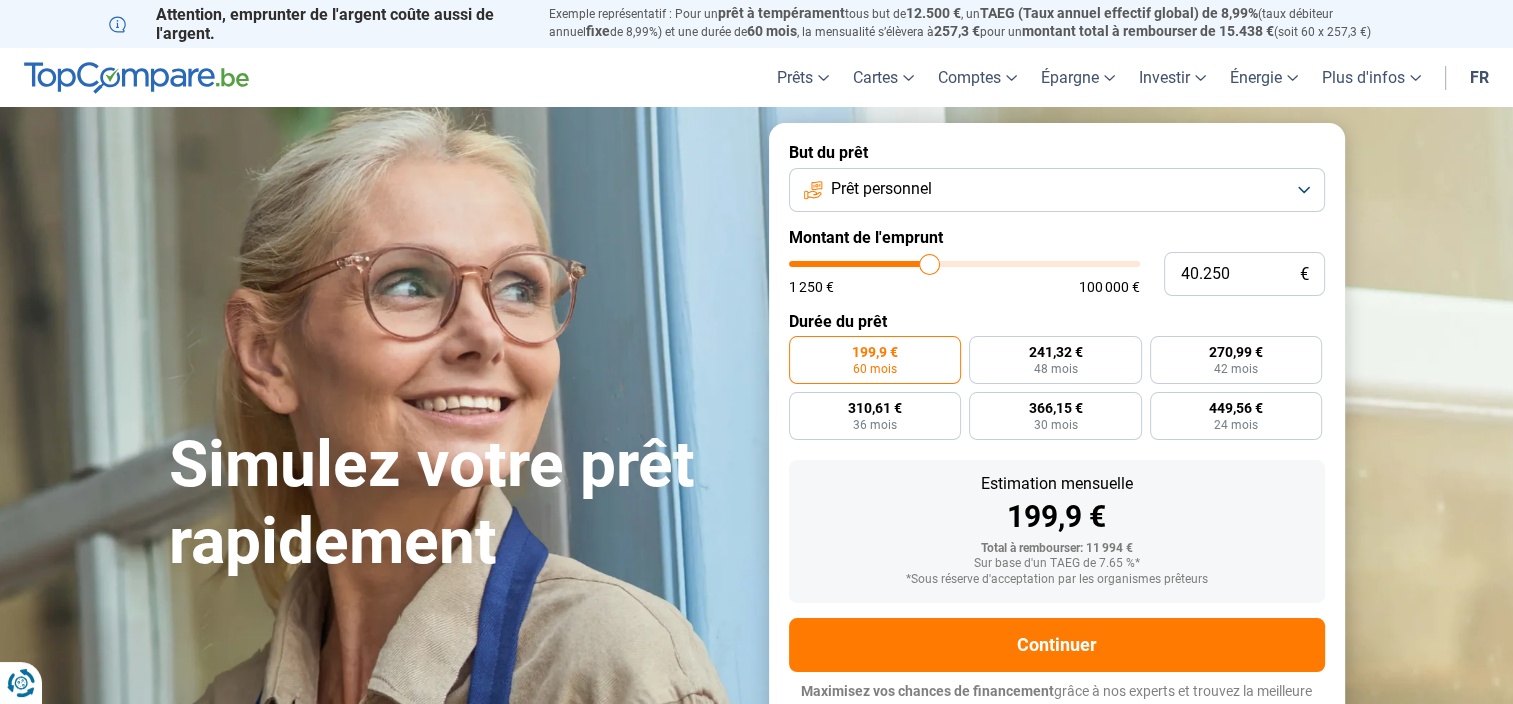 type on "39.000" 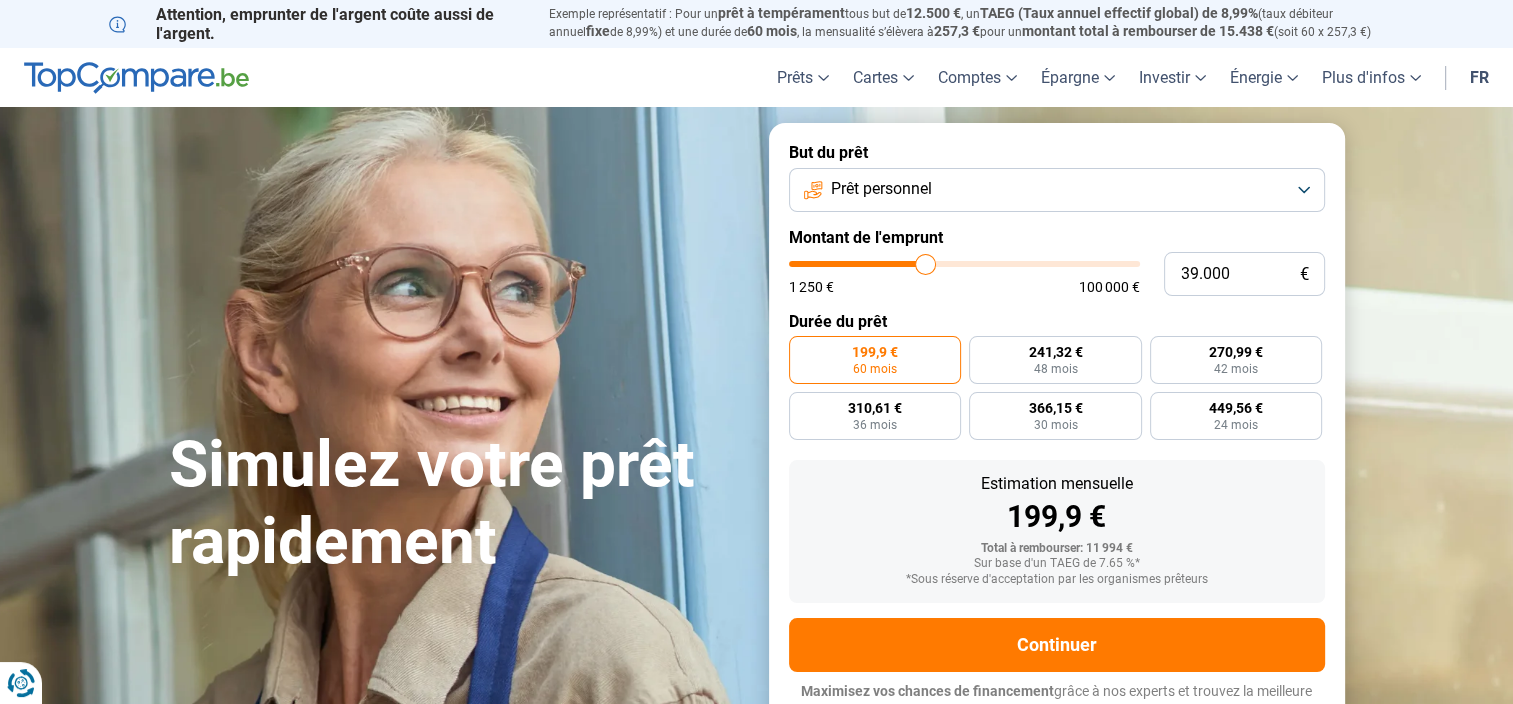 type on "38.000" 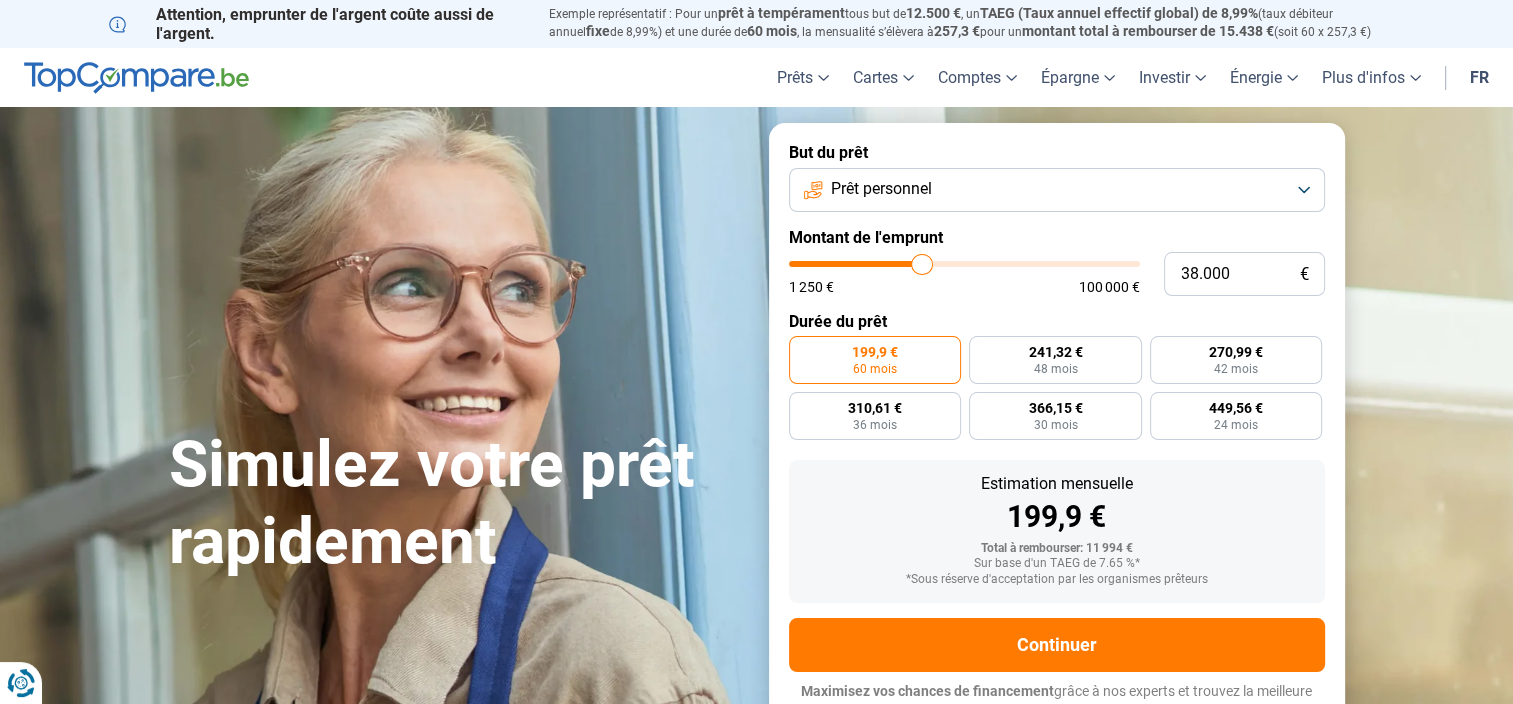 type on "37.750" 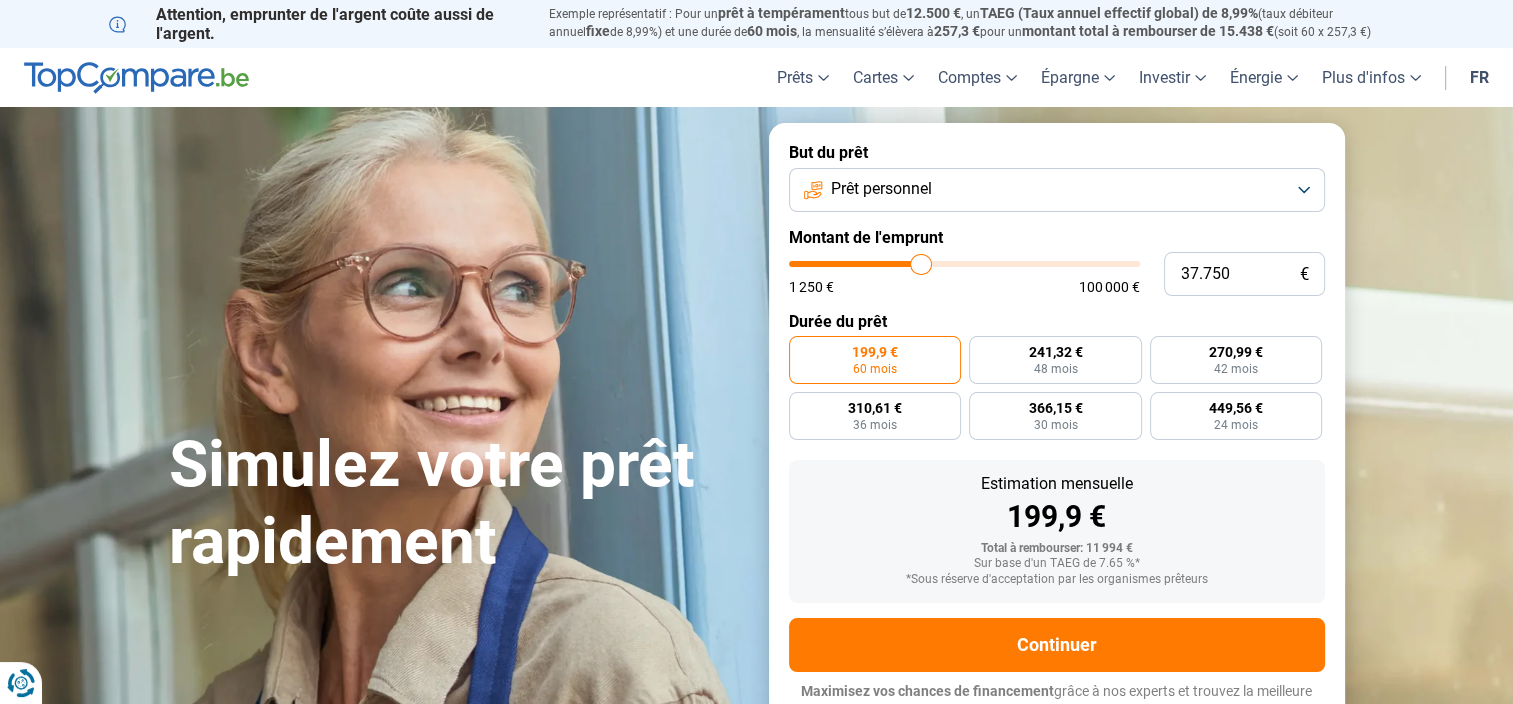 type on "37.500" 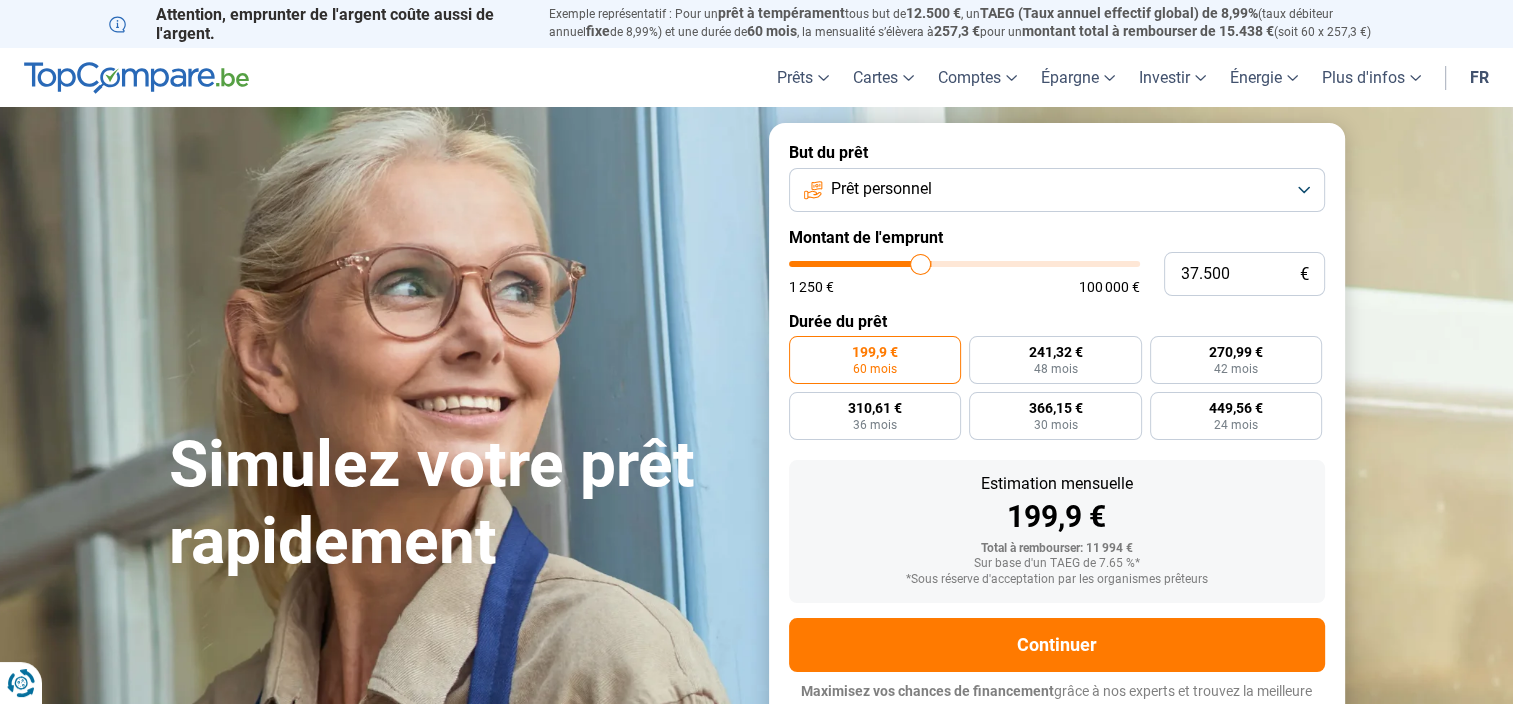 type on "36.750" 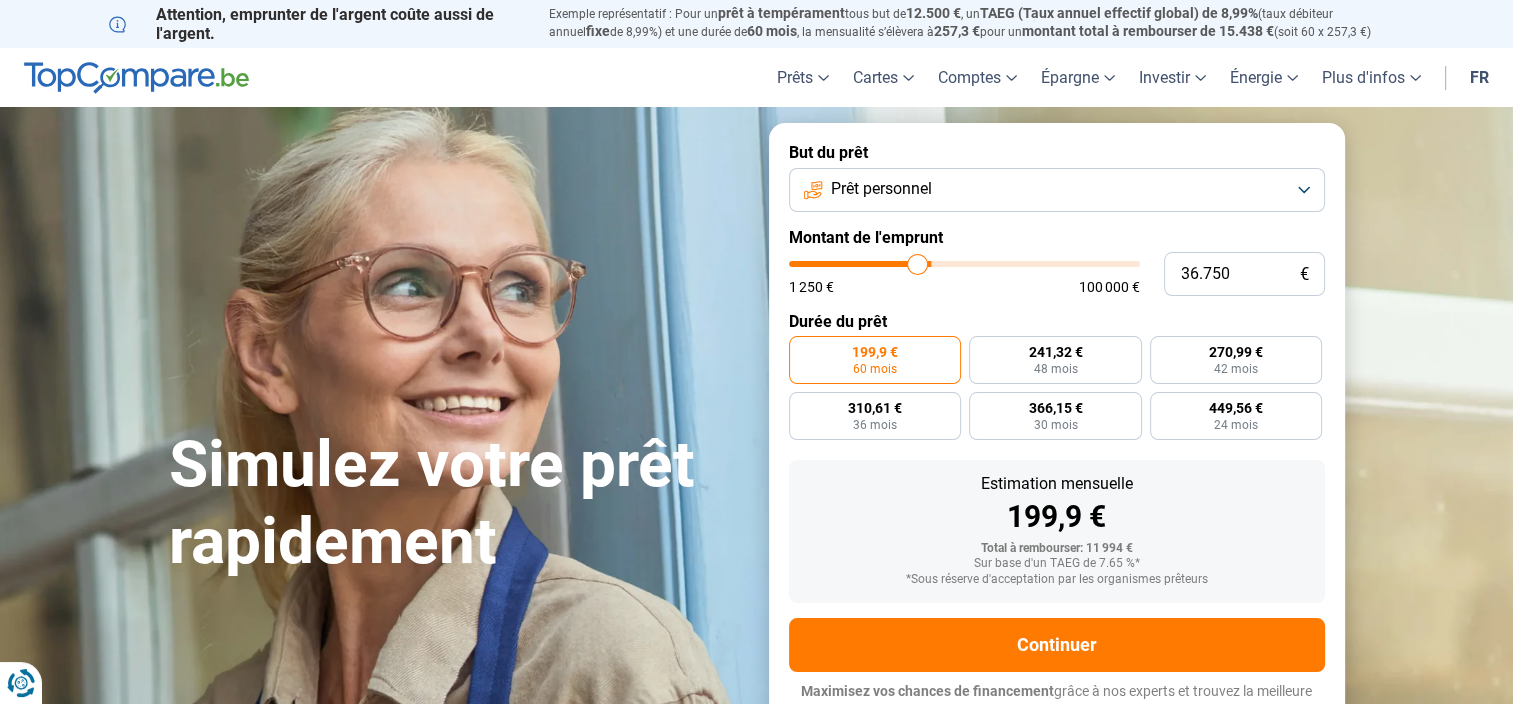type on "35.500" 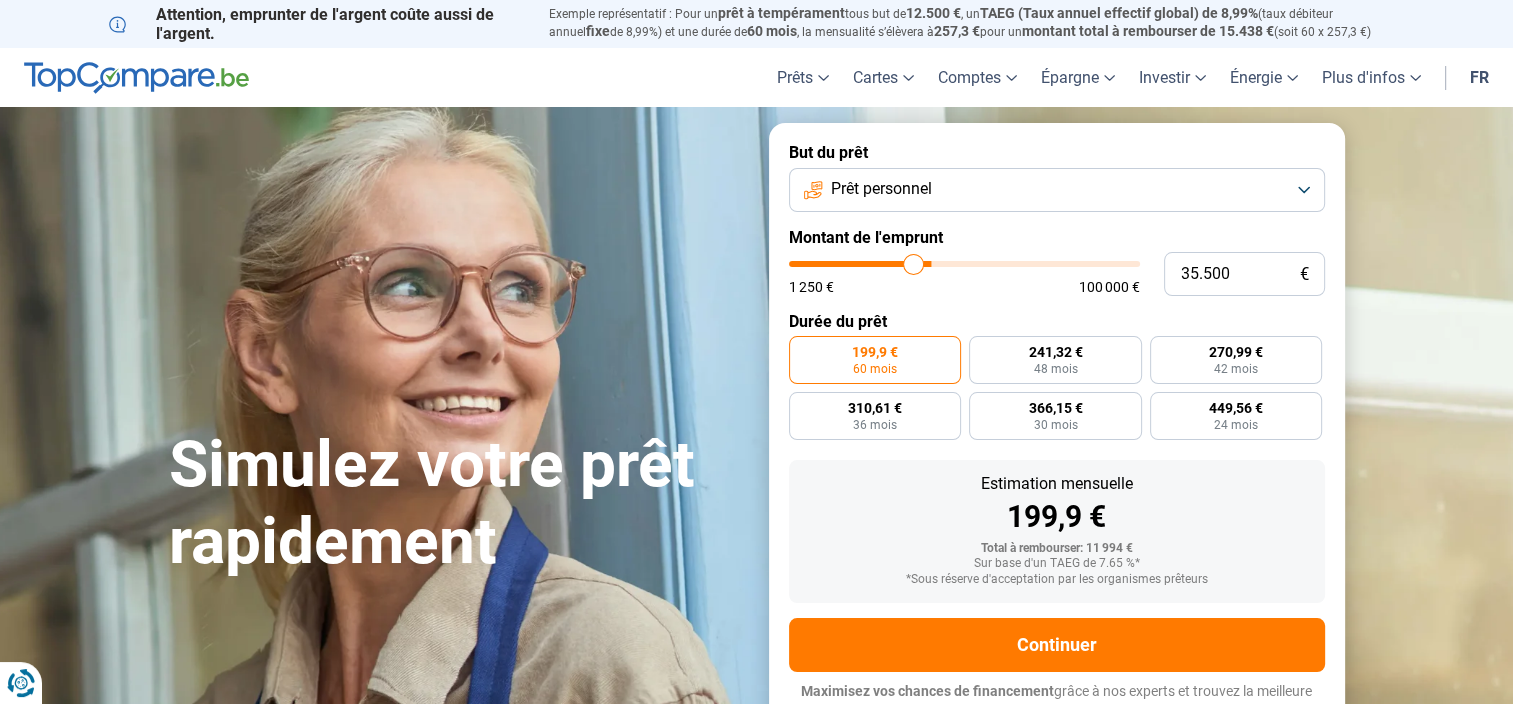 type on "34.250" 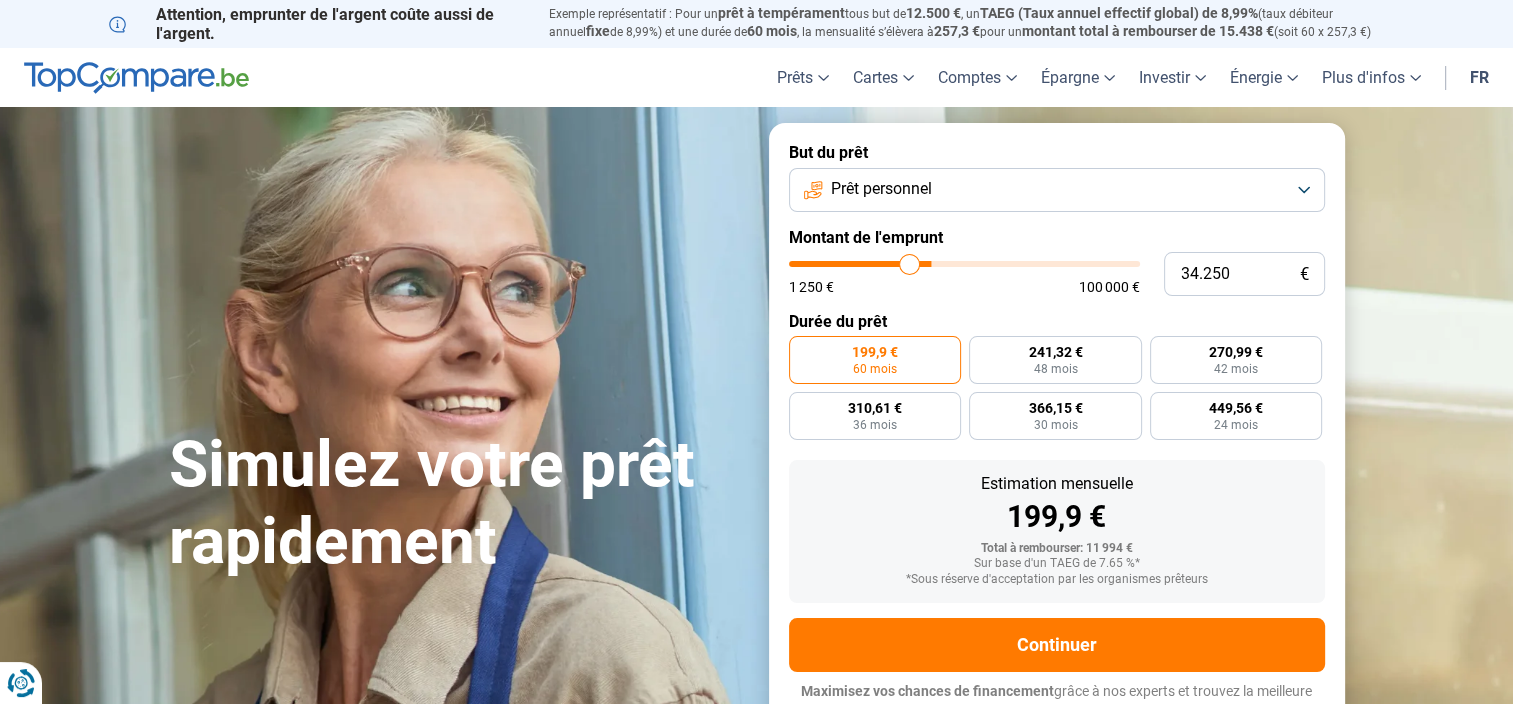 type on "33.500" 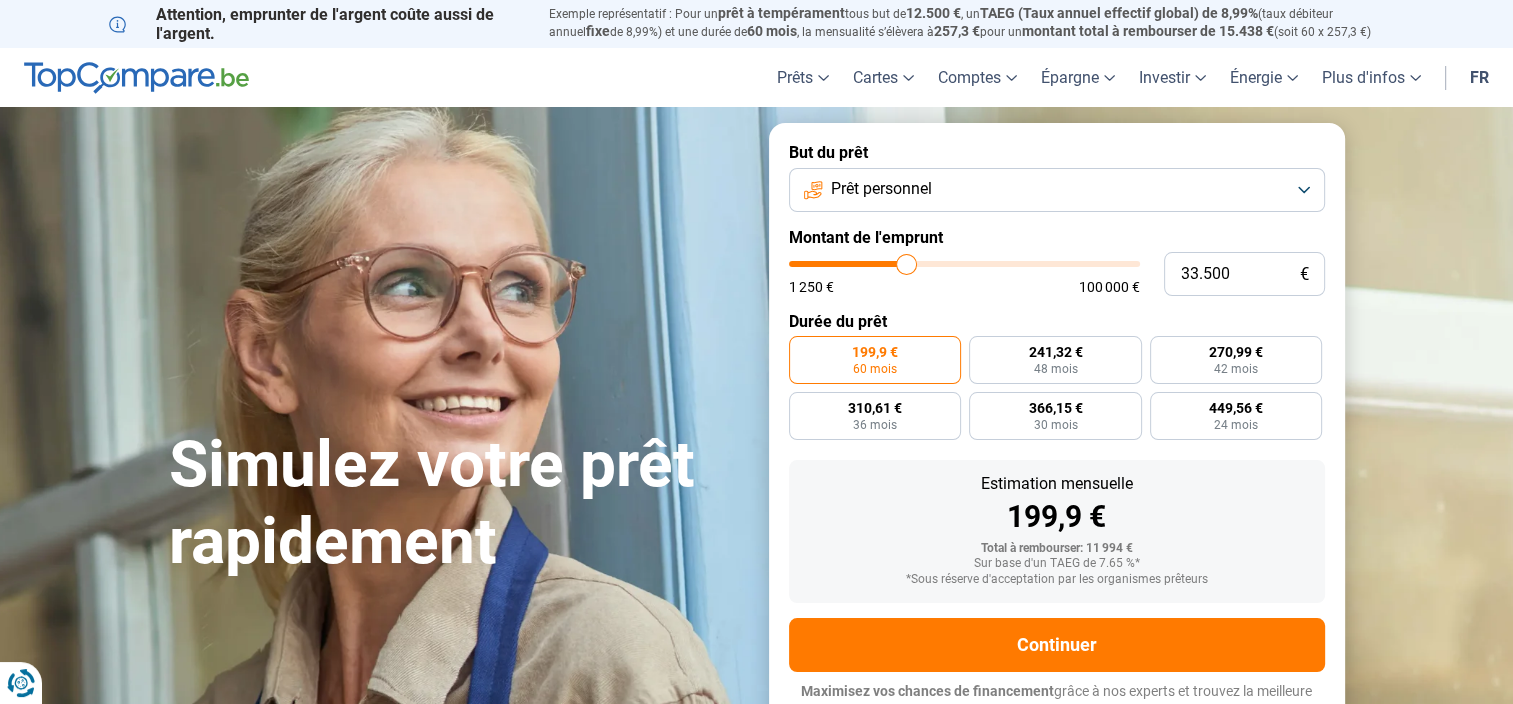 type on "33.250" 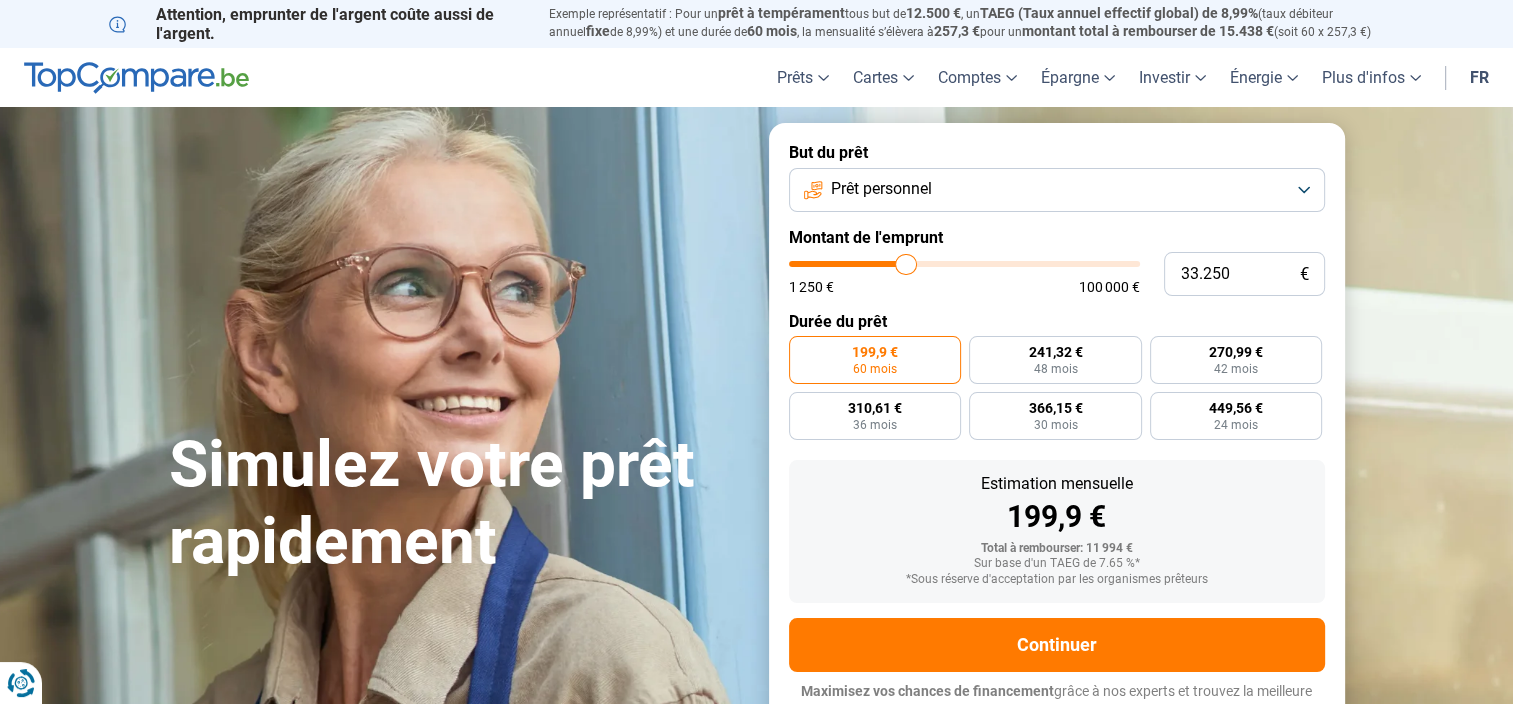 type on "33.000" 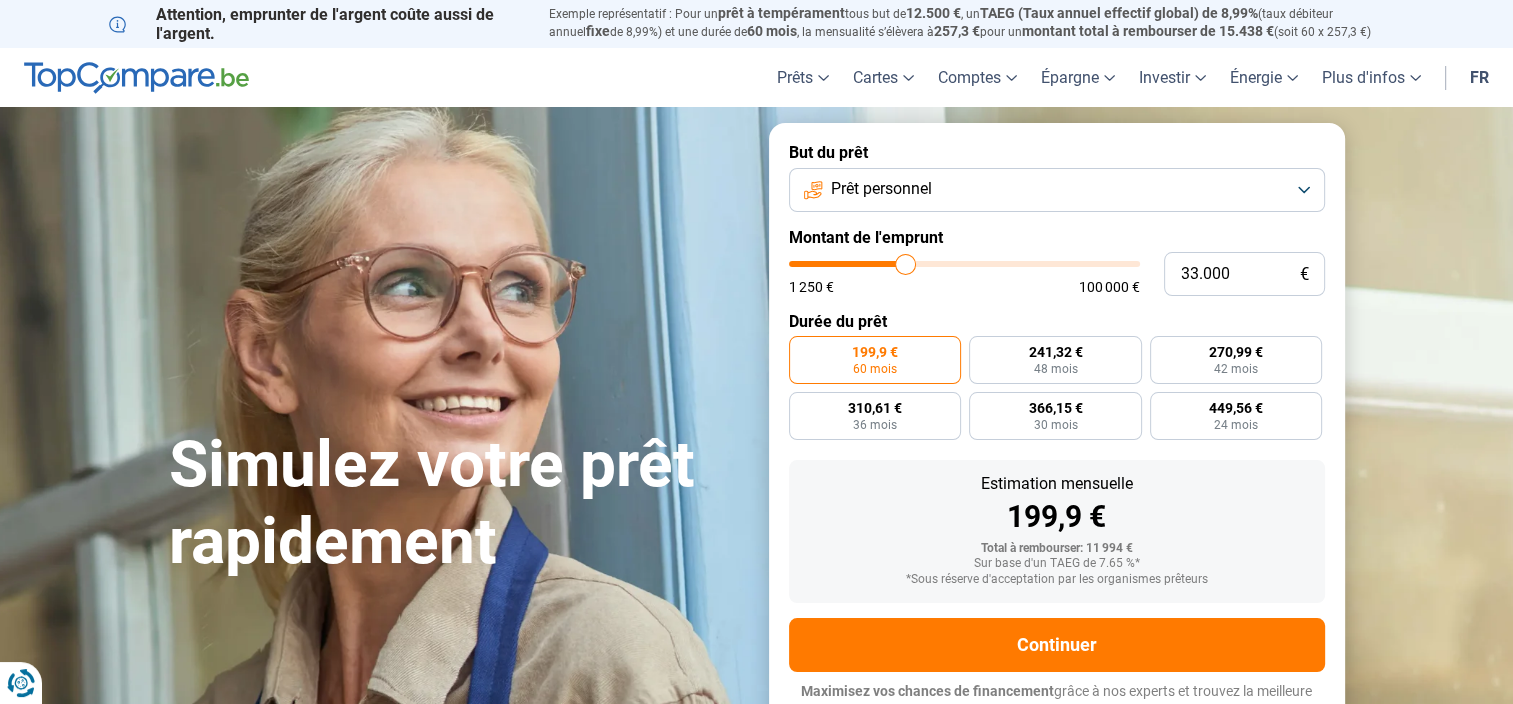 type on "32.000" 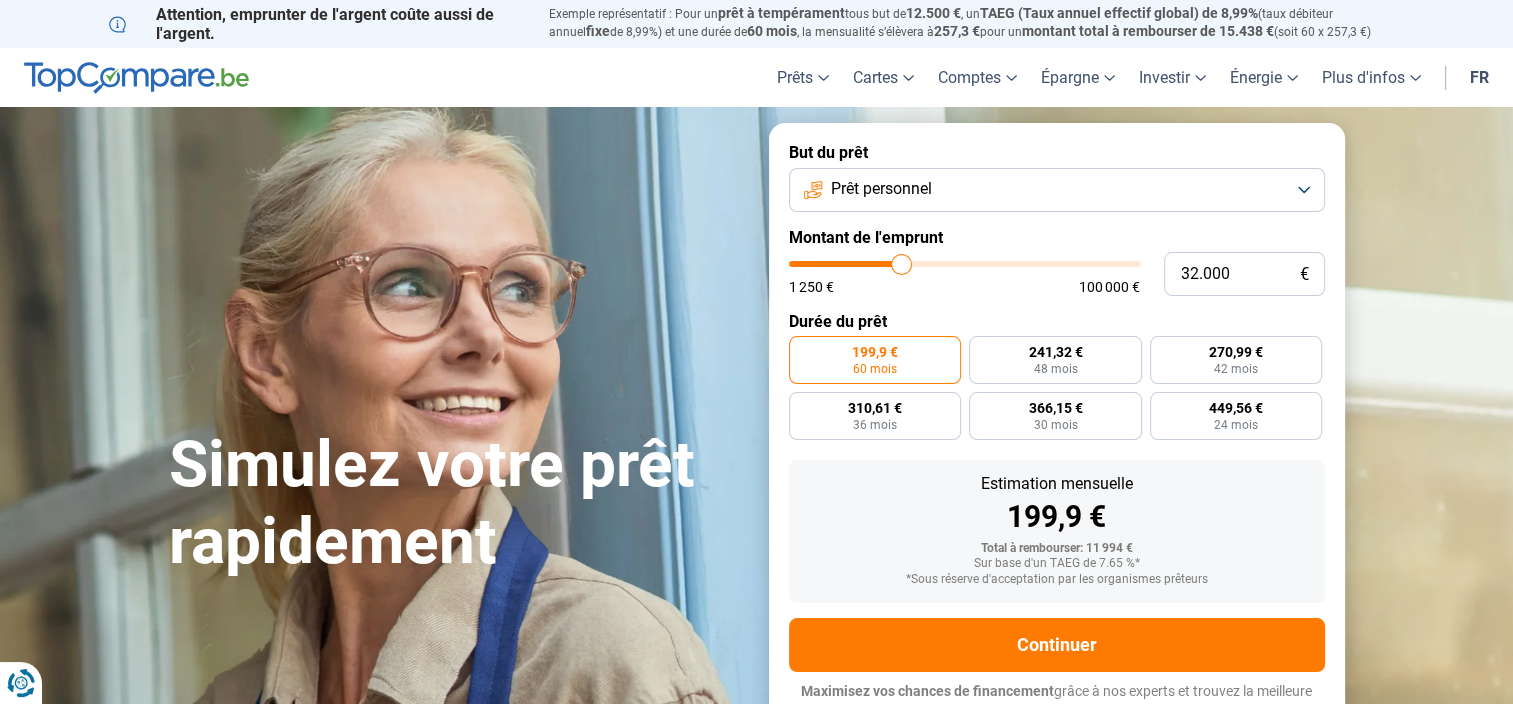 type on "31.250" 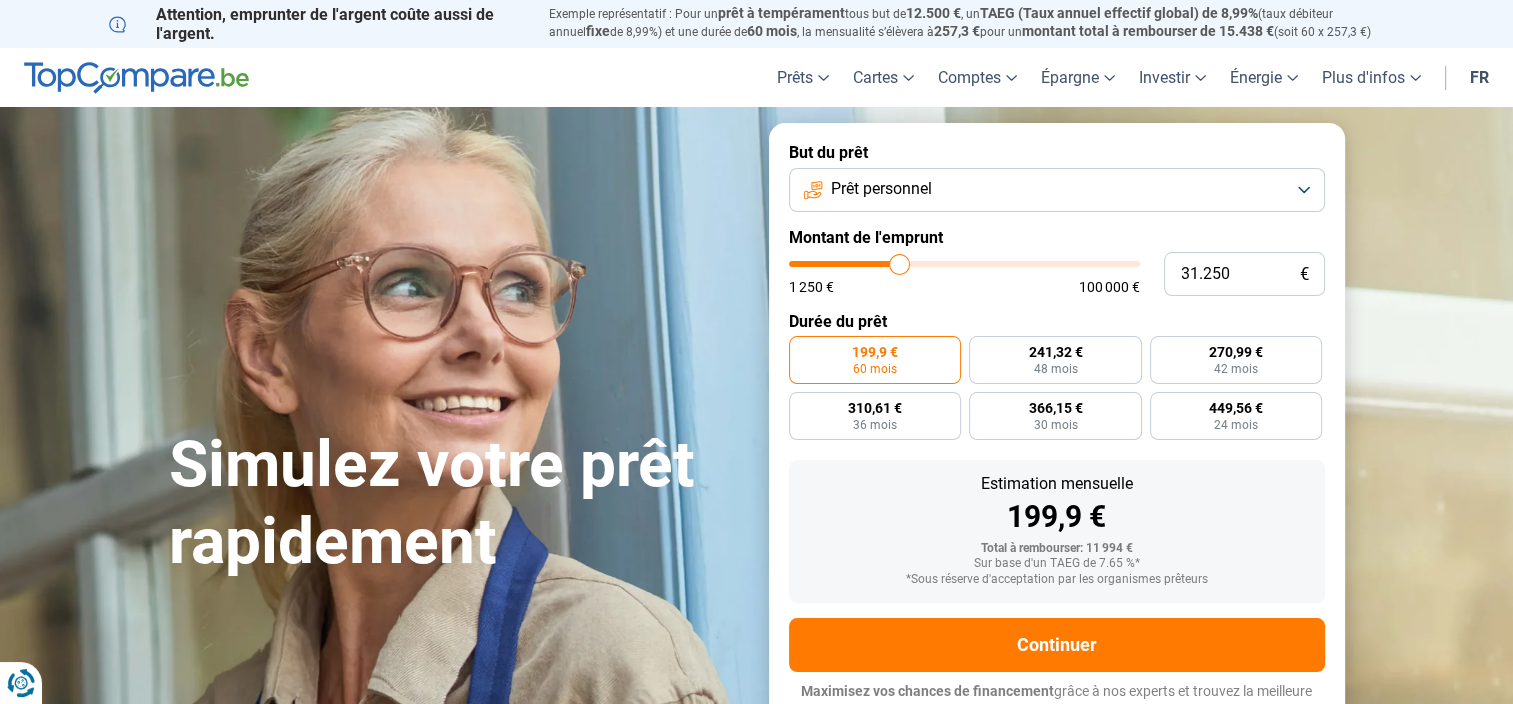 type on "30.750" 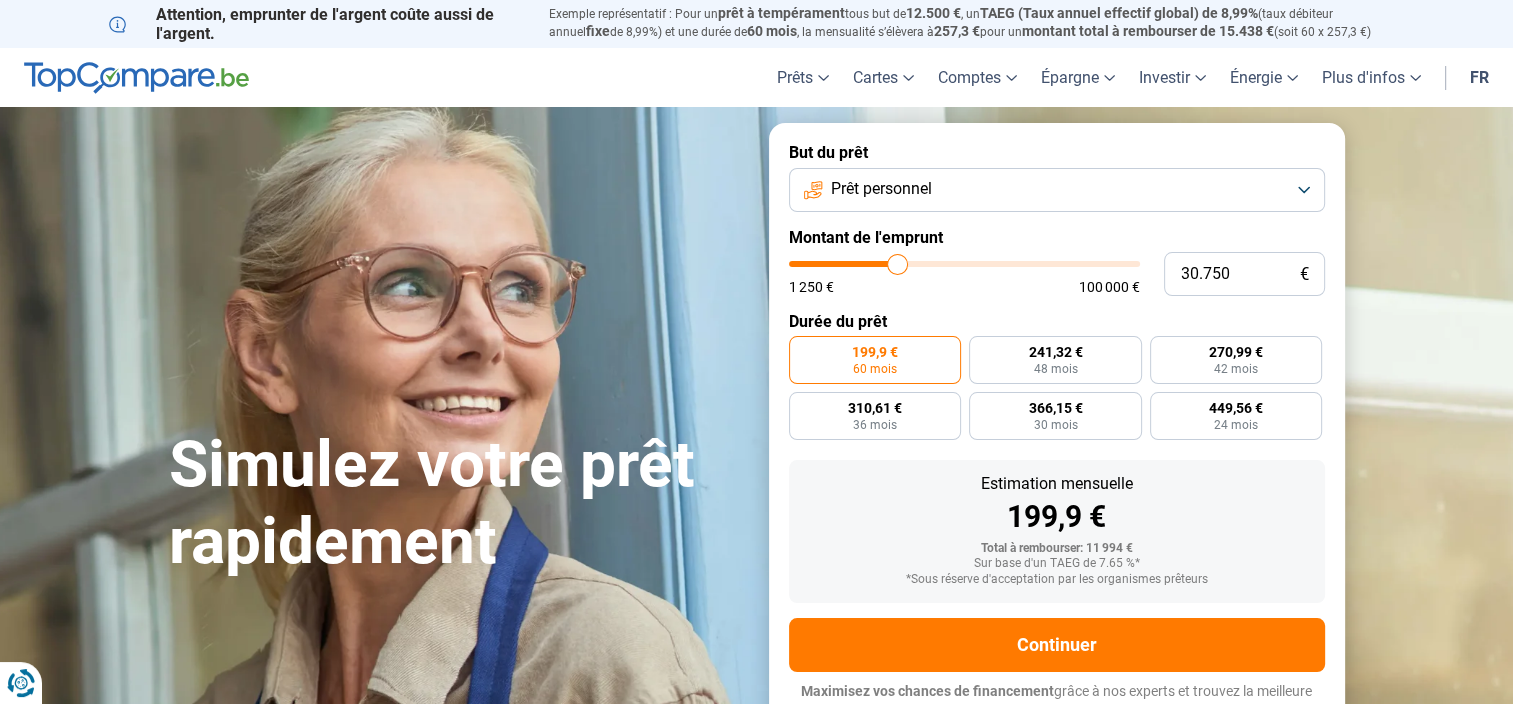 type on "30.250" 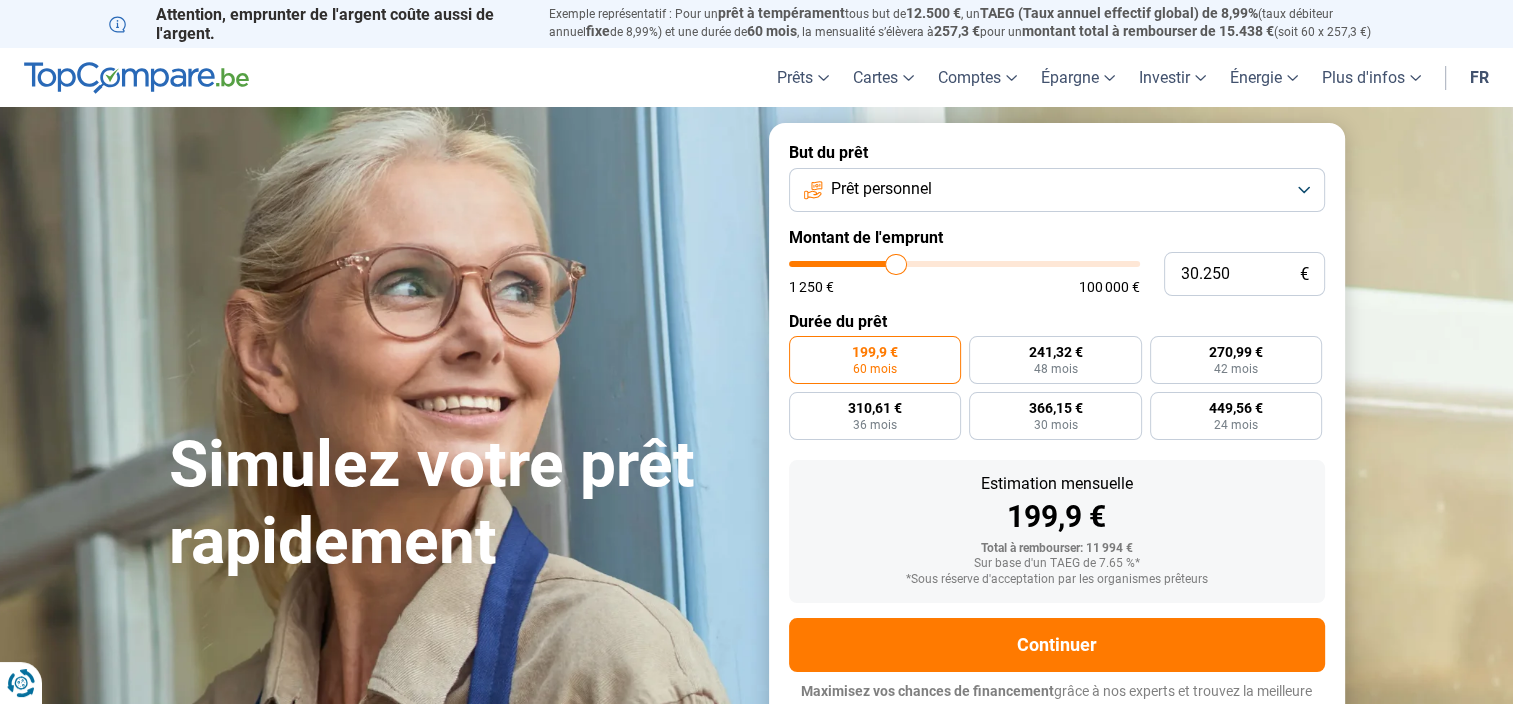 type on "29.750" 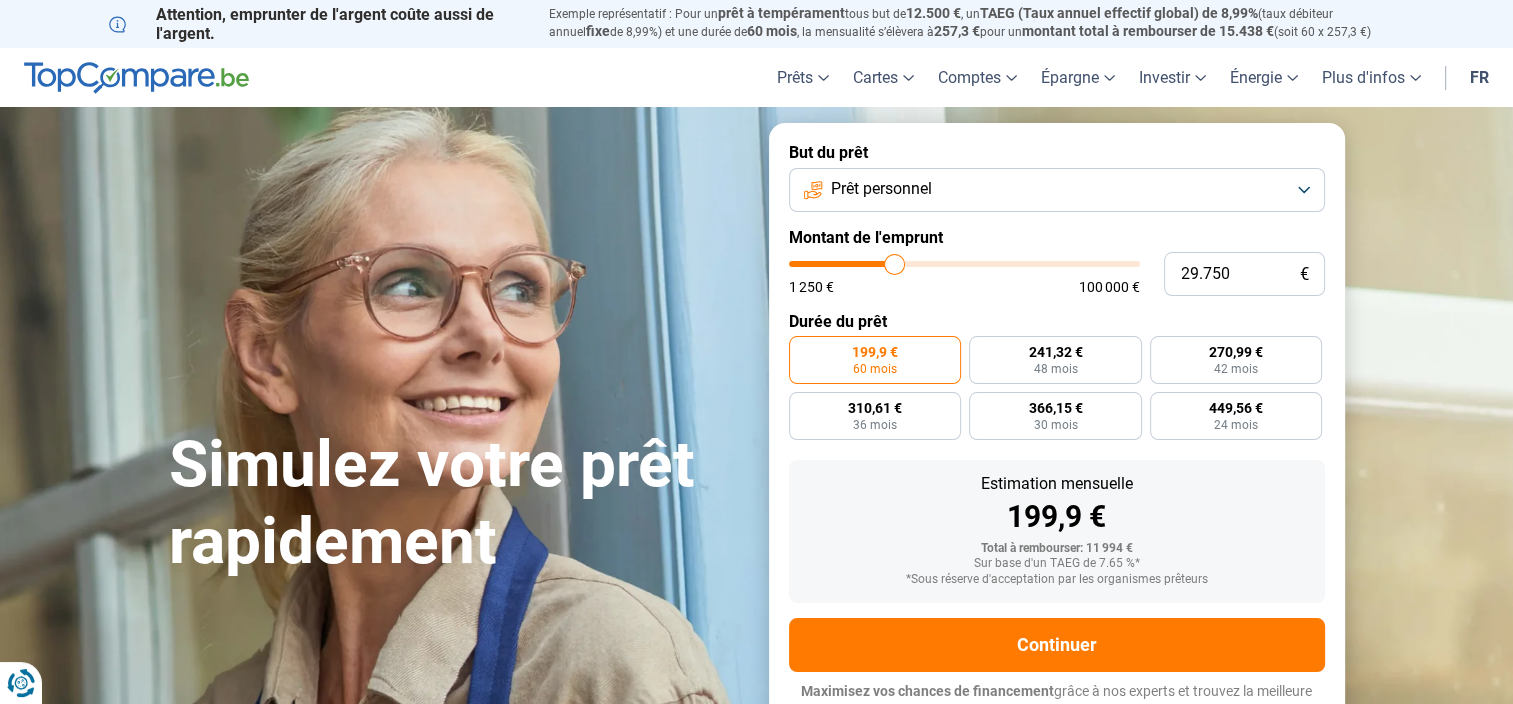 type on "28.750" 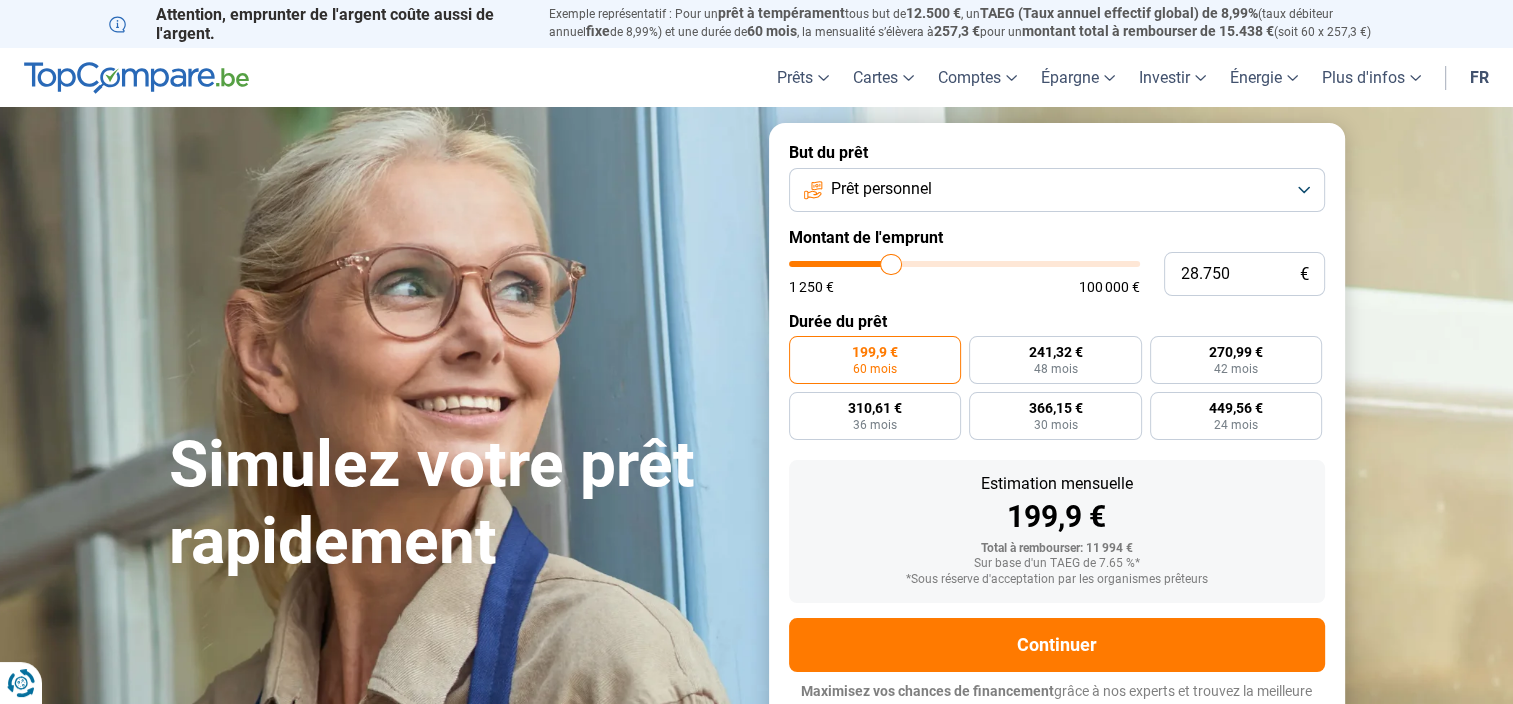 type on "27.250" 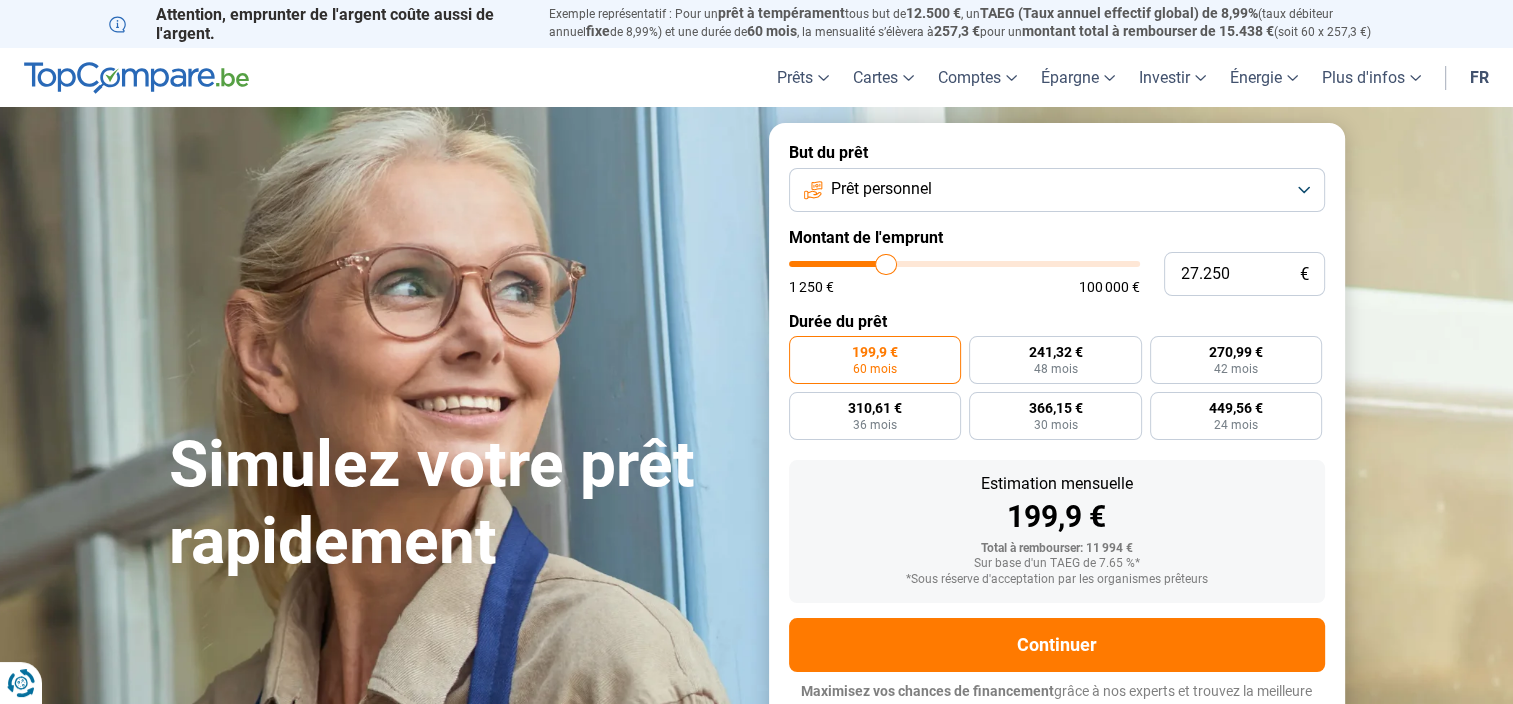 type on "26.250" 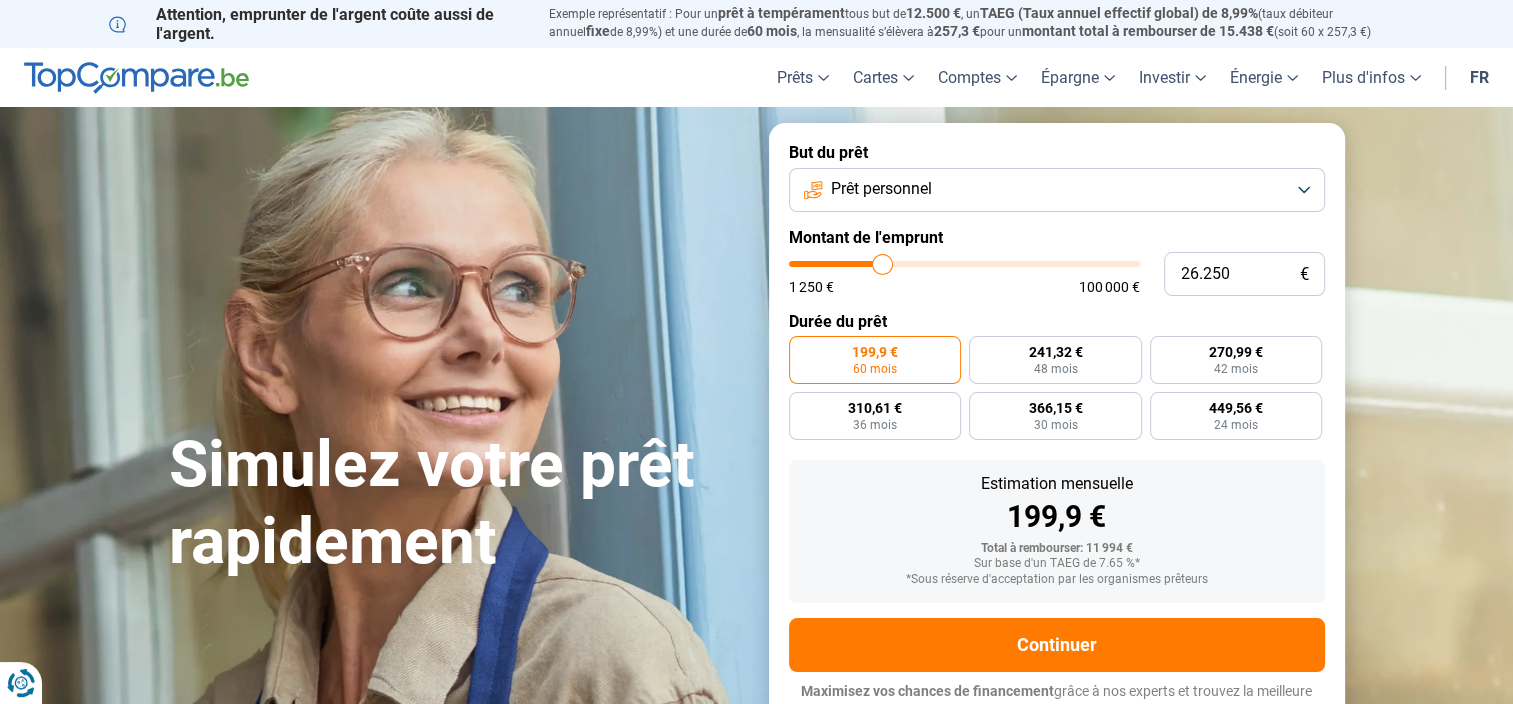 type on "25.750" 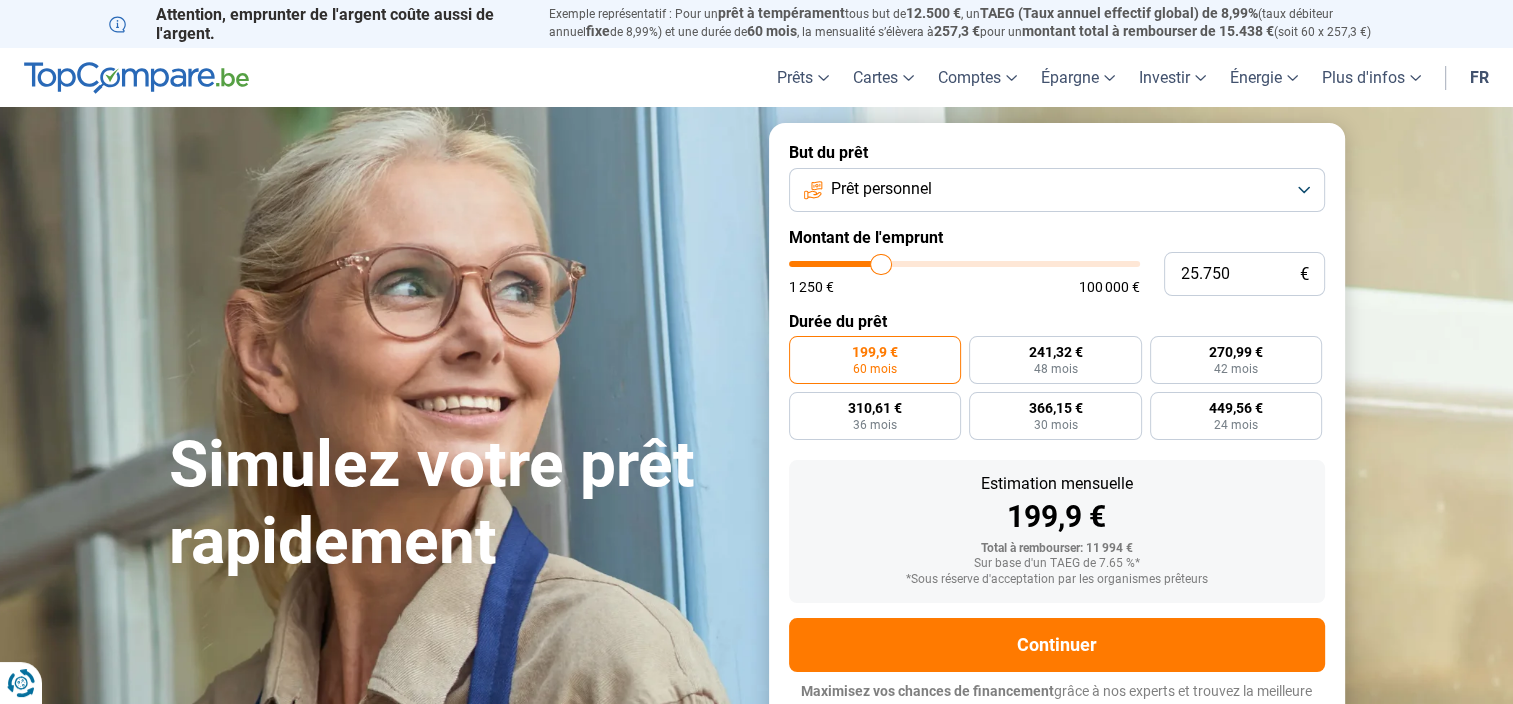 type on "25.250" 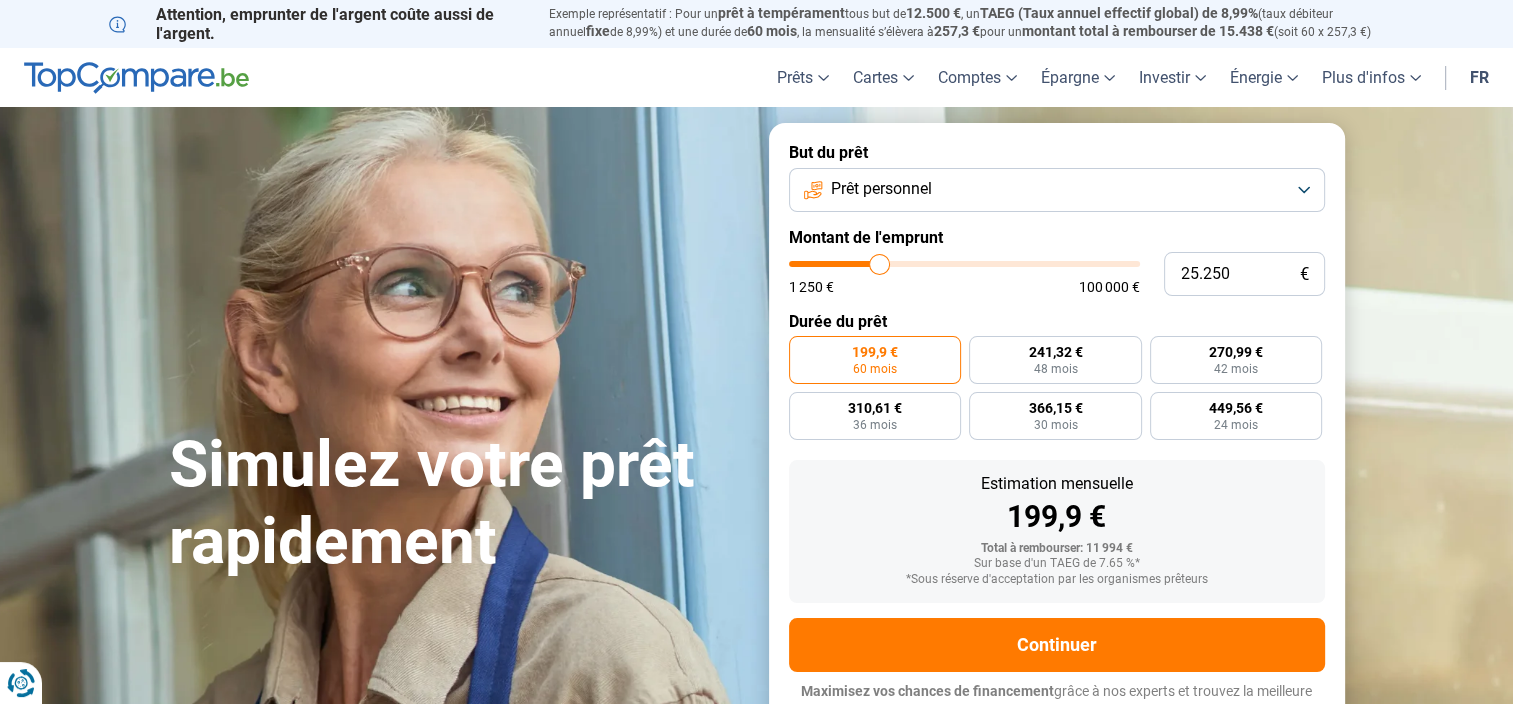 type on "24.750" 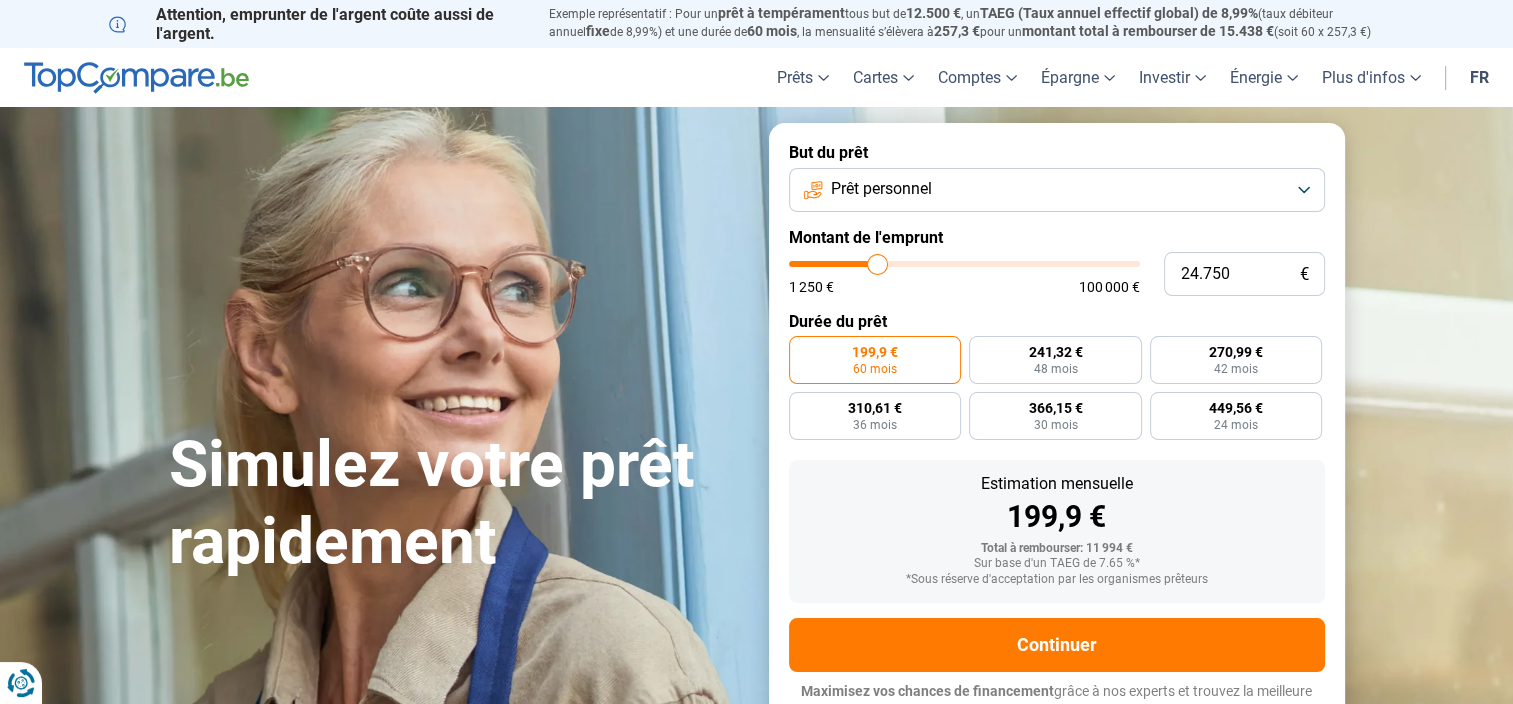 type on "25.000" 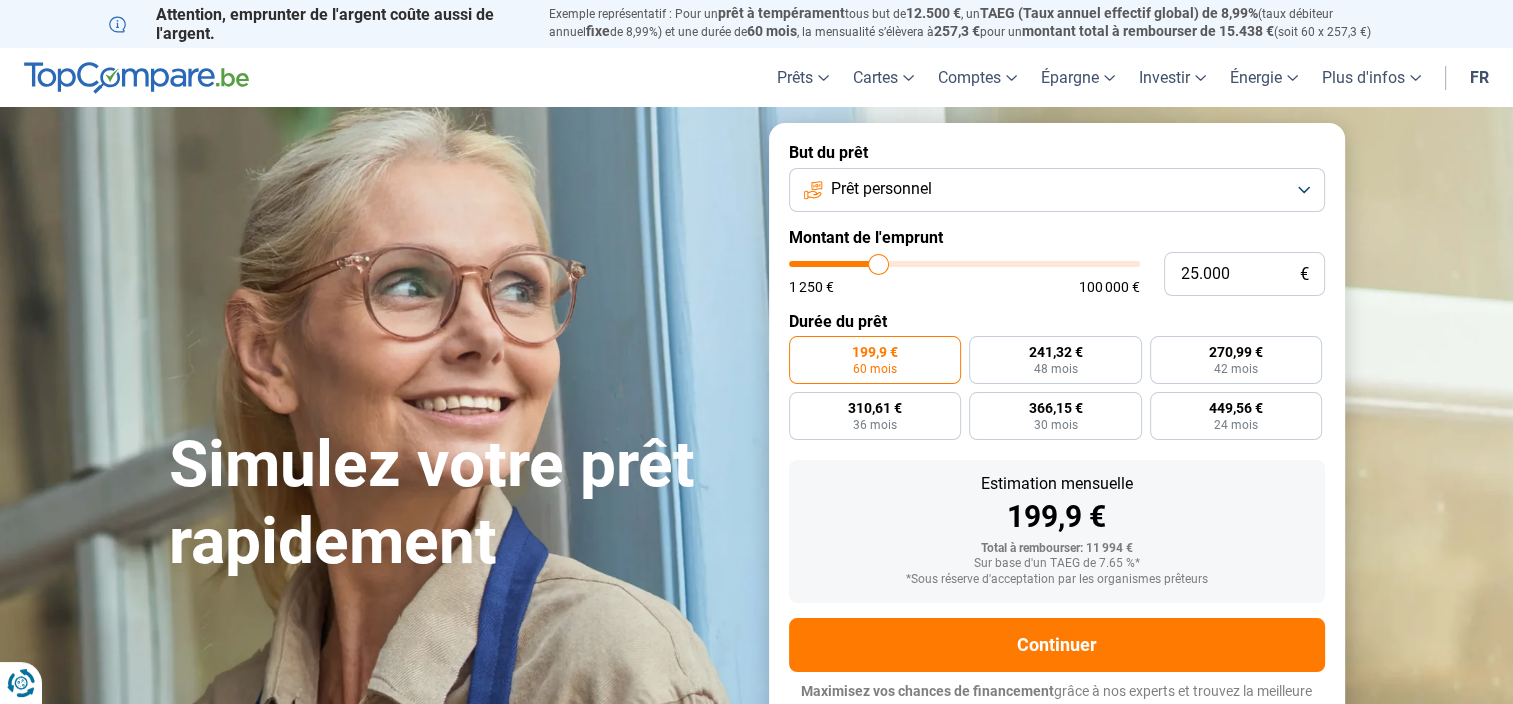 type on "25.250" 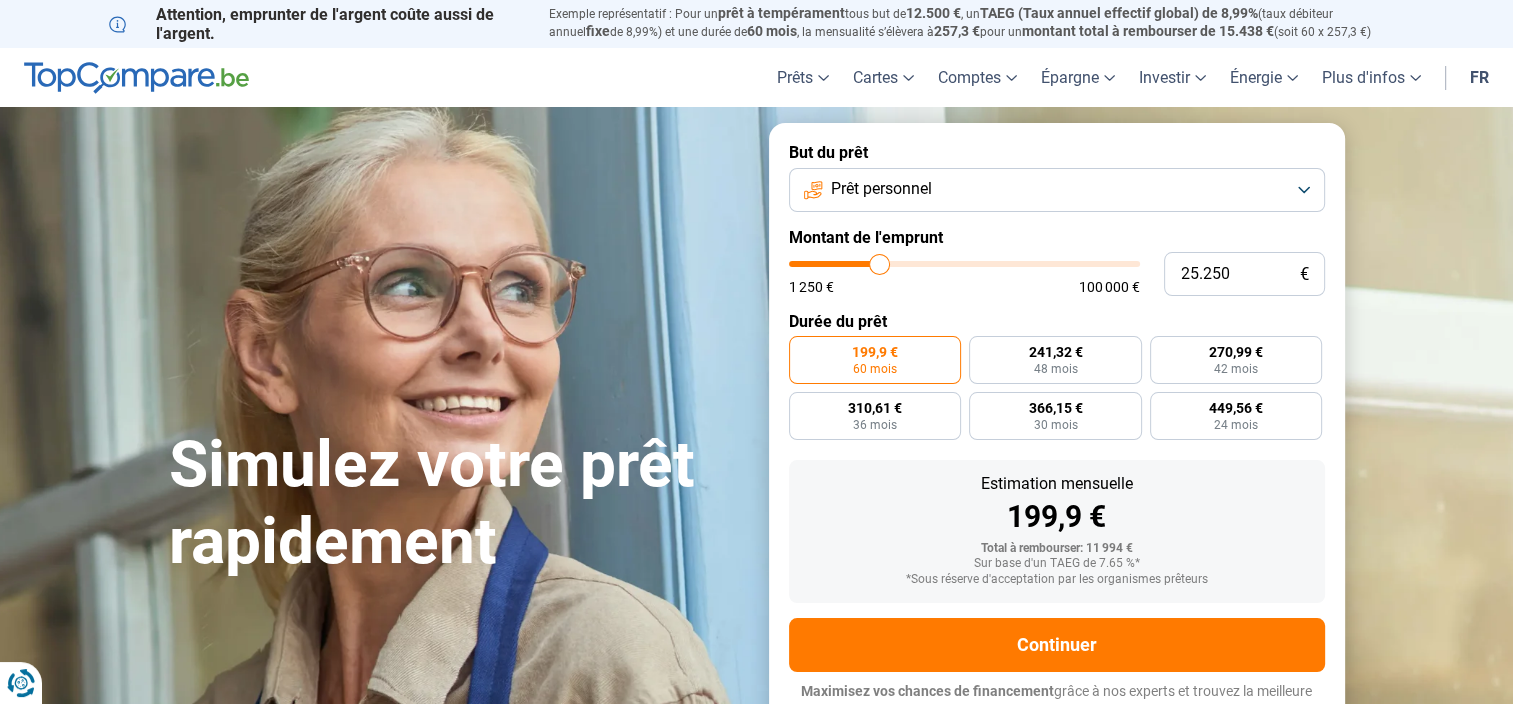 type on "25.000" 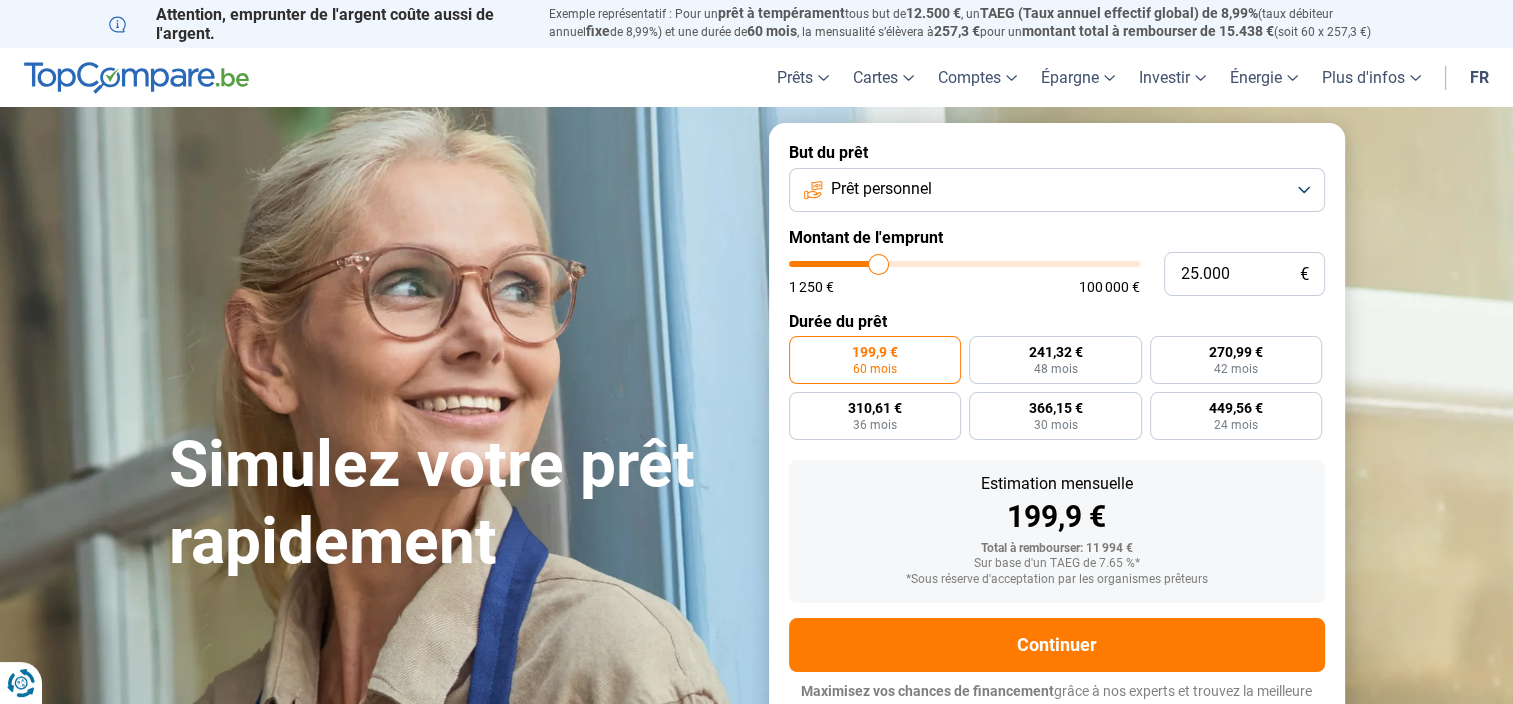 drag, startPoint x: 832, startPoint y: 264, endPoint x: 878, endPoint y: 265, distance: 46.010868 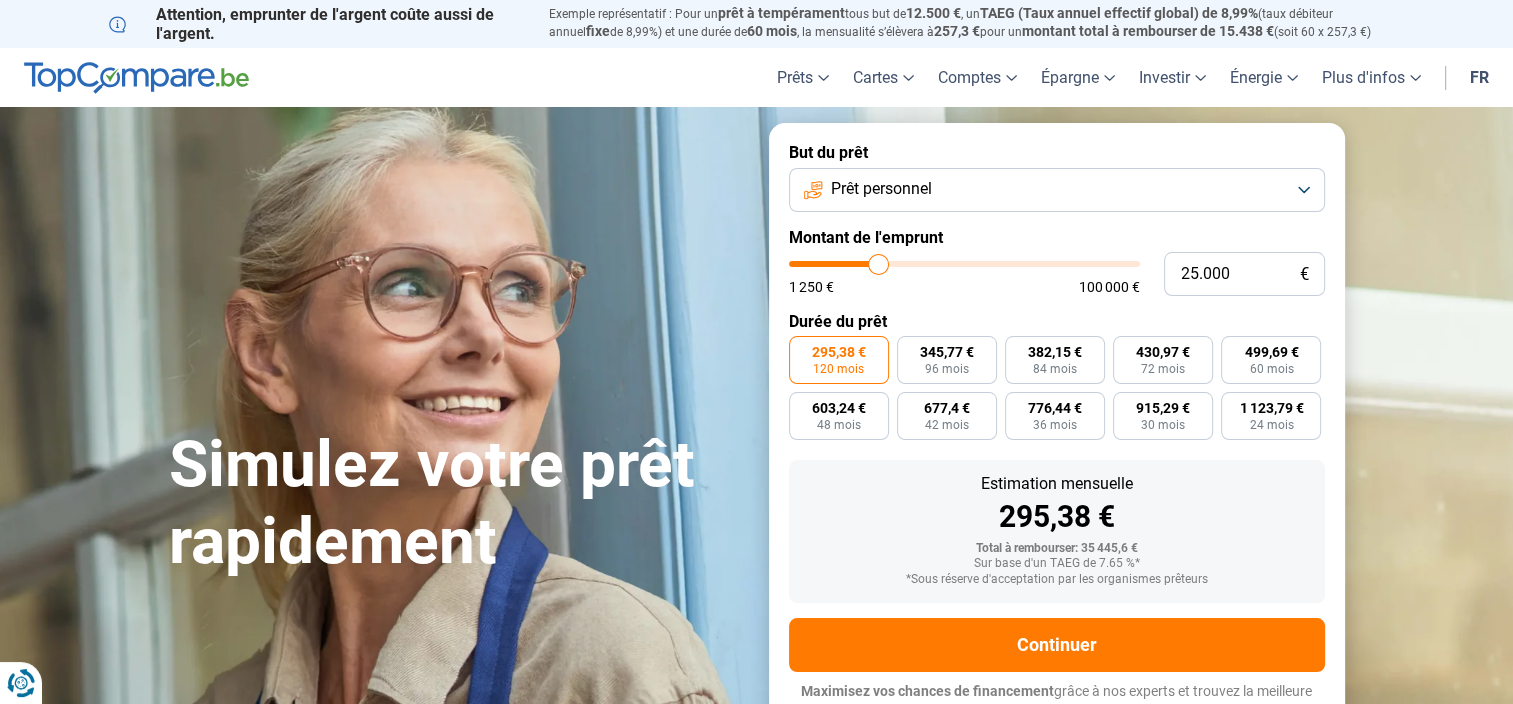 scroll, scrollTop: 18, scrollLeft: 0, axis: vertical 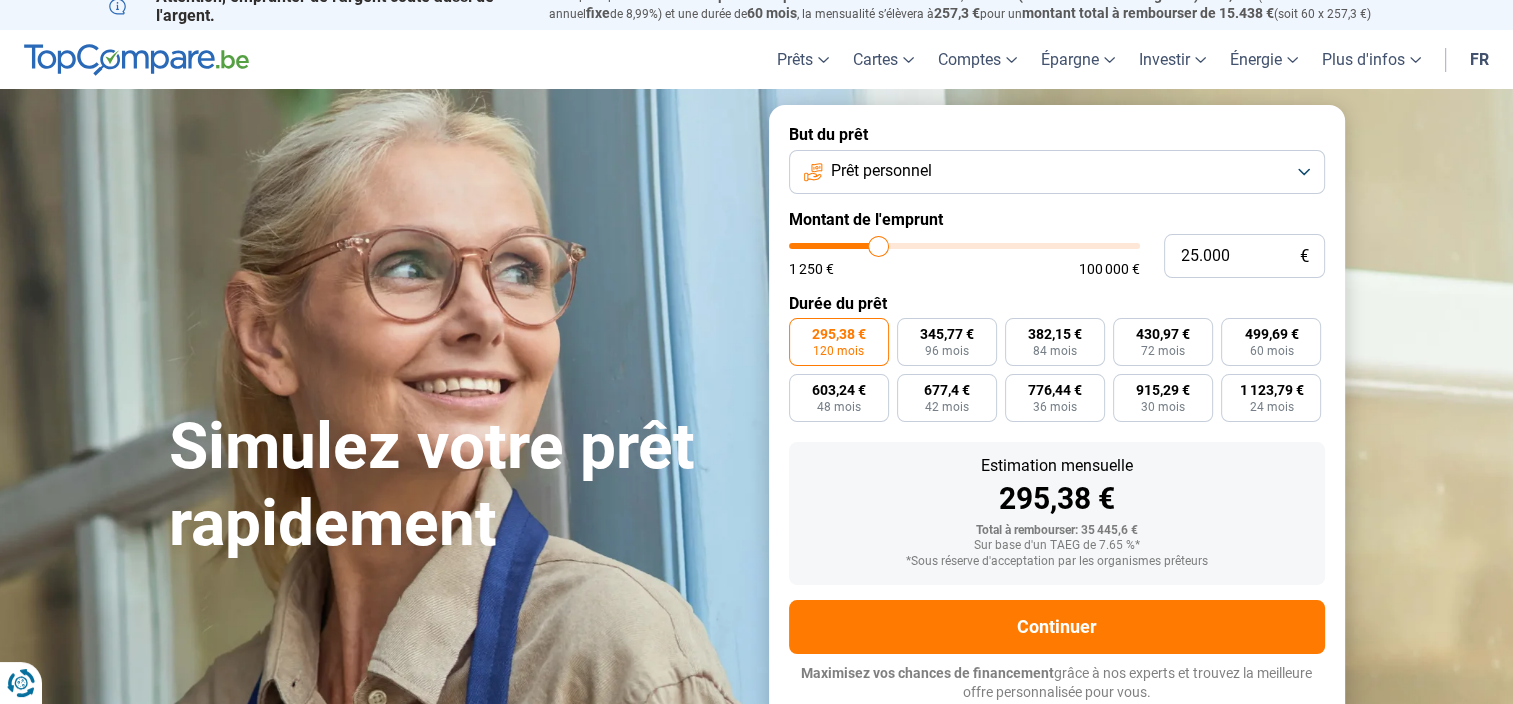 click on "295,38 €" at bounding box center (839, 334) 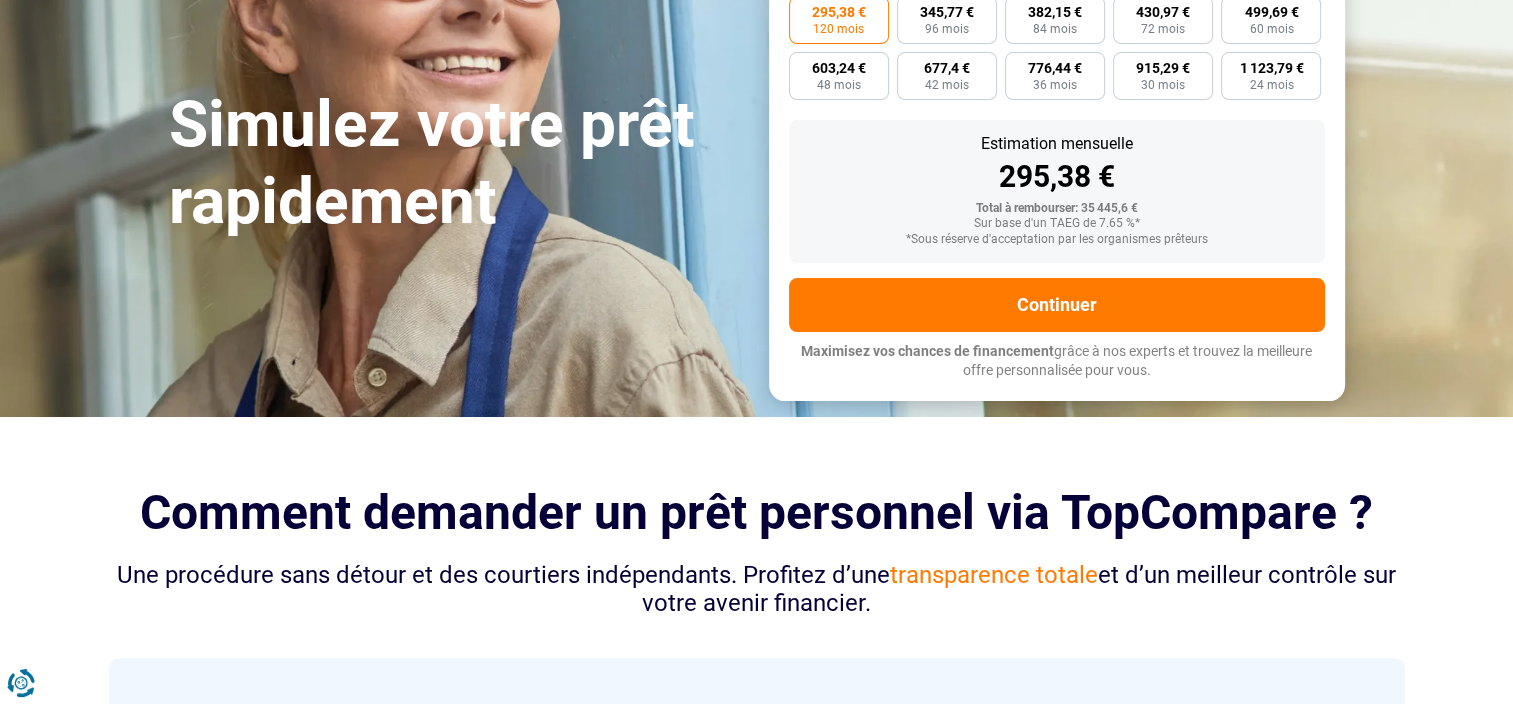 scroll, scrollTop: 218, scrollLeft: 0, axis: vertical 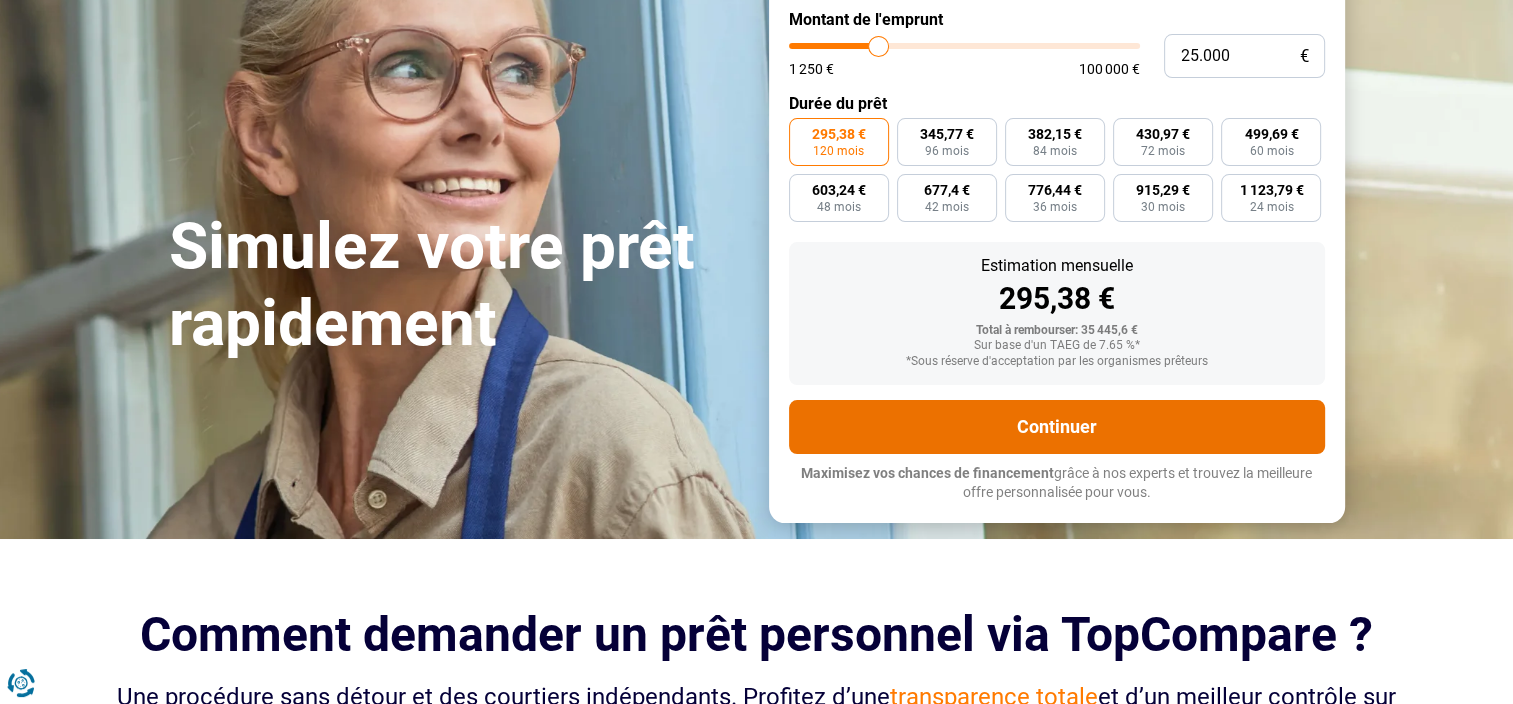 click on "Continuer" at bounding box center [1057, 427] 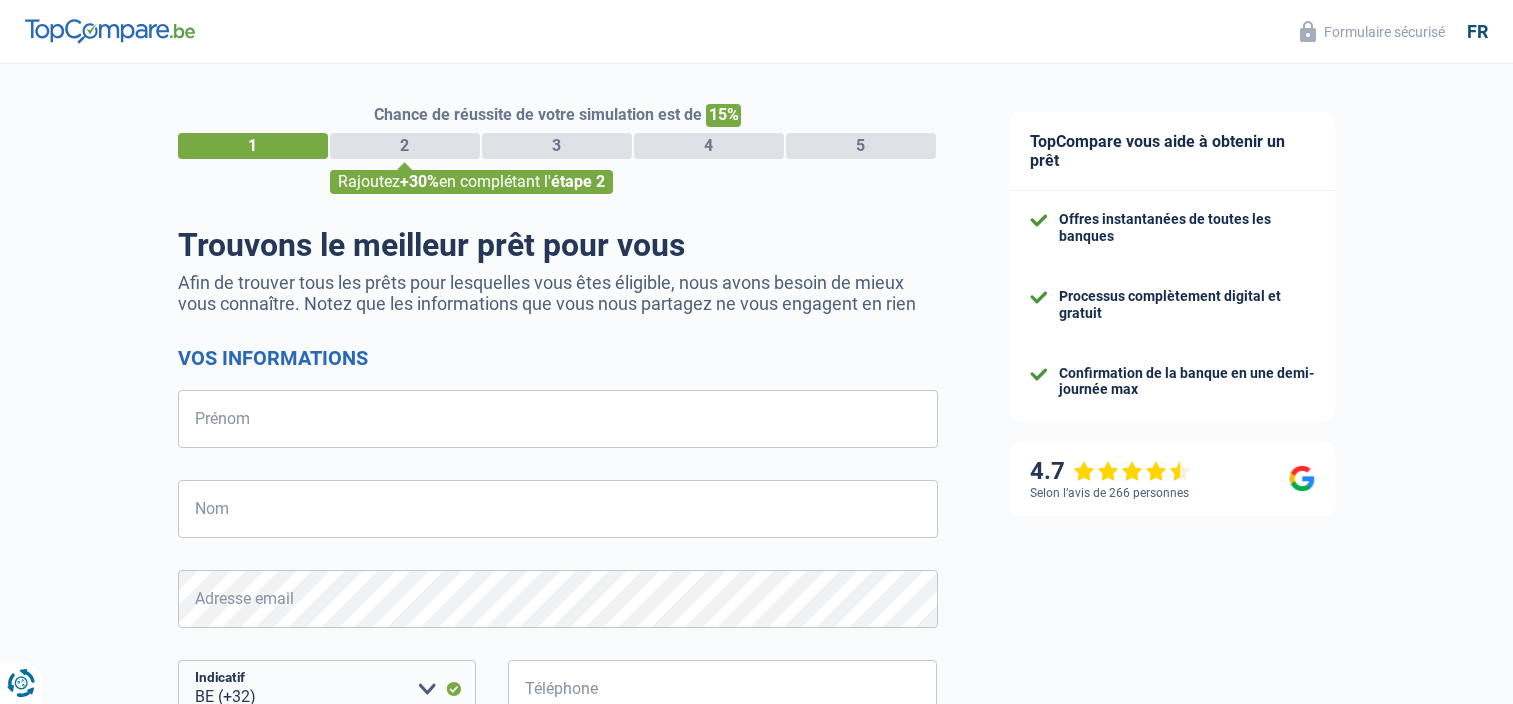 select on "32" 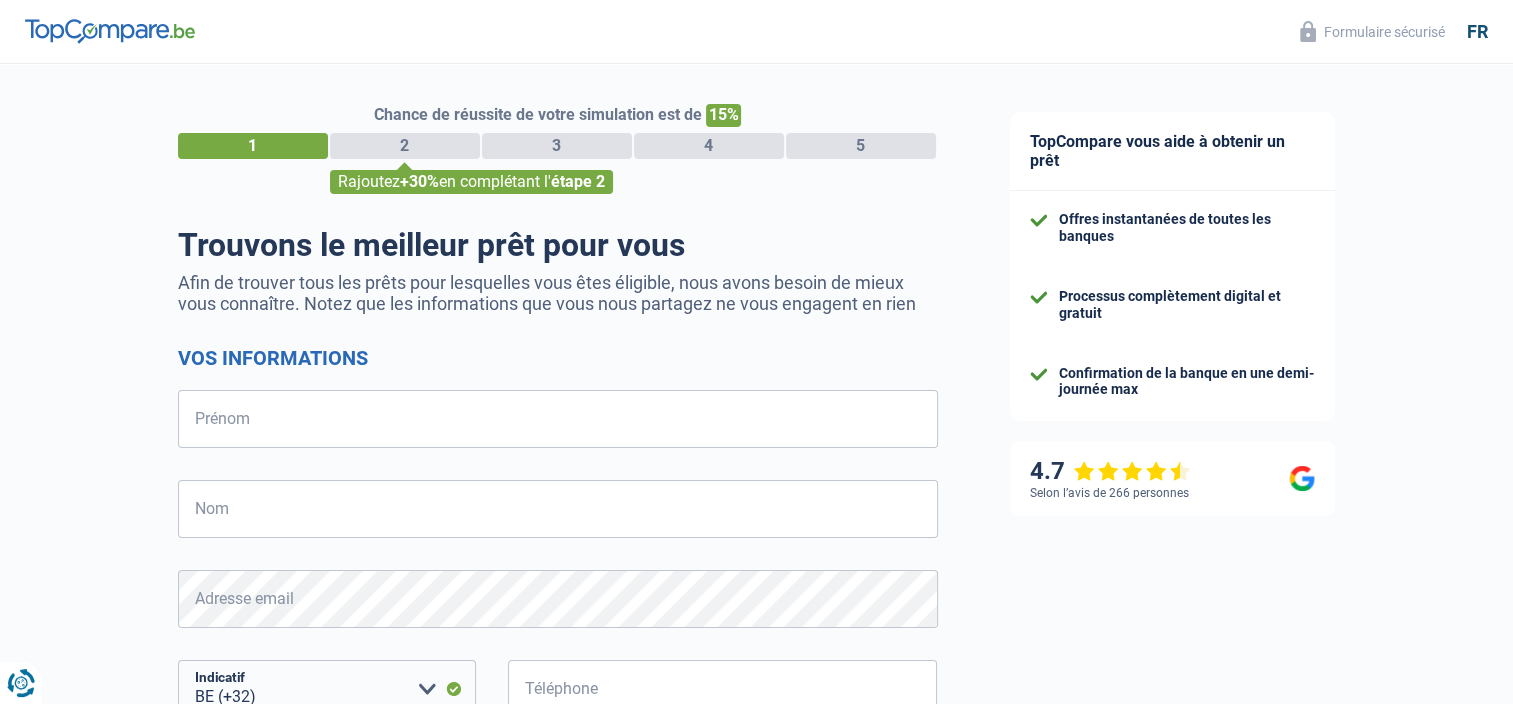 scroll, scrollTop: 0, scrollLeft: 0, axis: both 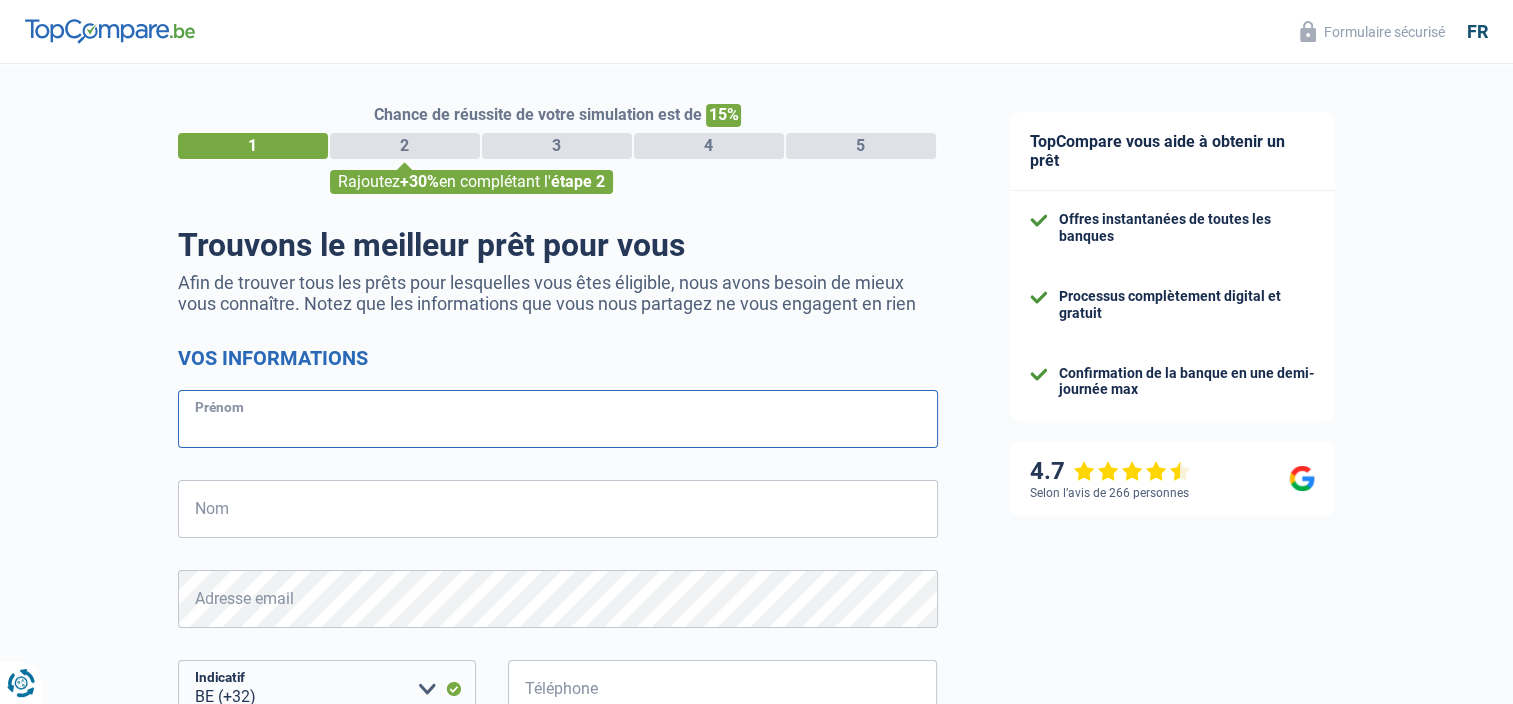 click on "Prénom" at bounding box center (558, 419) 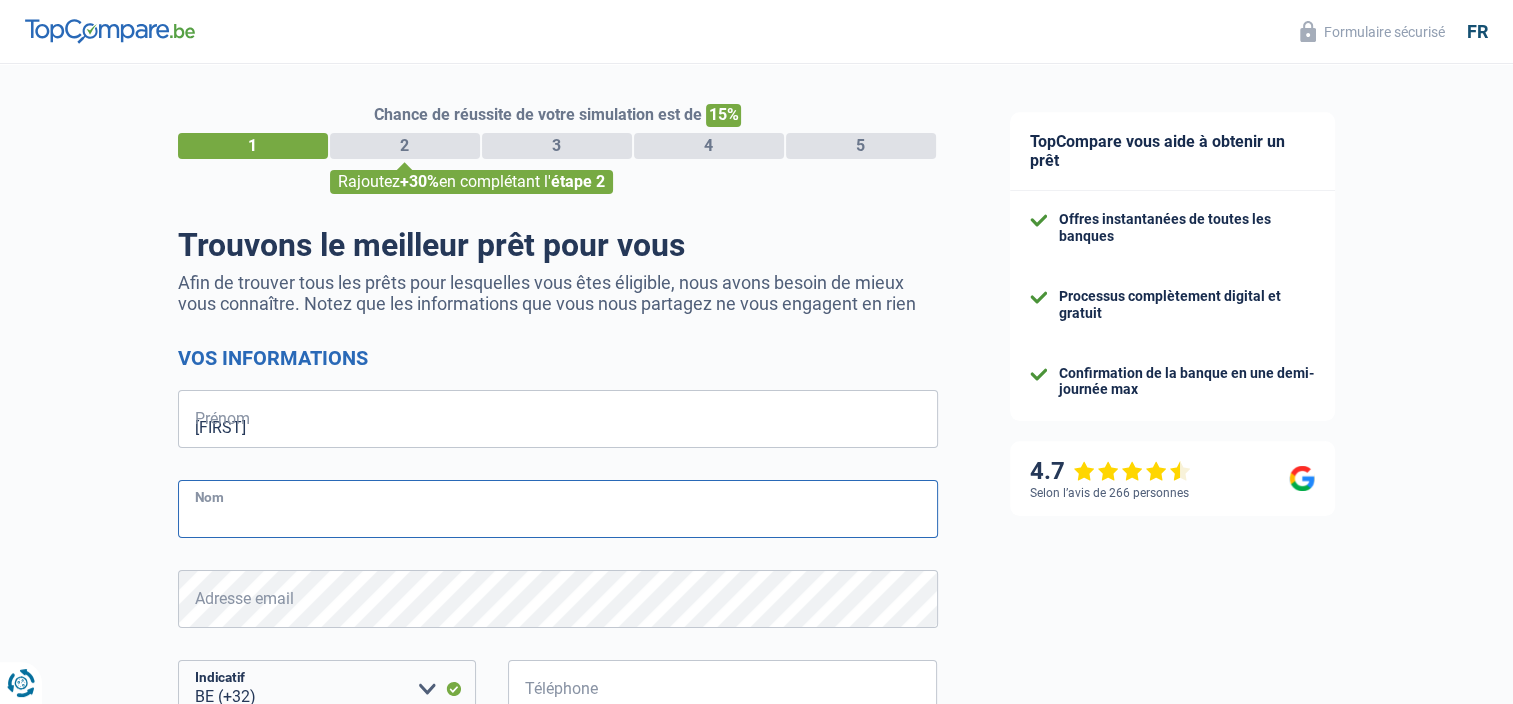 type on "[LAST]" 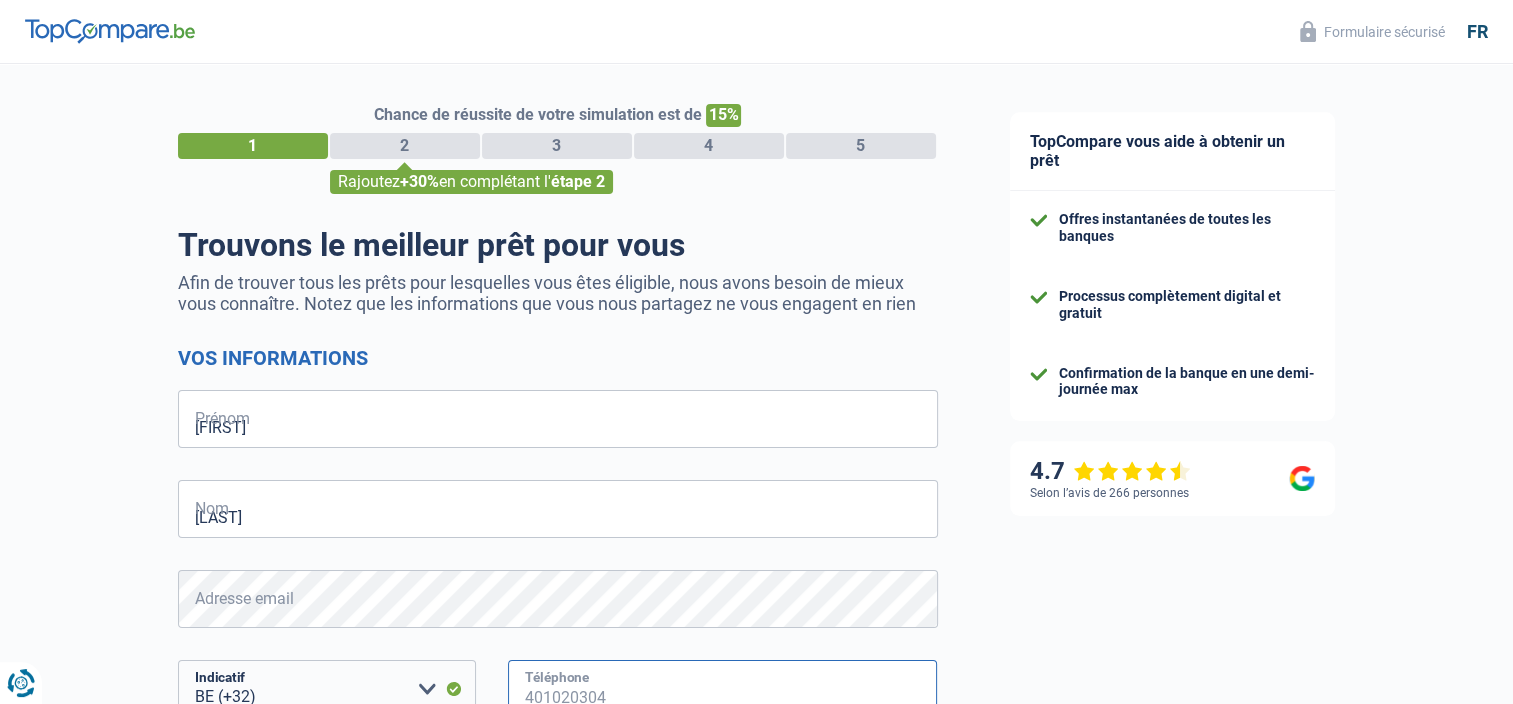 type on "[PHONE]" 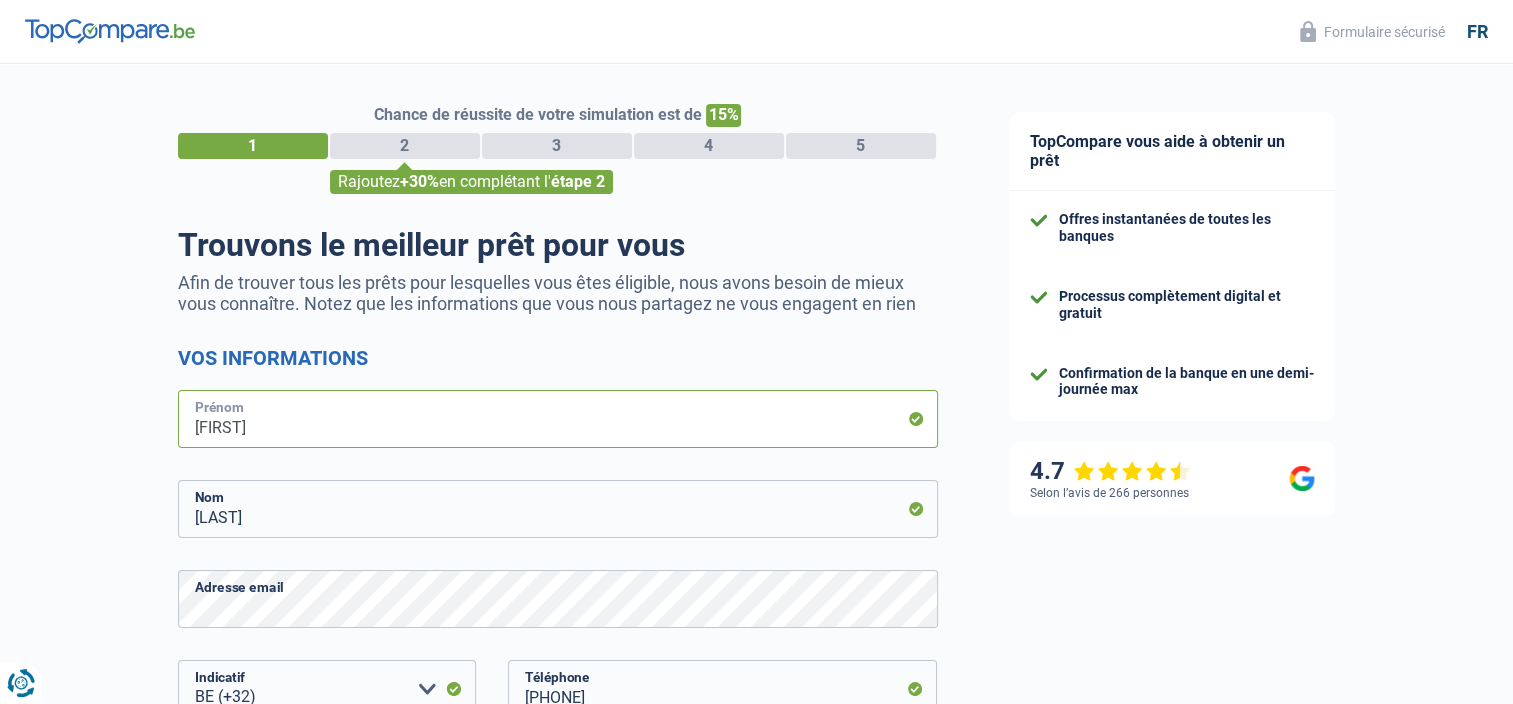 type on "[FIRST]" 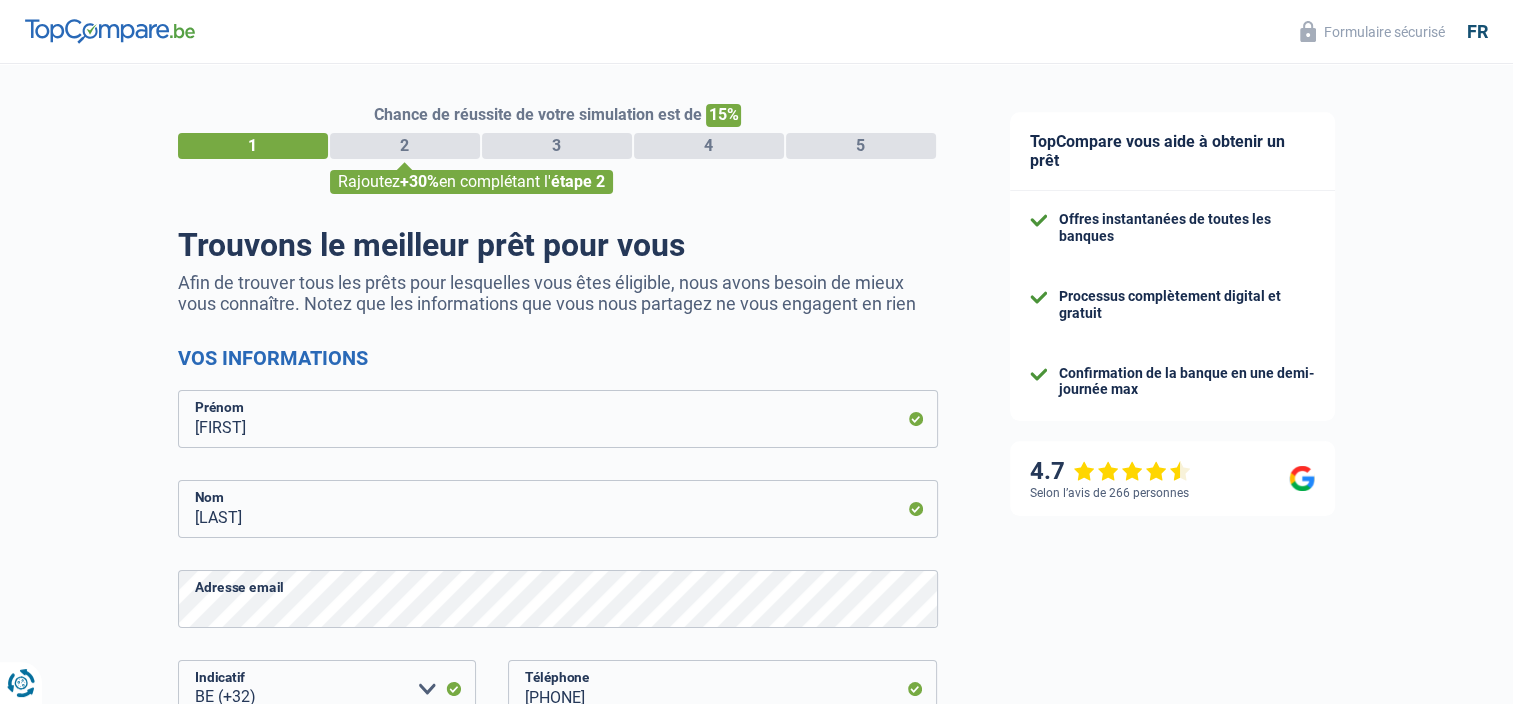 click on "Chance de réussite de votre simulation est de
15%
1
2
3
4
5
Rajoutez  +30%  en complétant l' étape 2
Trouvons le meilleur prêt pour vous
Afin de trouver tous les prêts pour lesquelles vous êtes éligible, nous avons besoin de mieux vous connaître. Notez que les informations que vous nous partagez ne vous engagent en rien
Vos informations
[FIRST]
Prénom
[LAST]
Nom
Adresse email
BE (+32) LU (+352)
Veuillez sélectionner une option
Indicatif
[PHONE]" at bounding box center (487, 567) 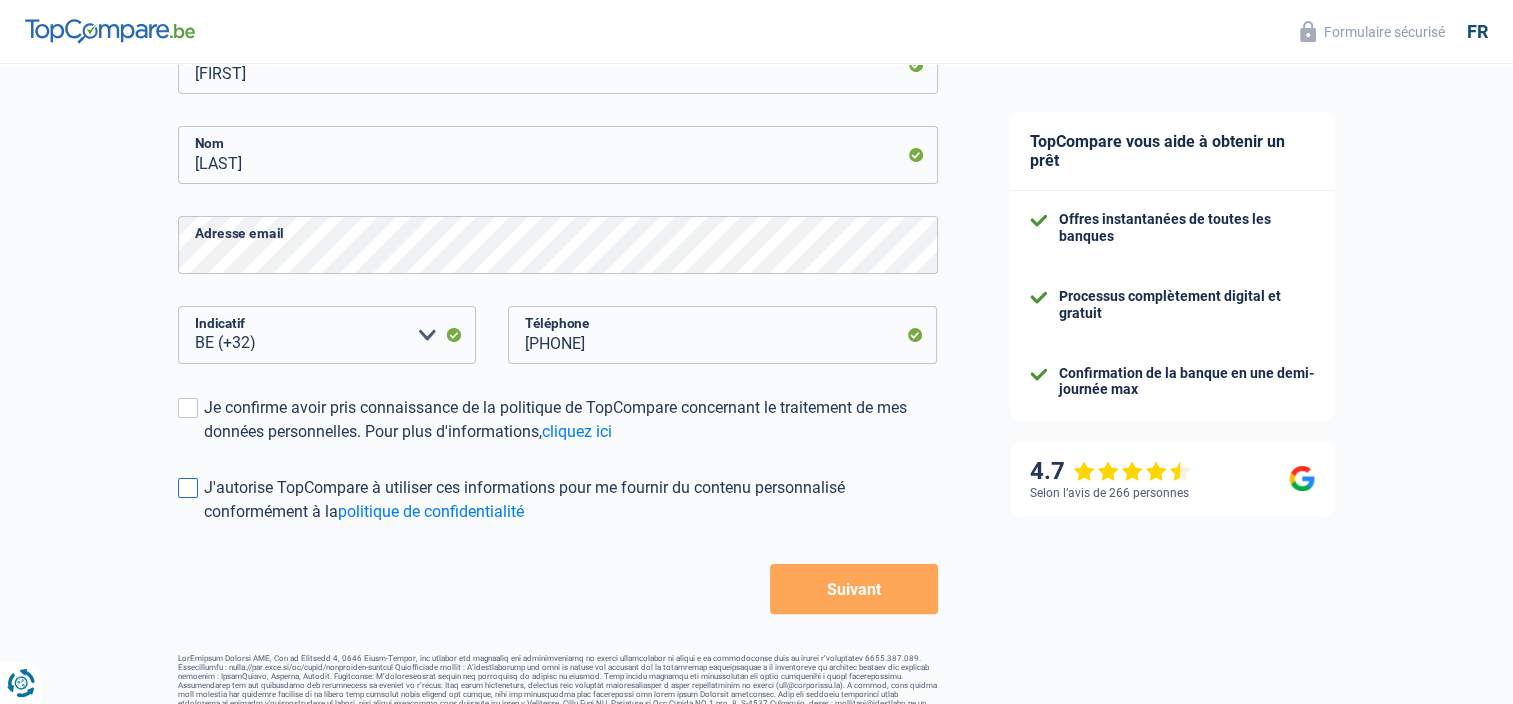 scroll, scrollTop: 384, scrollLeft: 0, axis: vertical 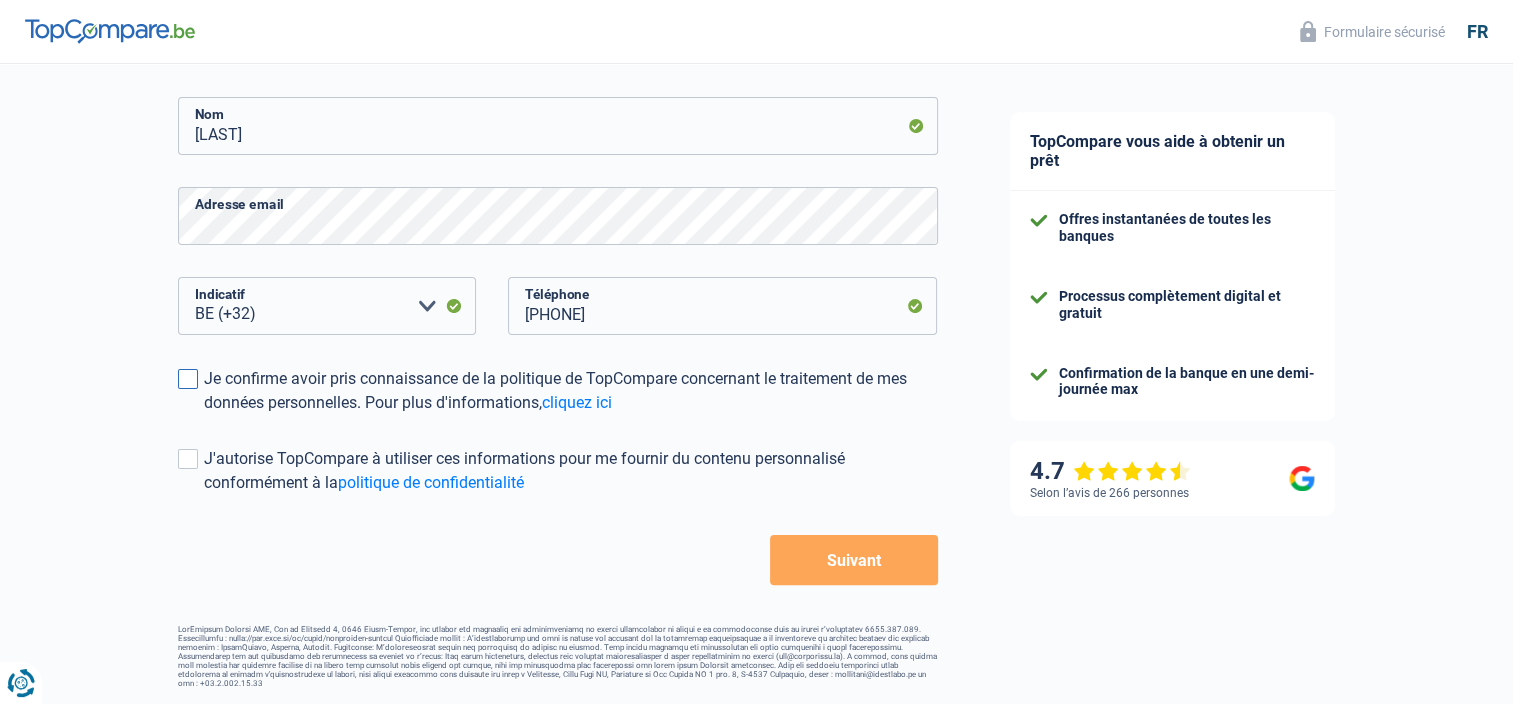 click at bounding box center [188, 379] 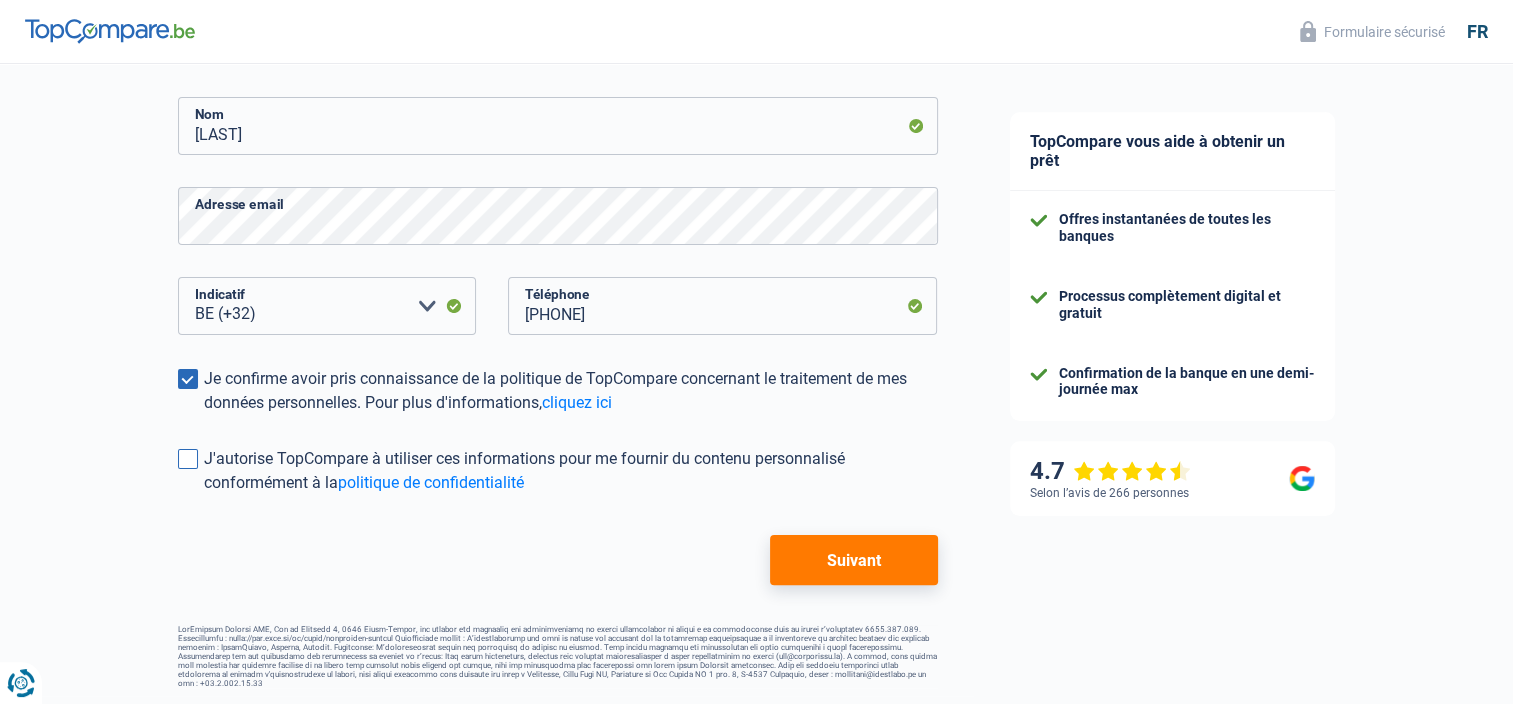 click at bounding box center (188, 459) 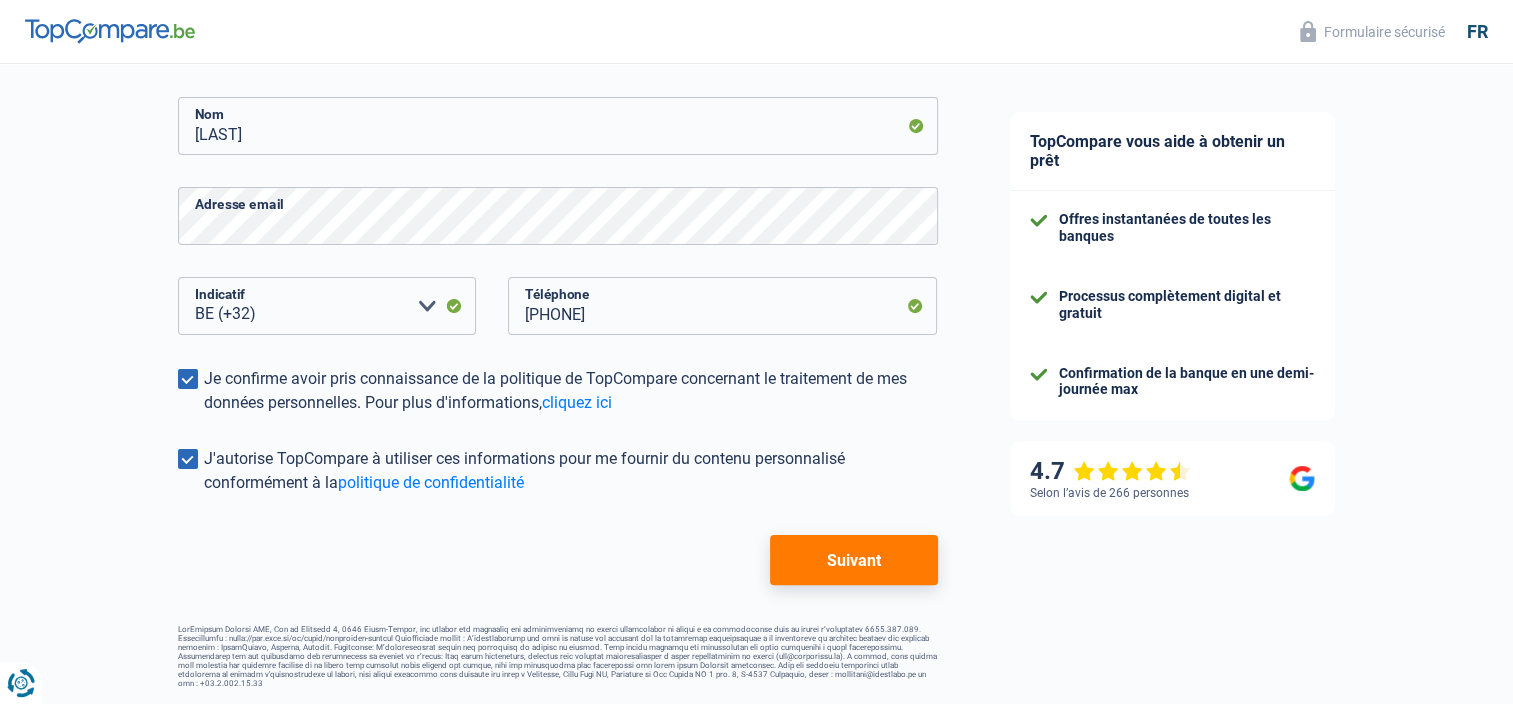 click on "Suivant" at bounding box center (853, 560) 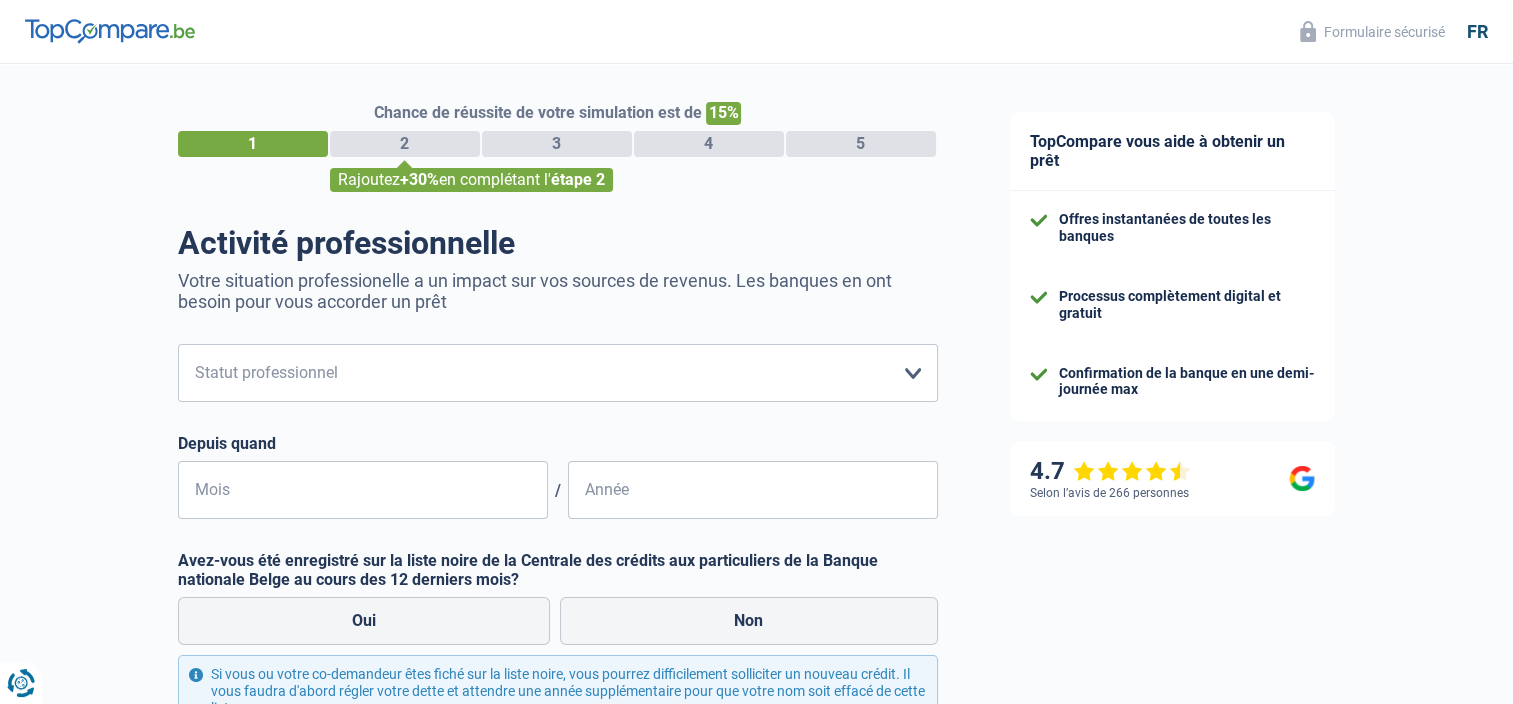 scroll, scrollTop: 0, scrollLeft: 0, axis: both 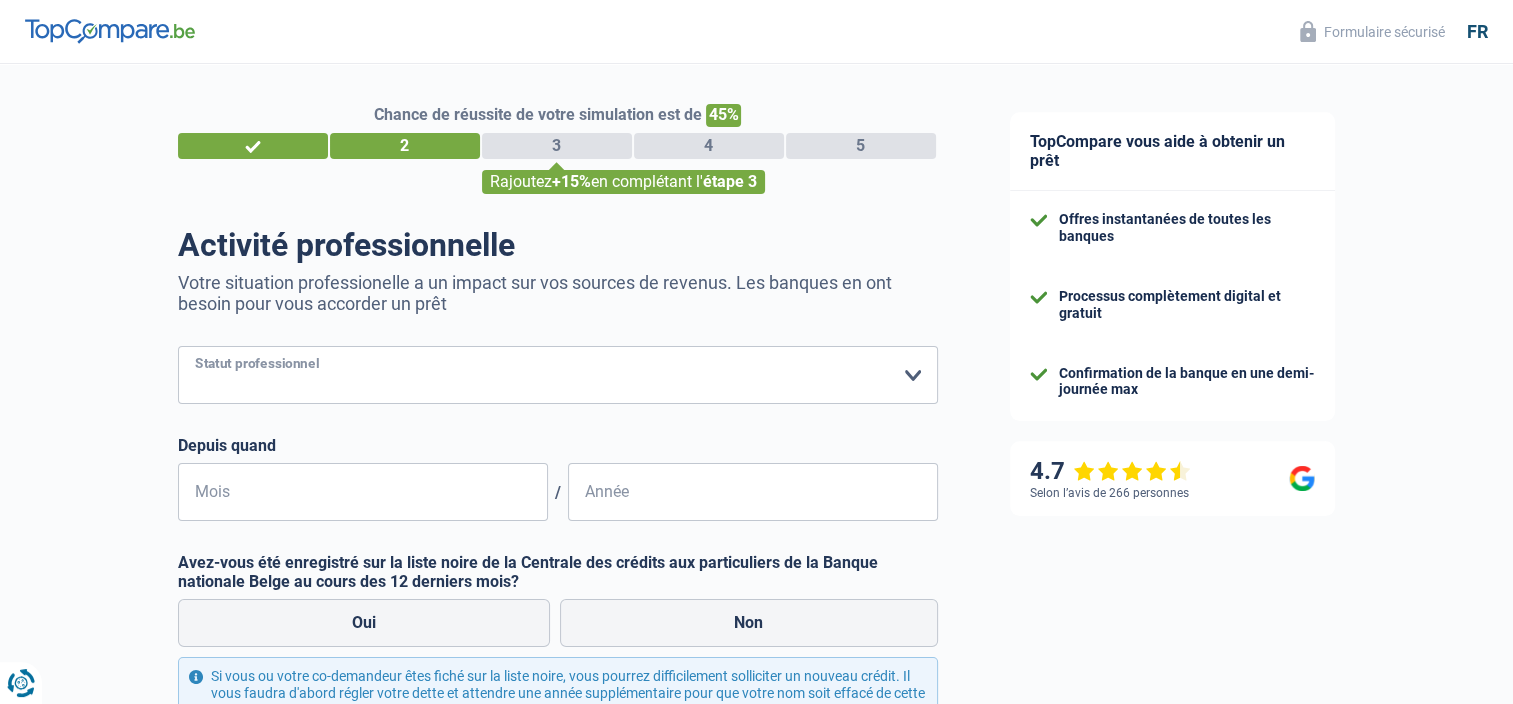 click on "Ouvrier Employé privé Employé public Invalide Indépendant Pensionné Chômeur Mutuelle Femme au foyer Sans profession Allocataire sécurité/Intégration social (SPF Sécurité Sociale, CPAS) Etudiant Profession libérale Commerçant Rentier Pré-pensionné
Veuillez sélectionner une option" at bounding box center [558, 375] 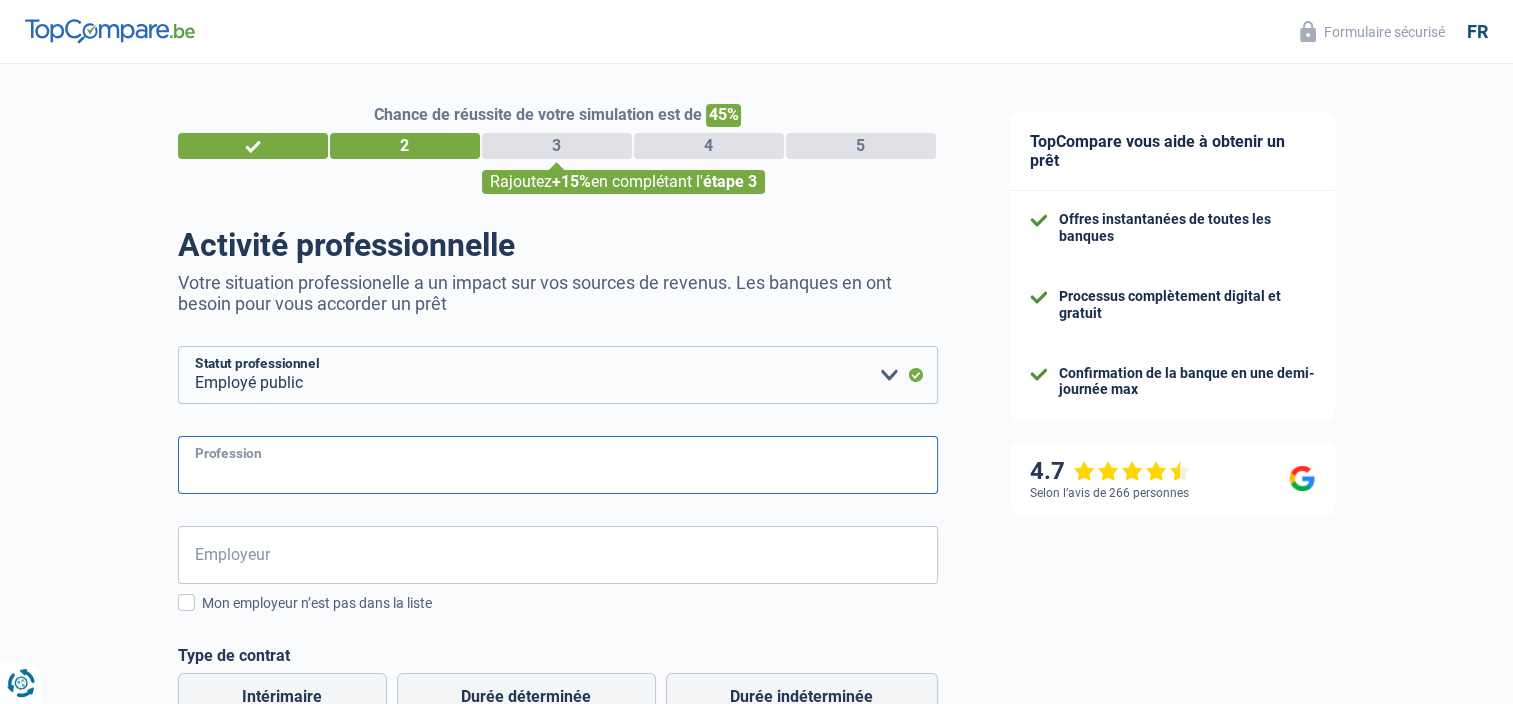 click on "Profession" at bounding box center (558, 465) 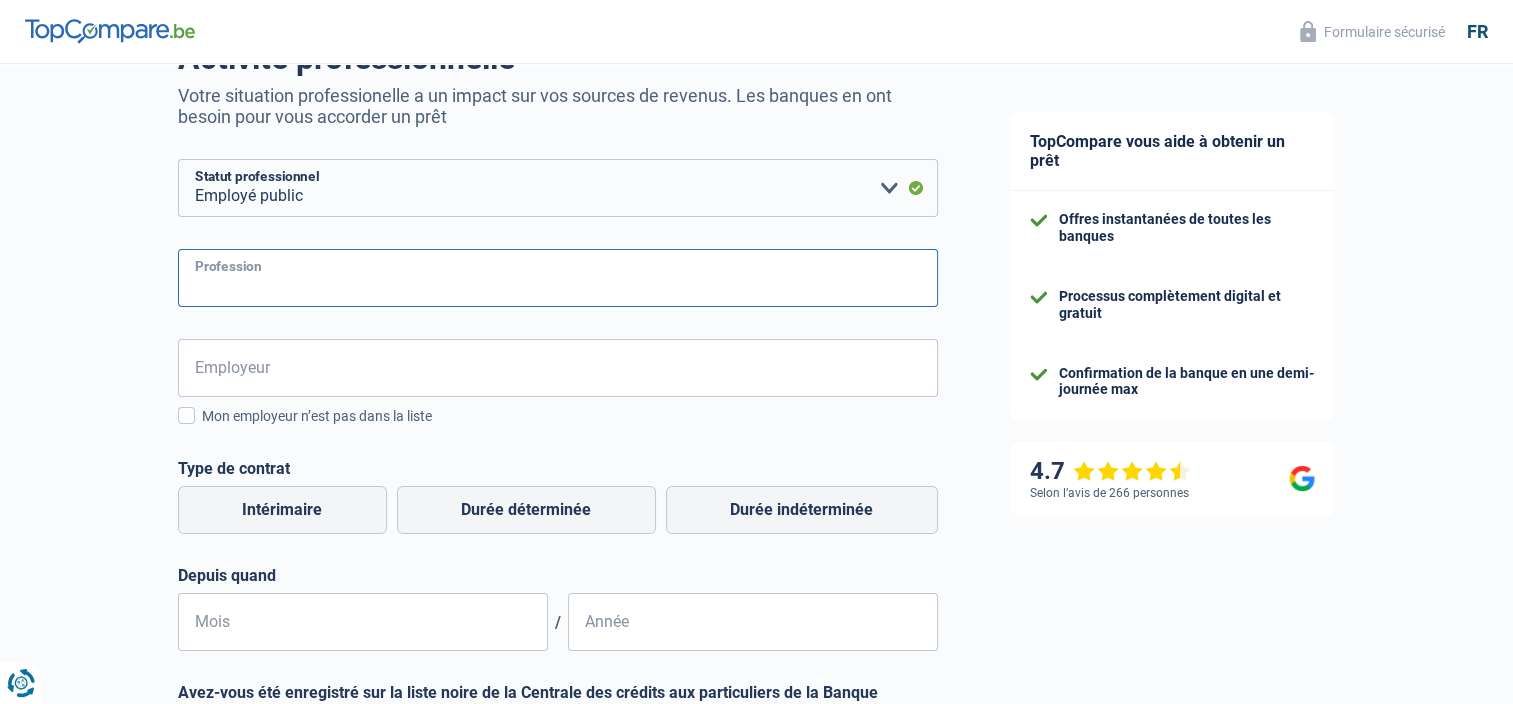 scroll, scrollTop: 200, scrollLeft: 0, axis: vertical 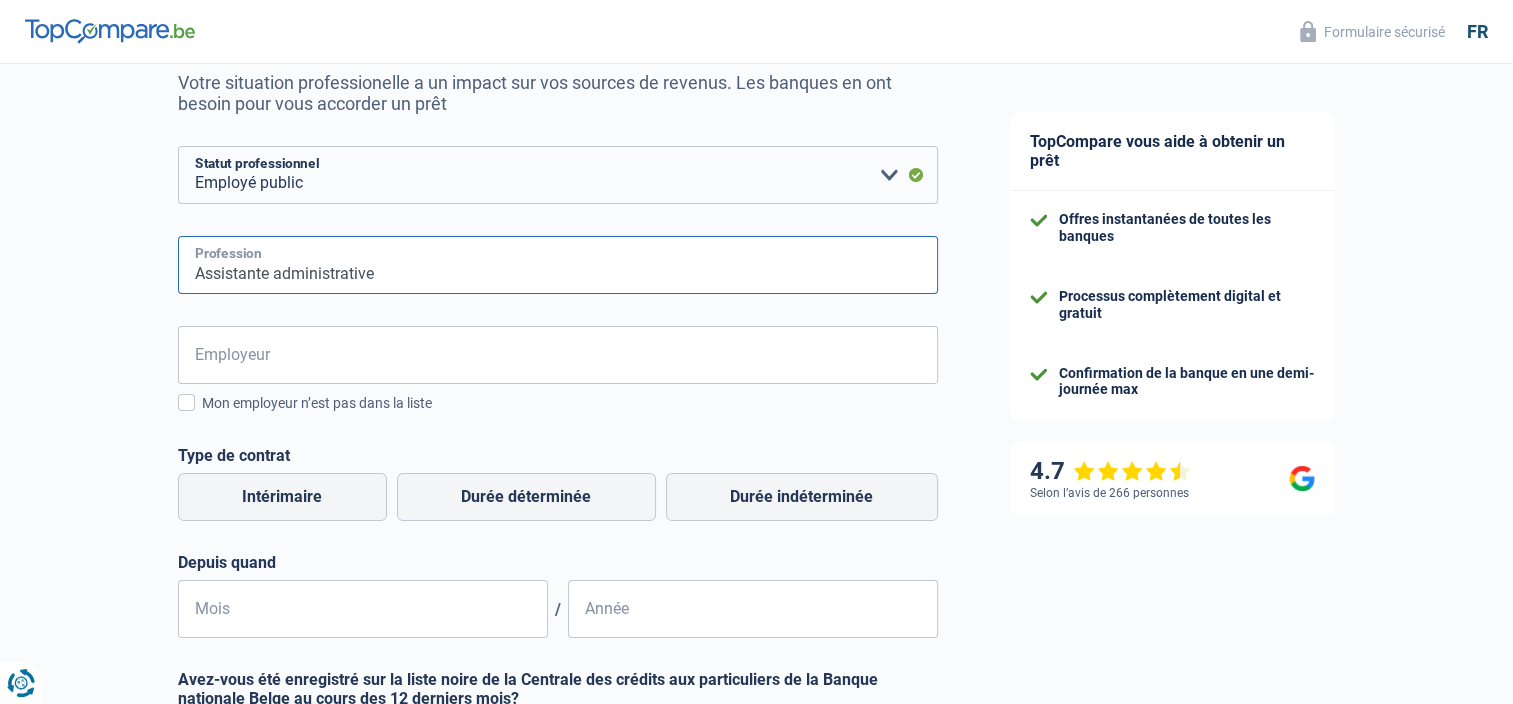 type on "Assistante administrative" 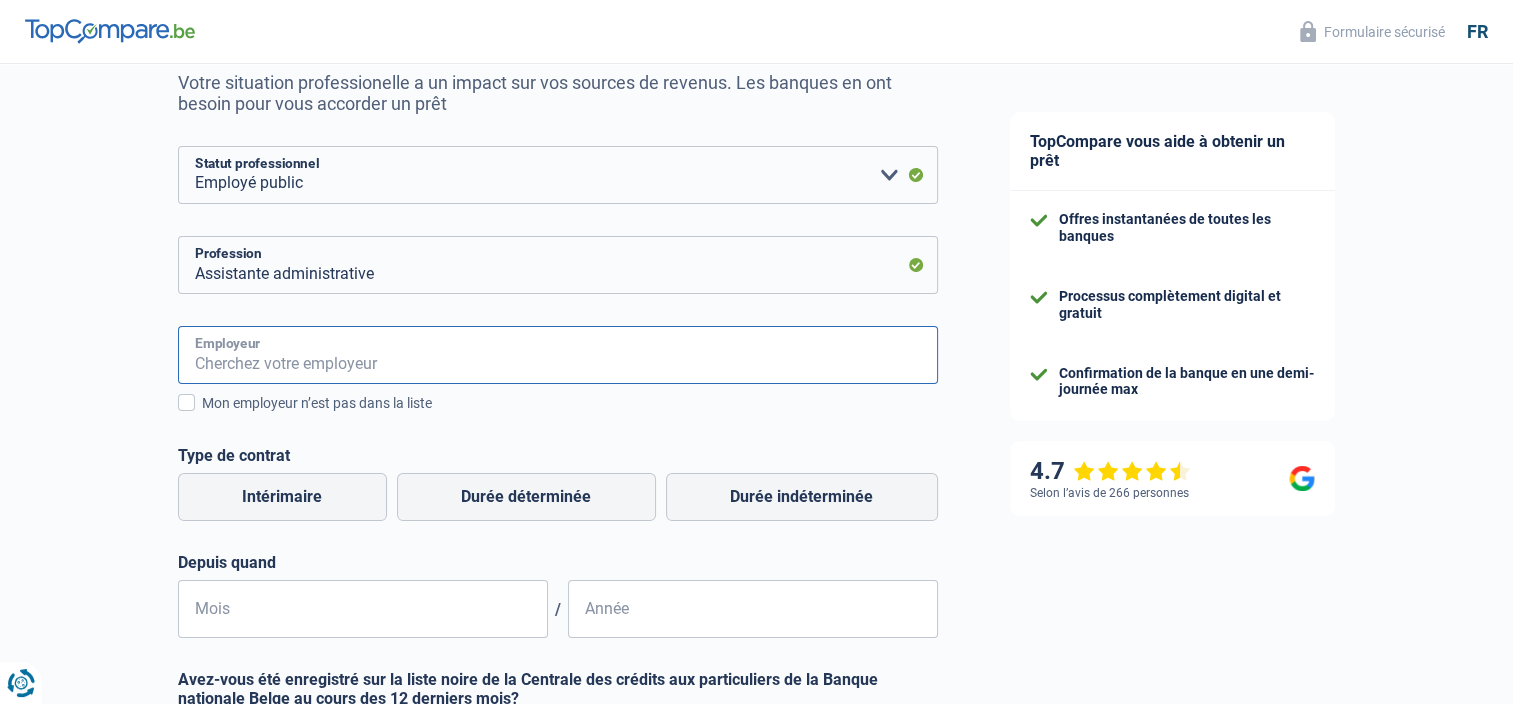 click on "Employeur" at bounding box center [558, 355] 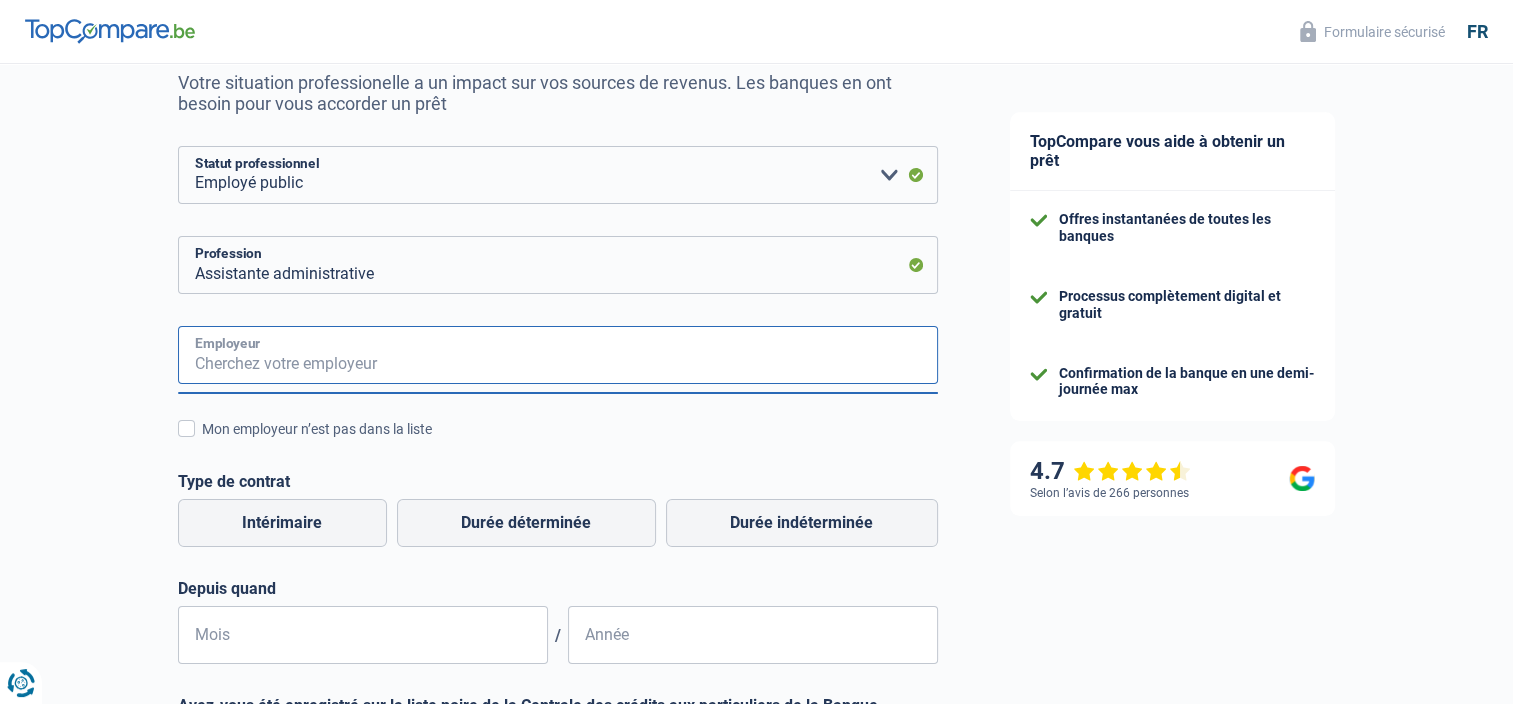 click on "Employeur" at bounding box center (558, 355) 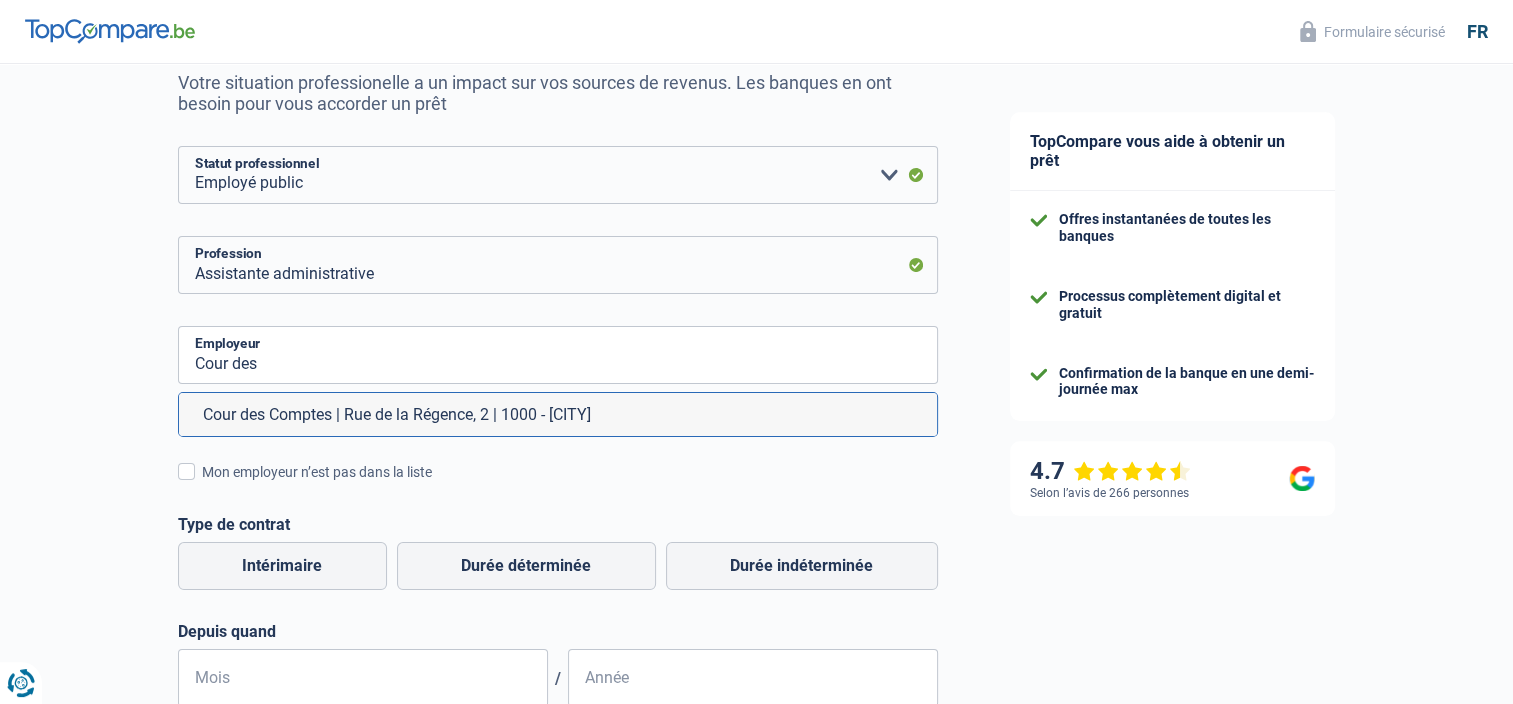 click on "Cour des Comptes | Rue de la Régence, 2 | 1000 - [CITY]" at bounding box center (558, 414) 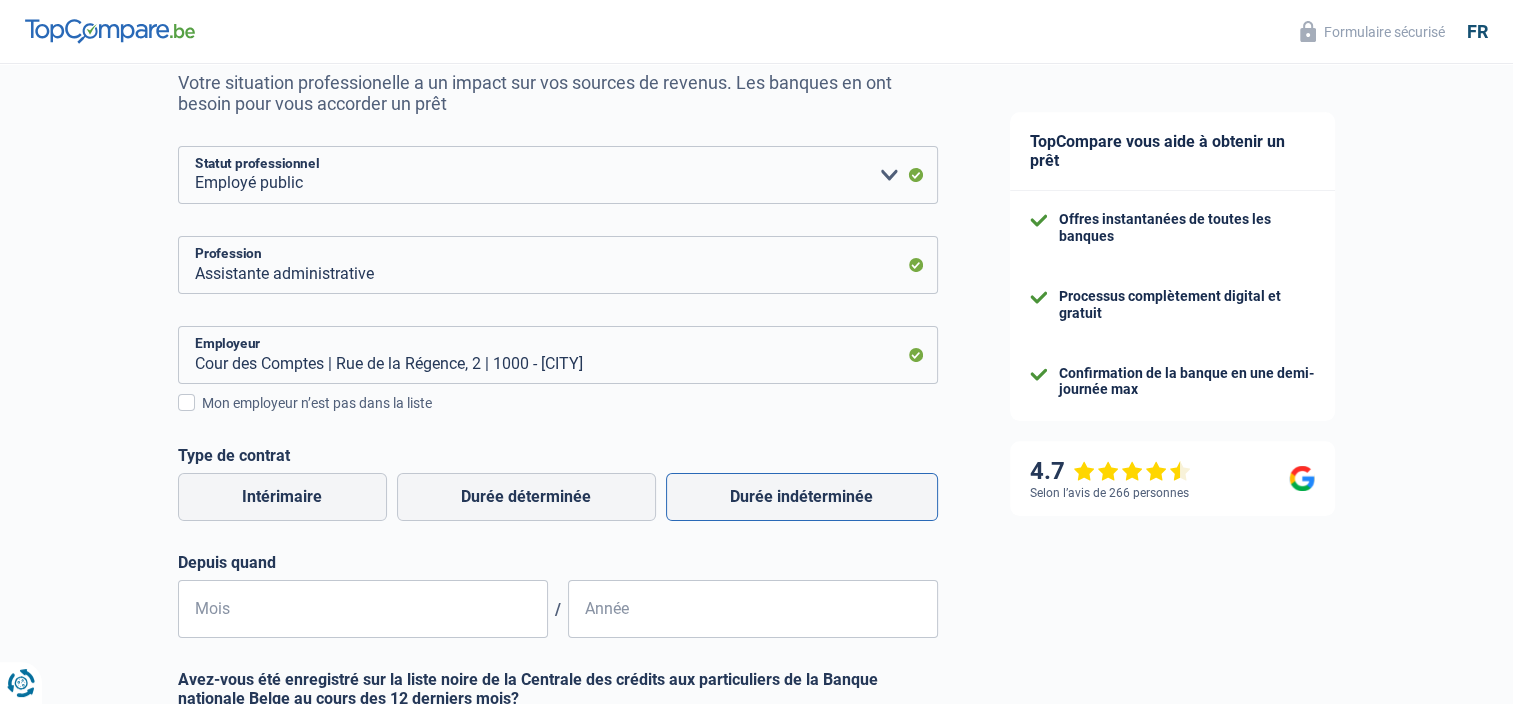 click on "Durée indéterminée" at bounding box center (802, 497) 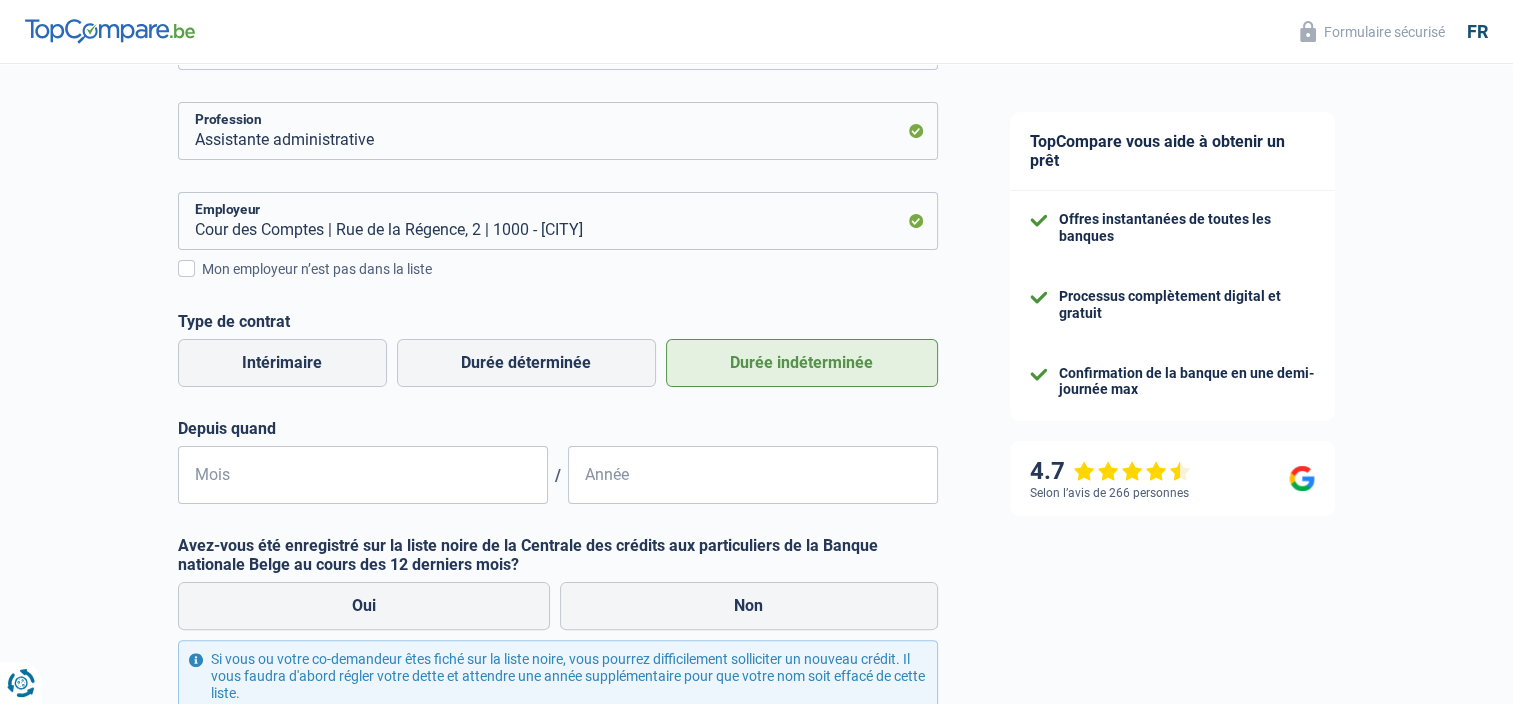 scroll, scrollTop: 400, scrollLeft: 0, axis: vertical 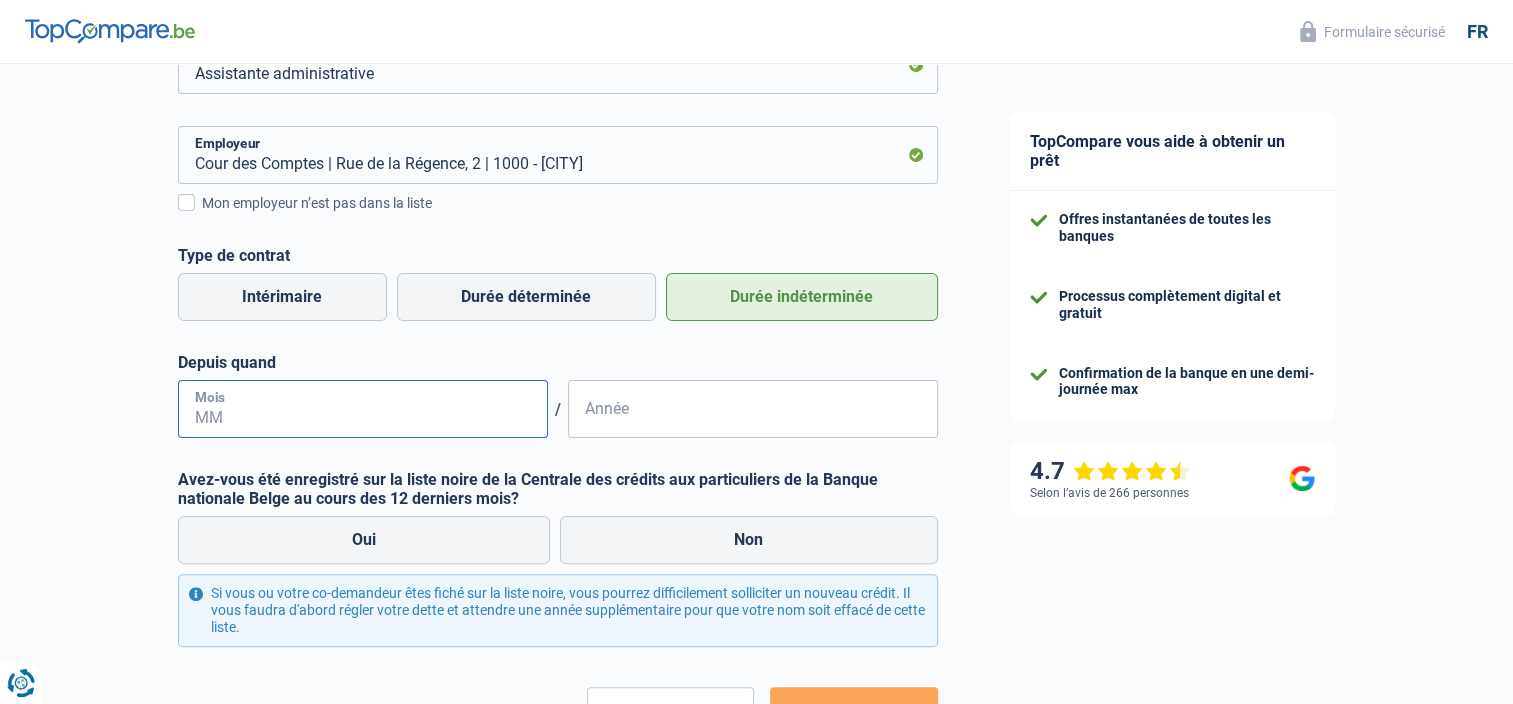 click on "Mois" at bounding box center [363, 409] 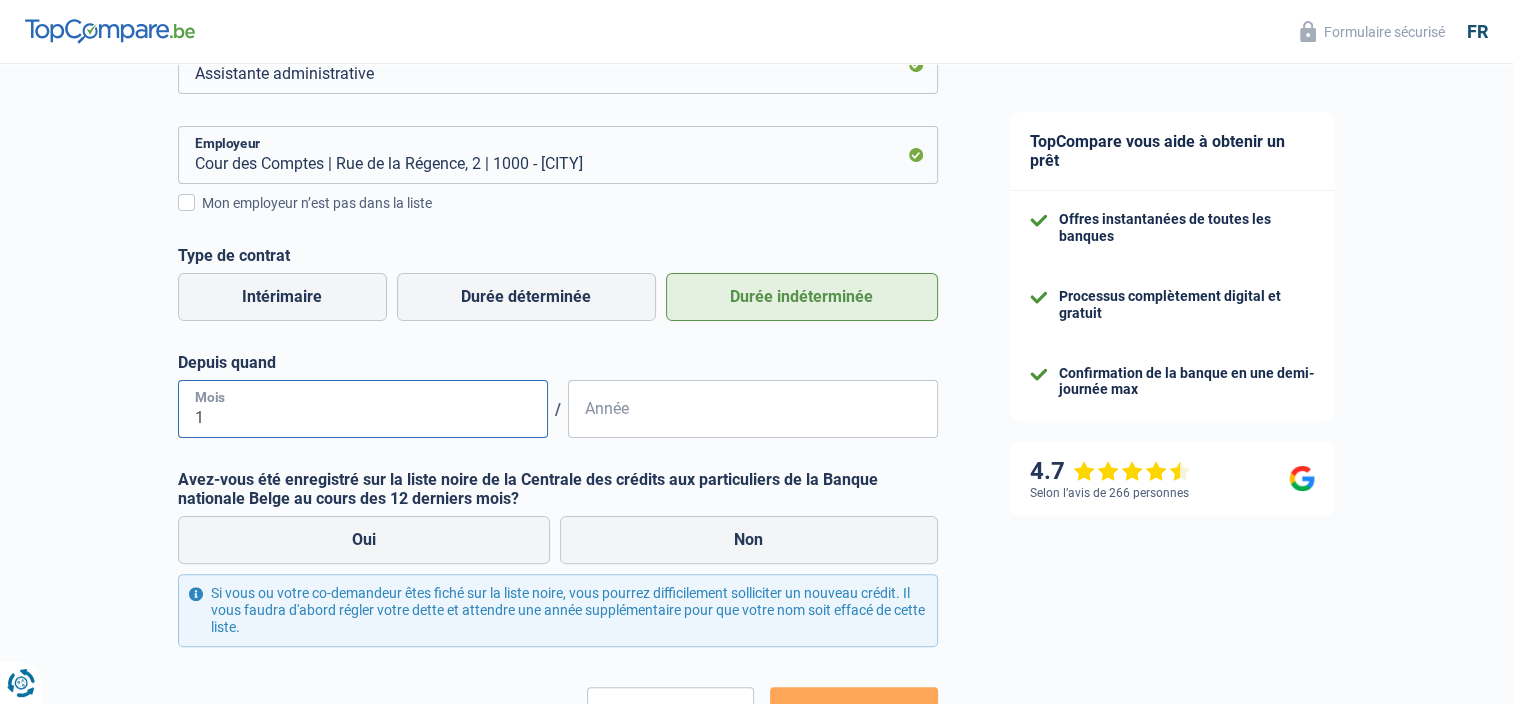 type on "11" 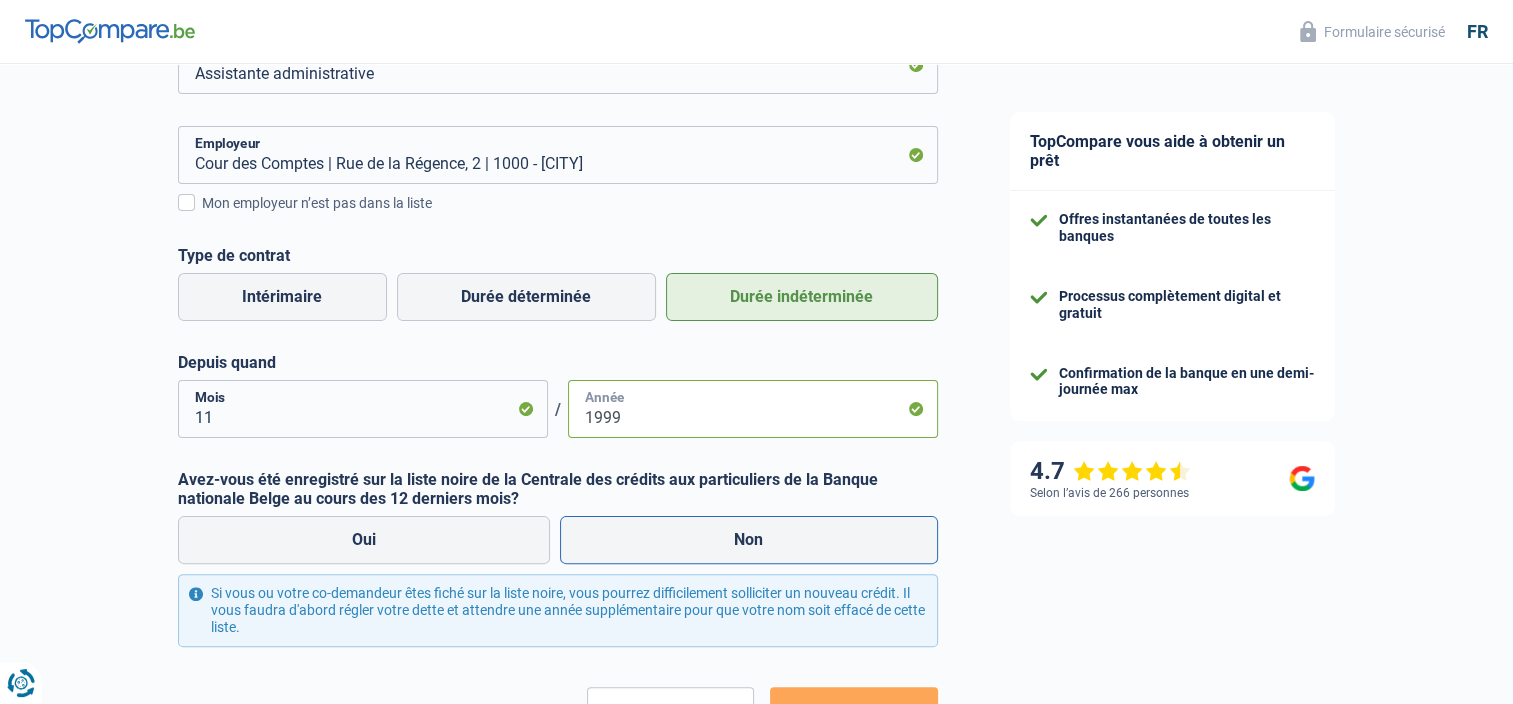 type on "1999" 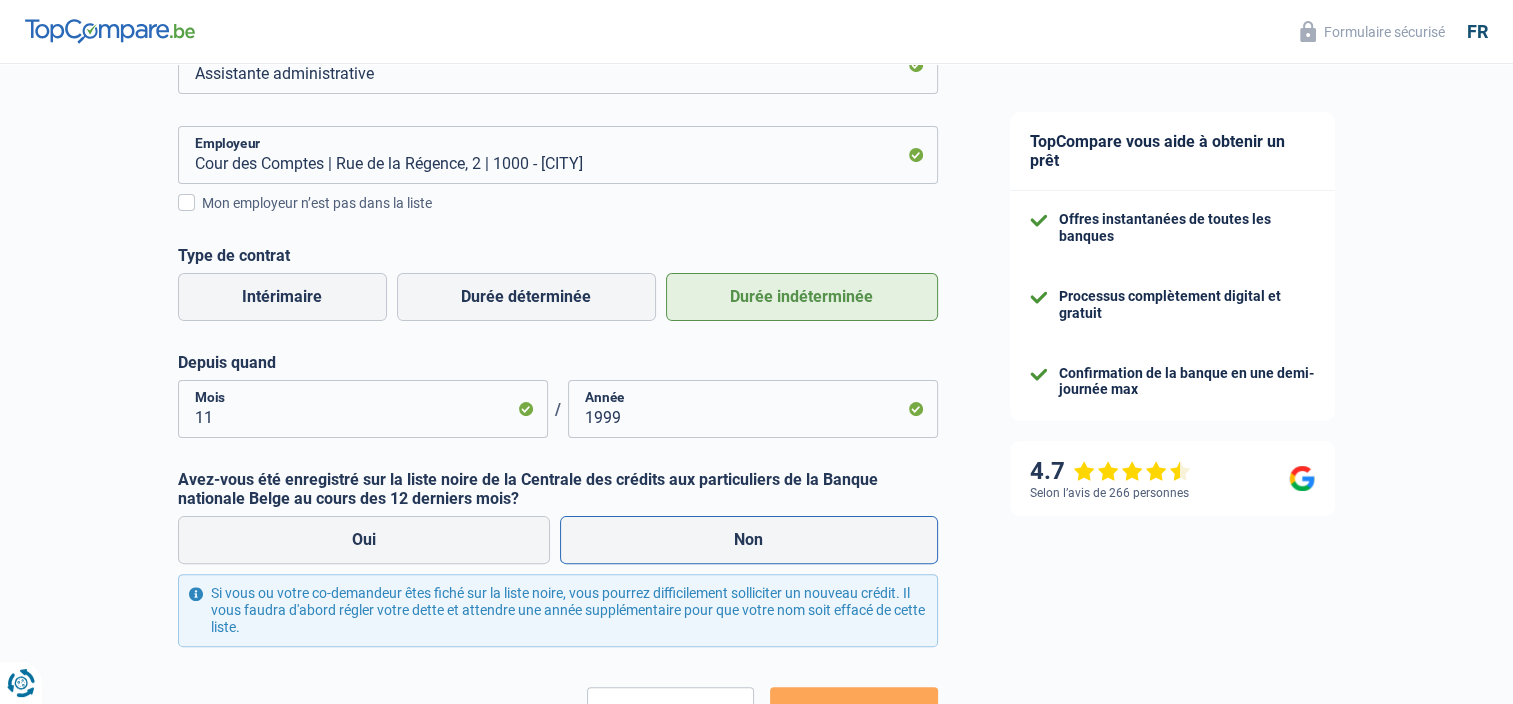 click on "Non" at bounding box center (749, 540) 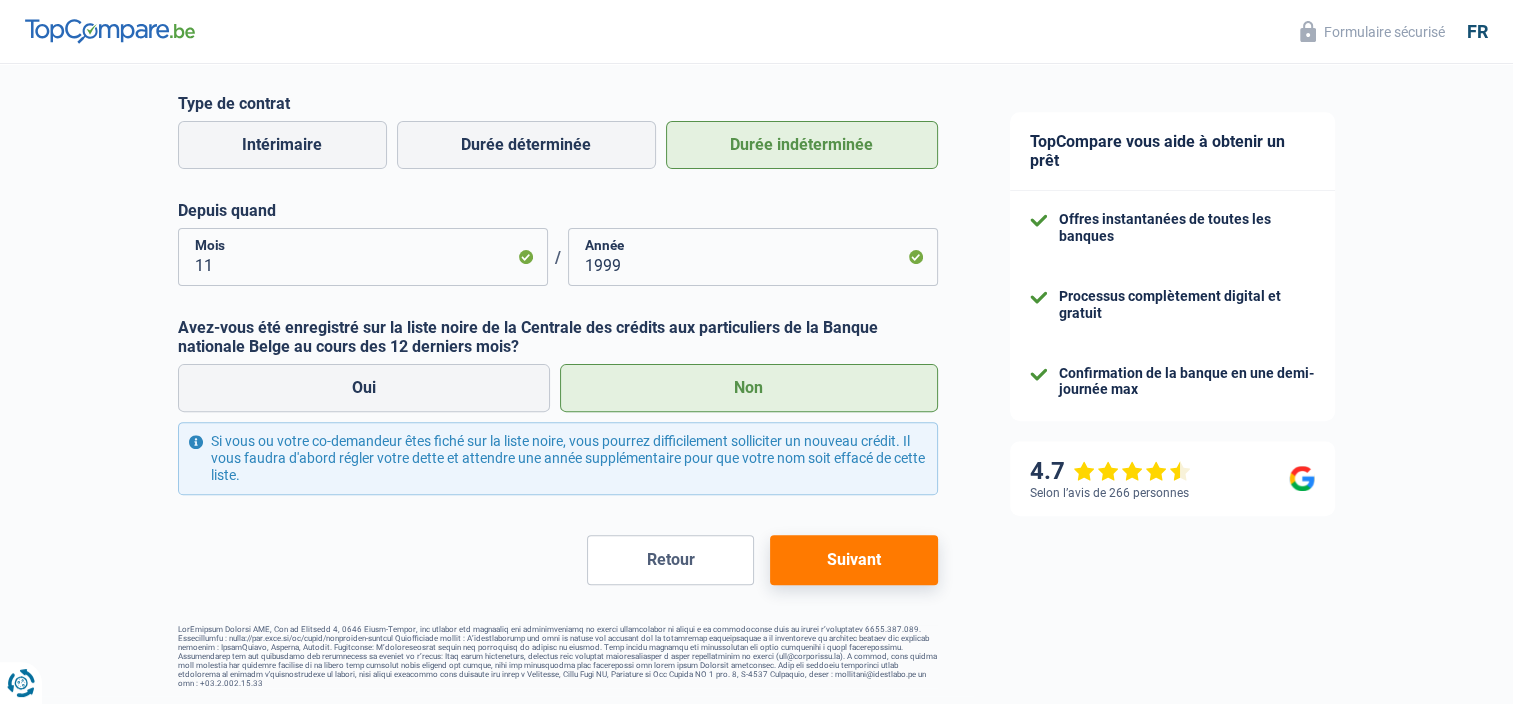 click on "Suivant" at bounding box center [853, 560] 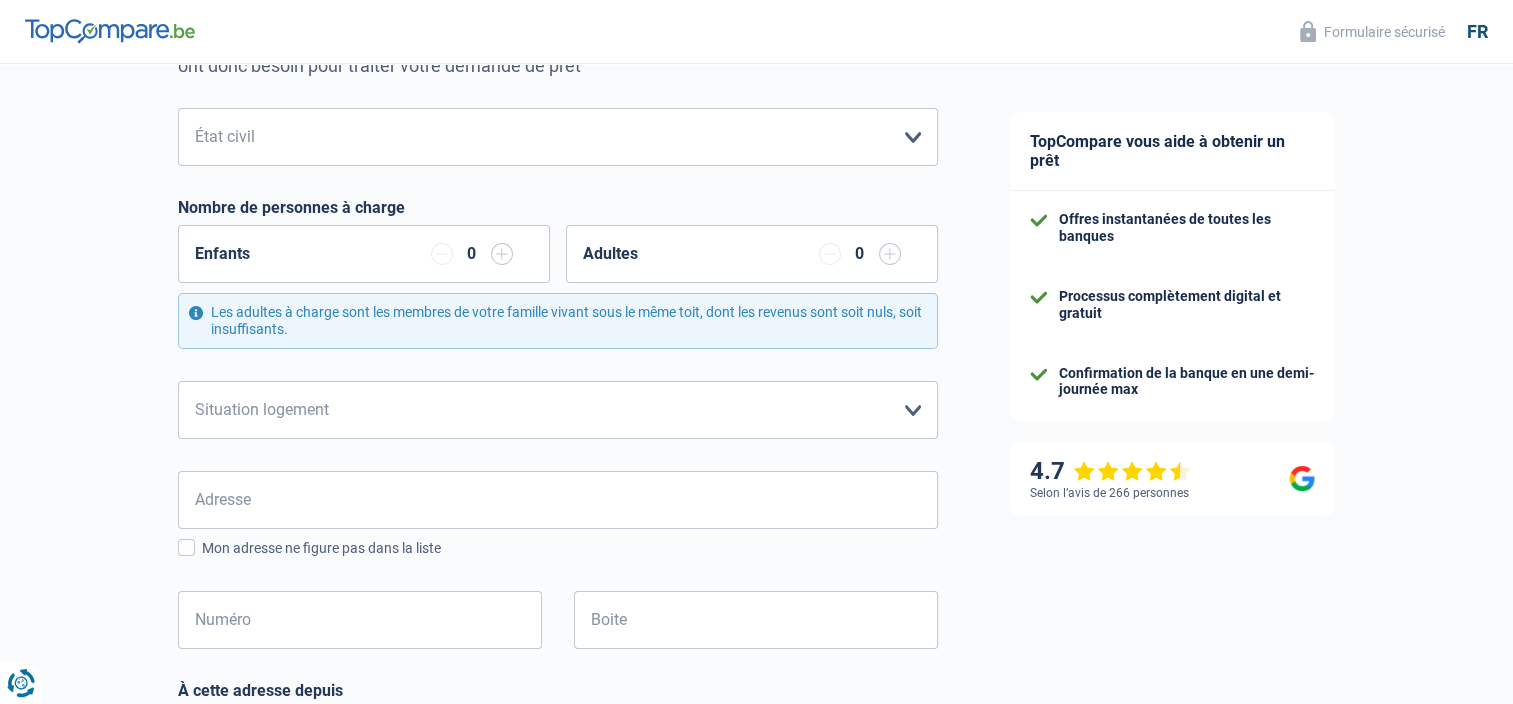 scroll, scrollTop: 0, scrollLeft: 0, axis: both 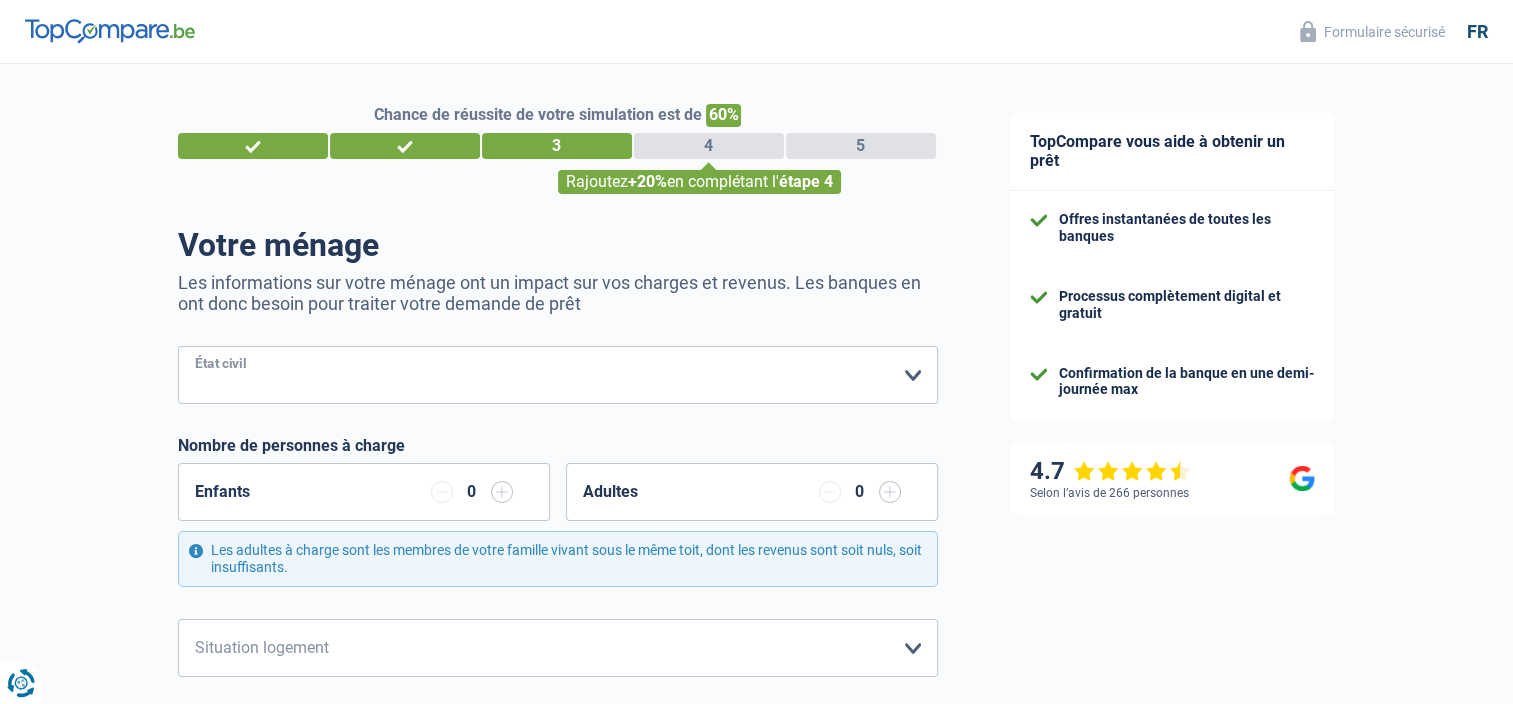click on "Célibataire Marié(e) Cohabitant(e) légal(e) Divorcé(e) Veuf(ve) Séparé (de fait)
Veuillez sélectionner une option" at bounding box center (558, 375) 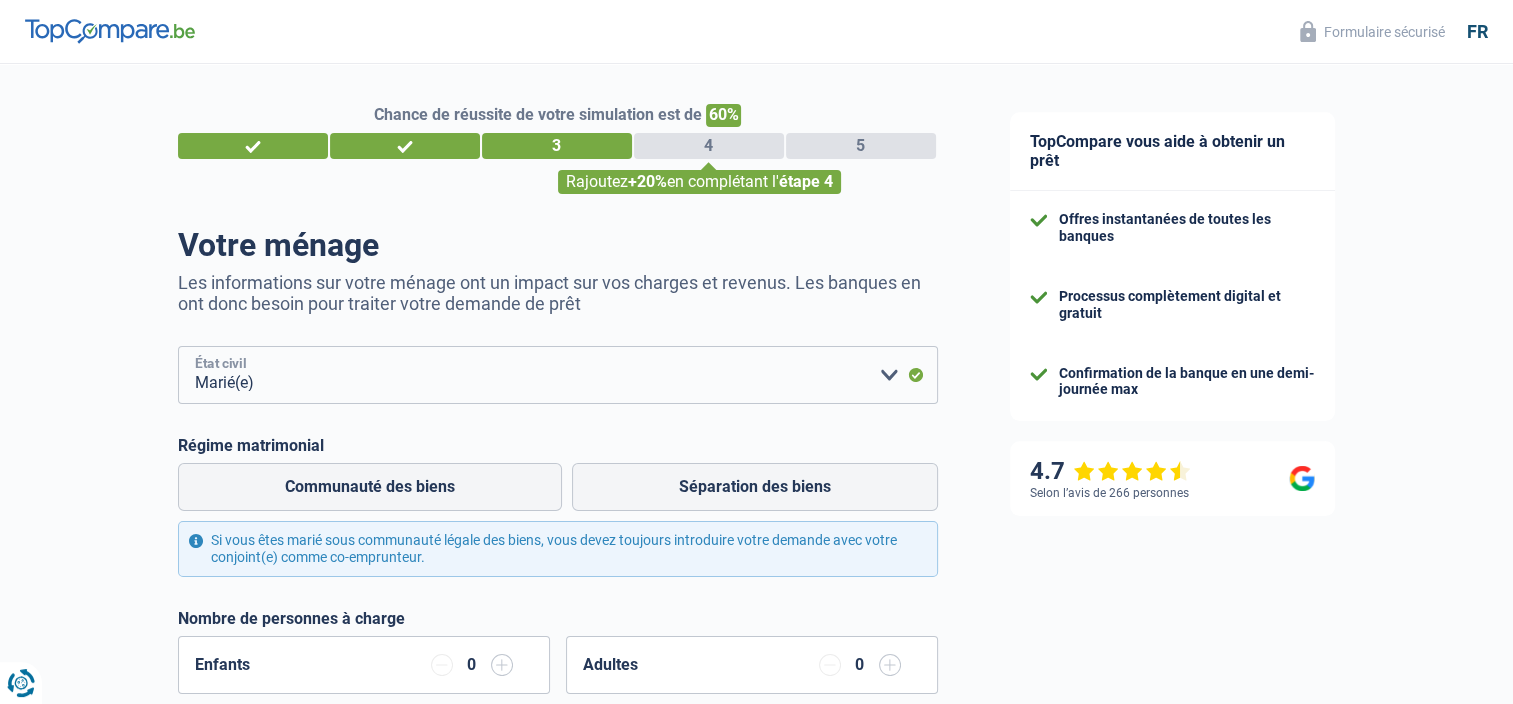 scroll, scrollTop: 100, scrollLeft: 0, axis: vertical 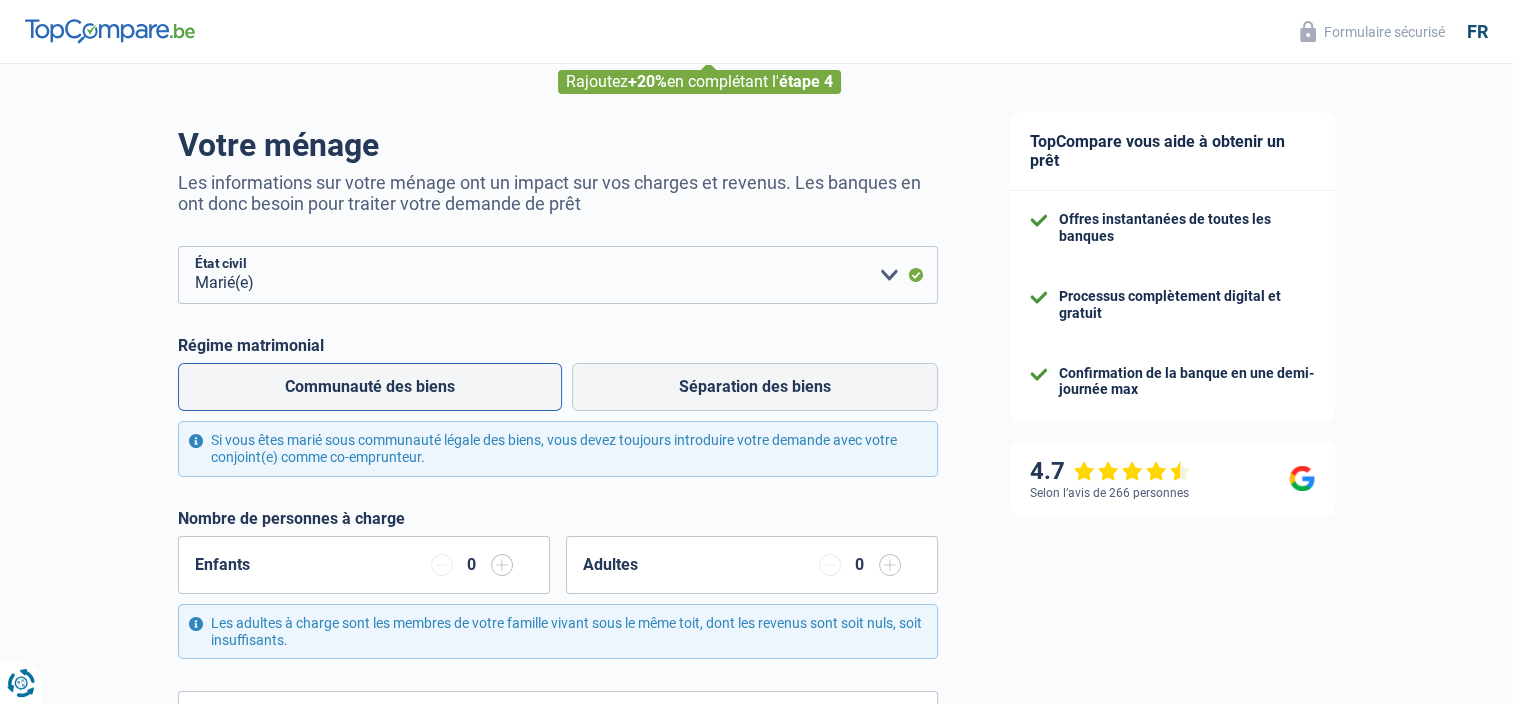 click on "Communauté des biens" at bounding box center [370, 387] 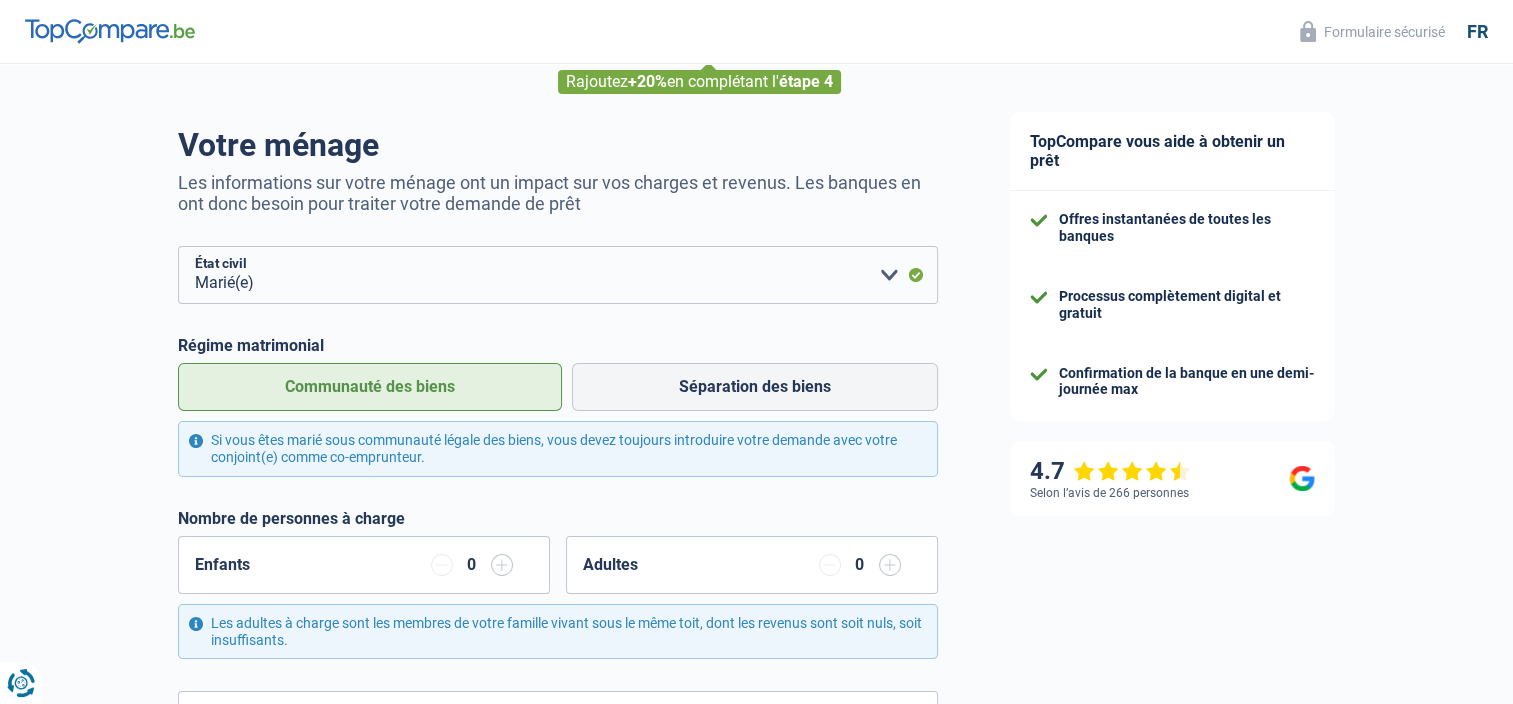 click at bounding box center (502, 565) 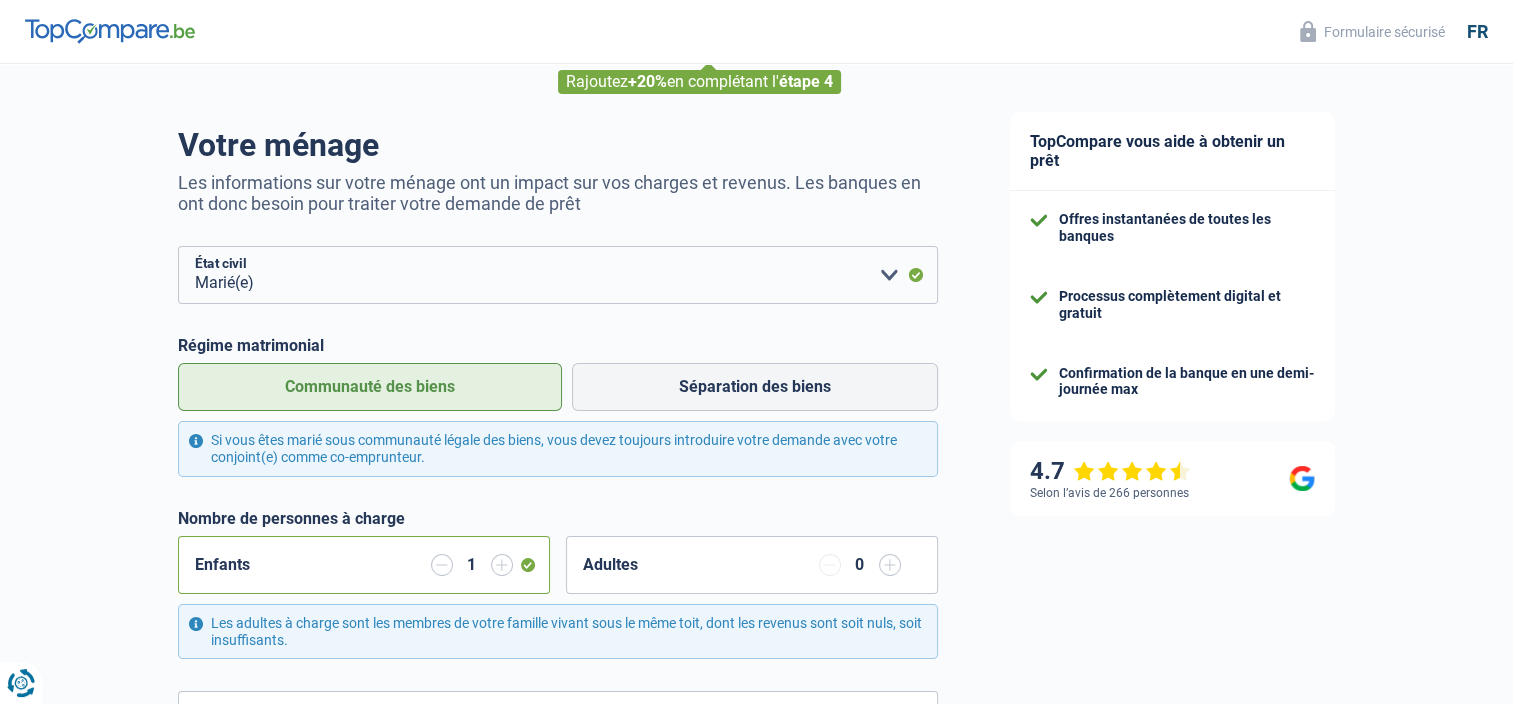 click at bounding box center [502, 565] 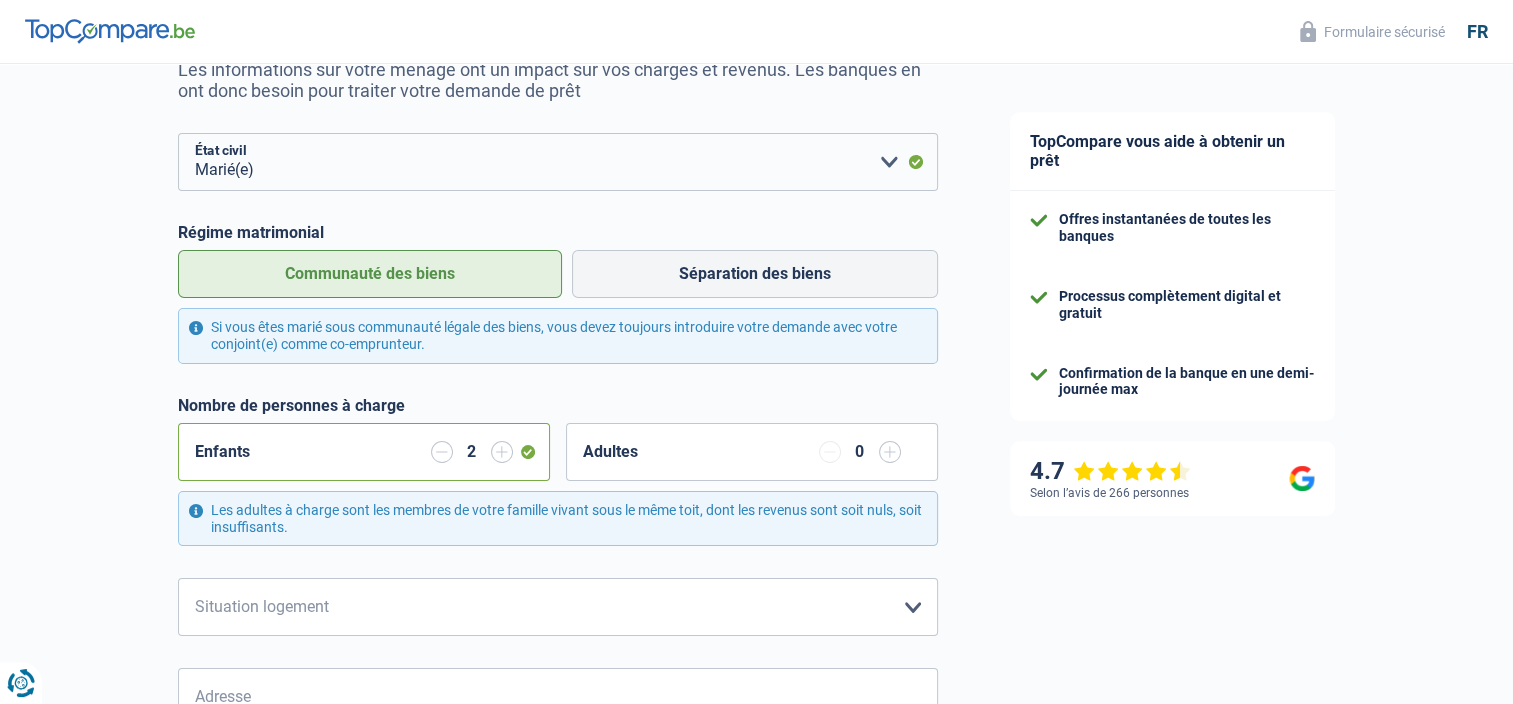 scroll, scrollTop: 300, scrollLeft: 0, axis: vertical 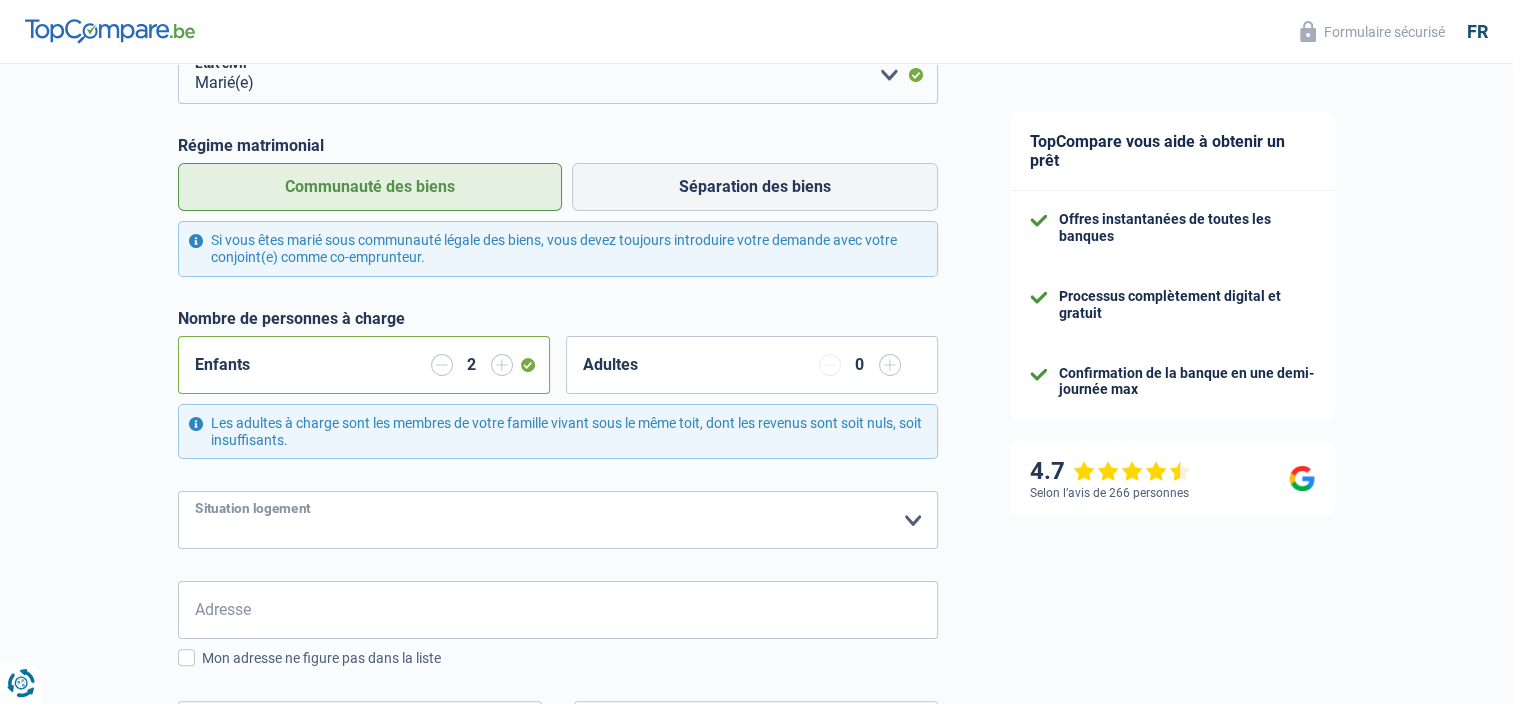click on "Locataire Propriétaire avec prêt hypothécaire Propriétaire sans prêt hypothécaire Logé(e) par la famille Concierge
Veuillez sélectionner une option" at bounding box center [558, 520] 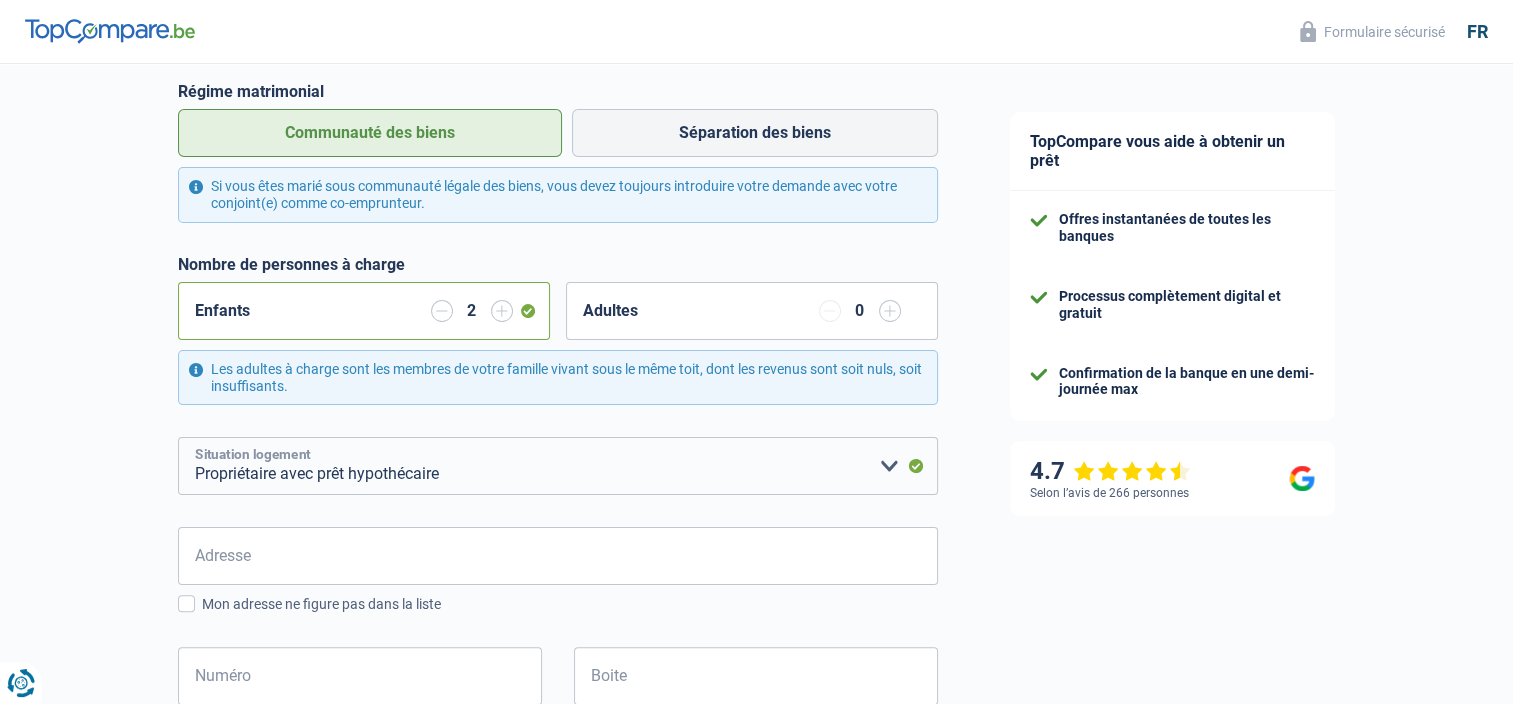 scroll, scrollTop: 400, scrollLeft: 0, axis: vertical 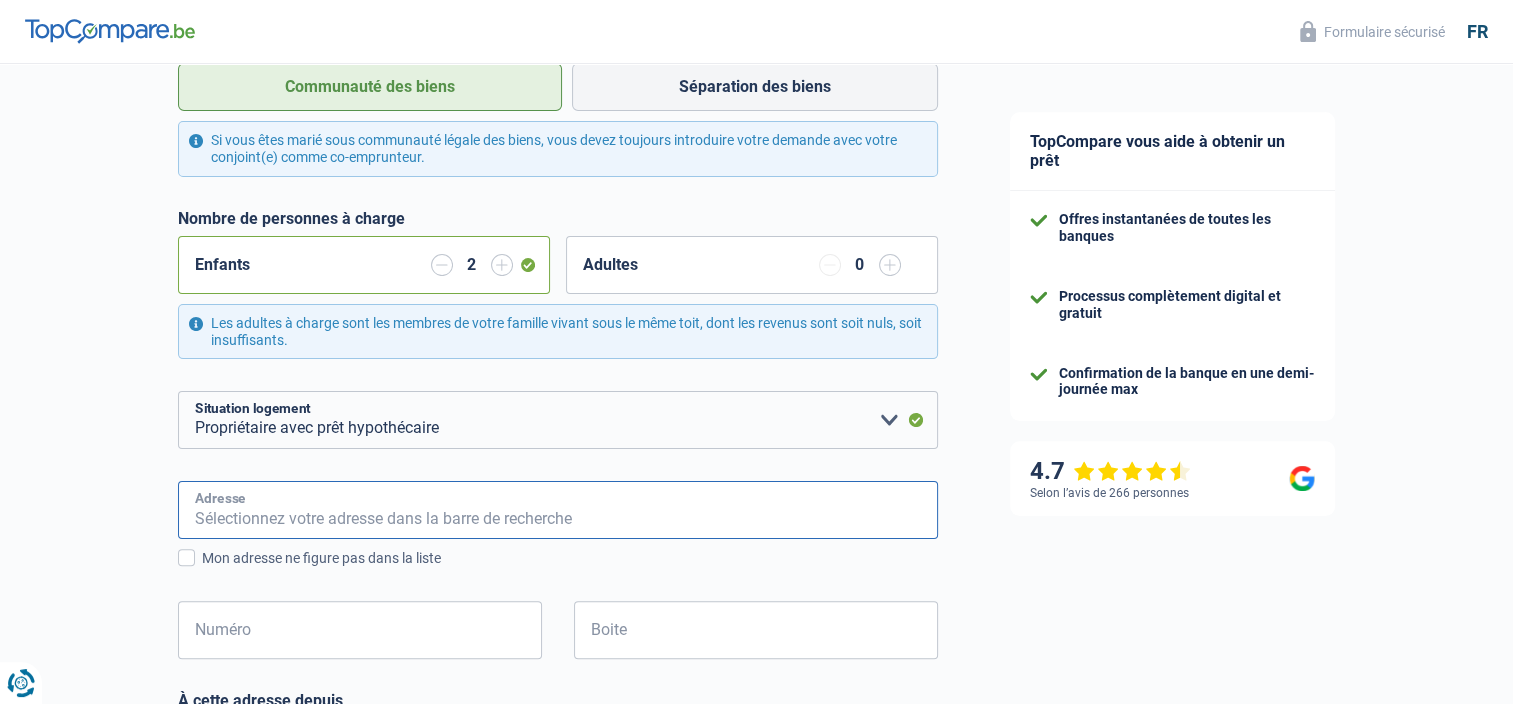 click on "Adresse" at bounding box center [558, 510] 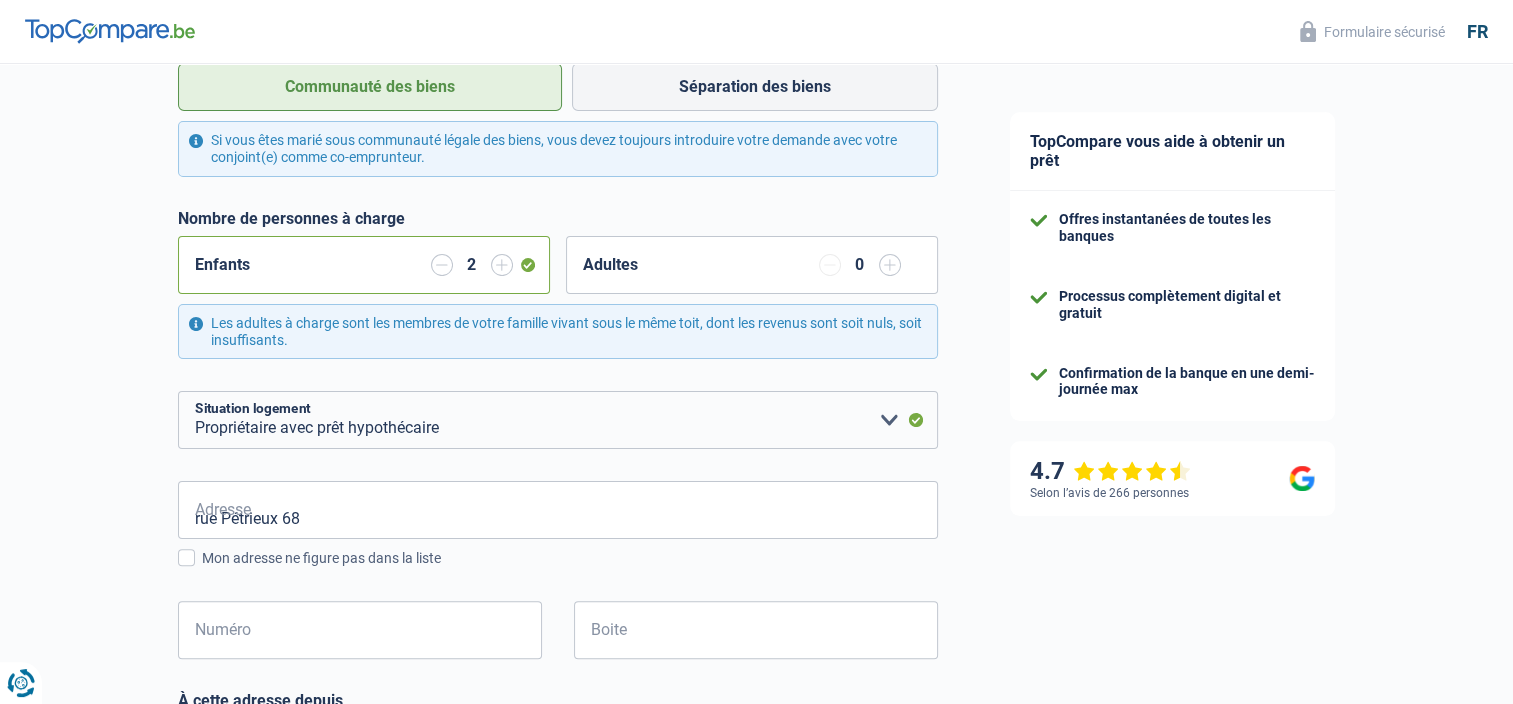 type on "Belgique" 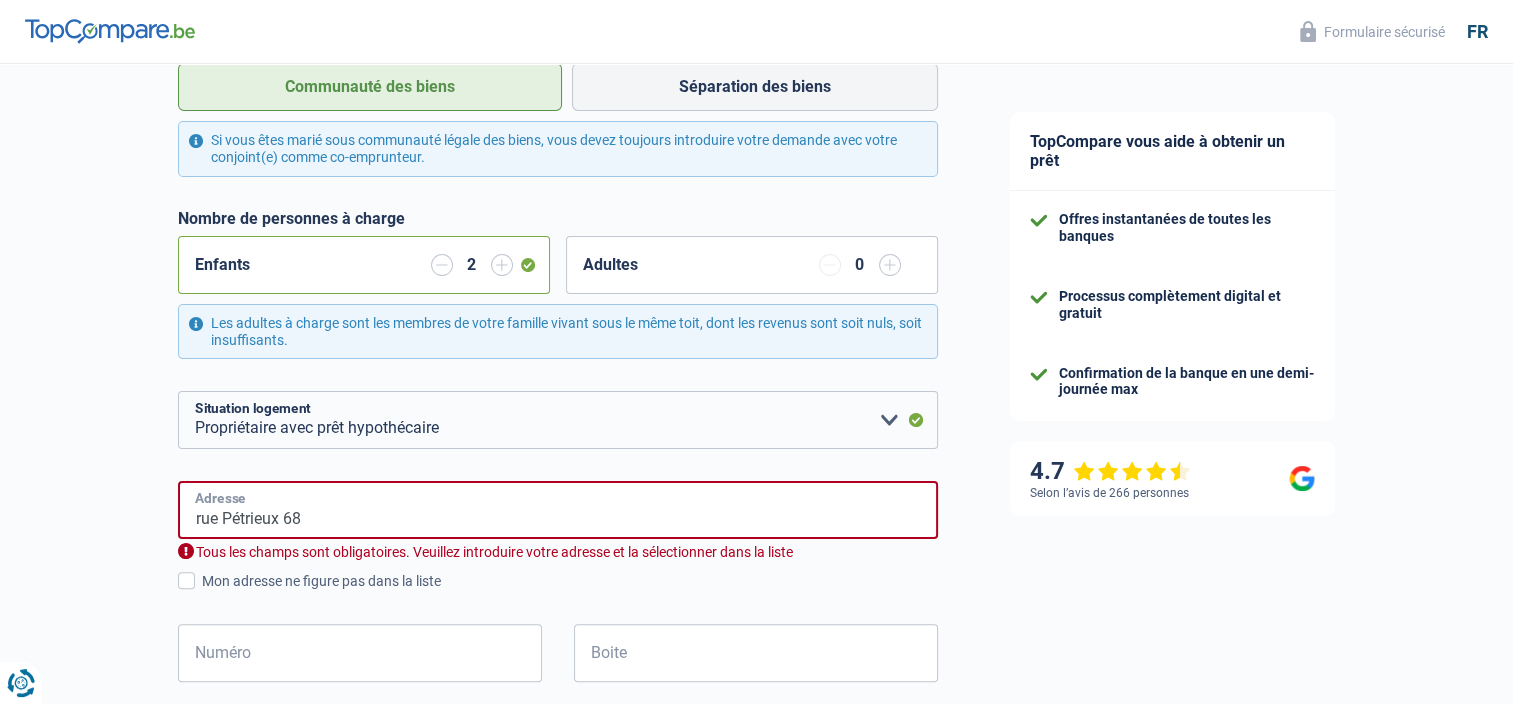 type on "Belgique" 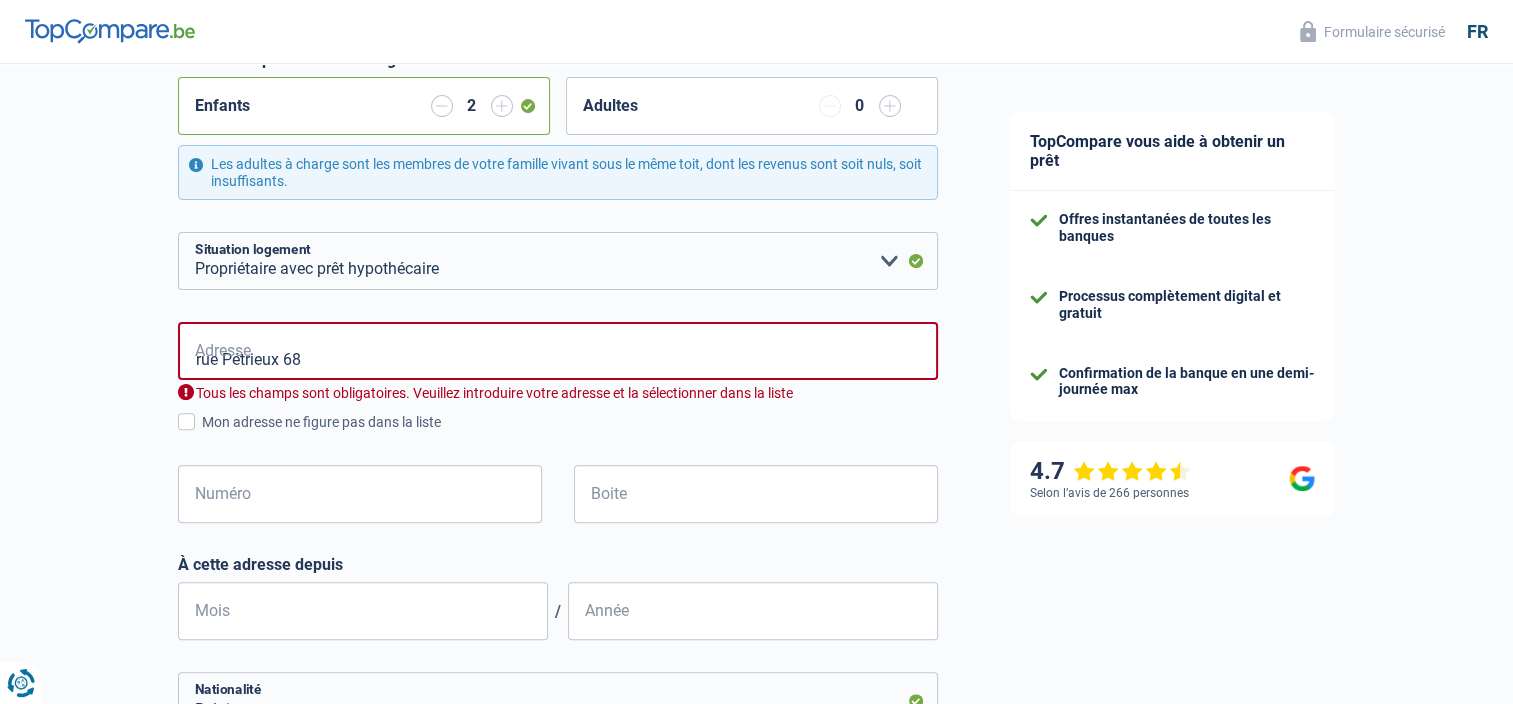 scroll, scrollTop: 600, scrollLeft: 0, axis: vertical 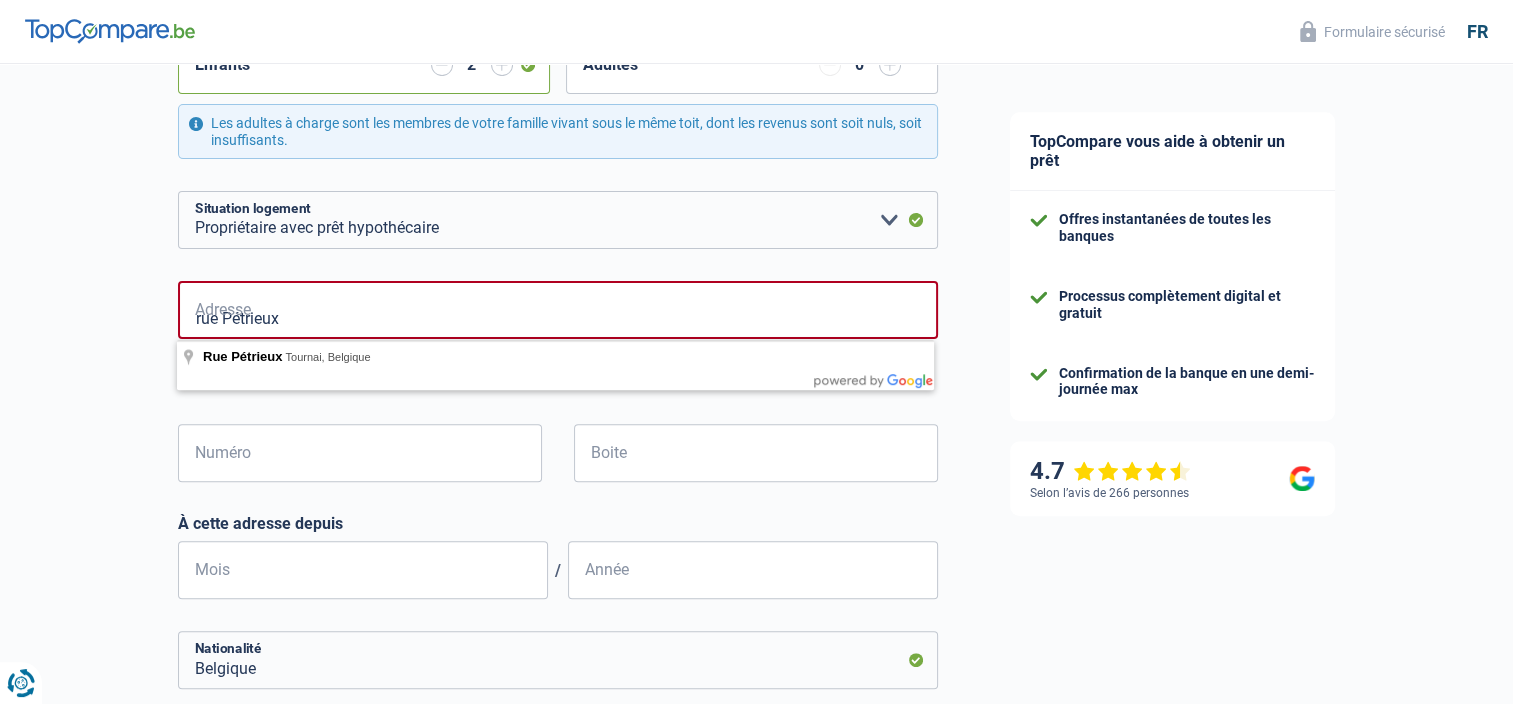 type on "rue Pétrieux" 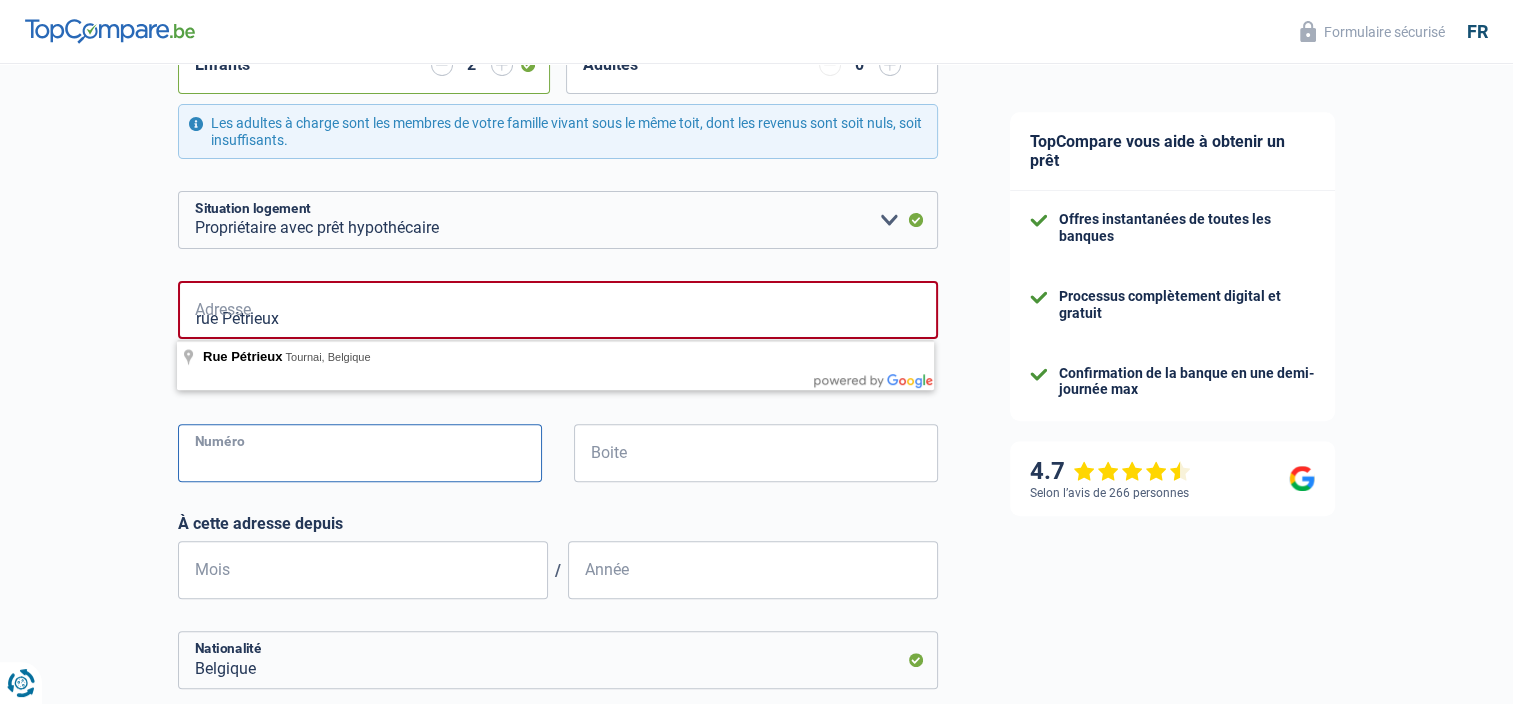 click on "Numéro" at bounding box center (360, 453) 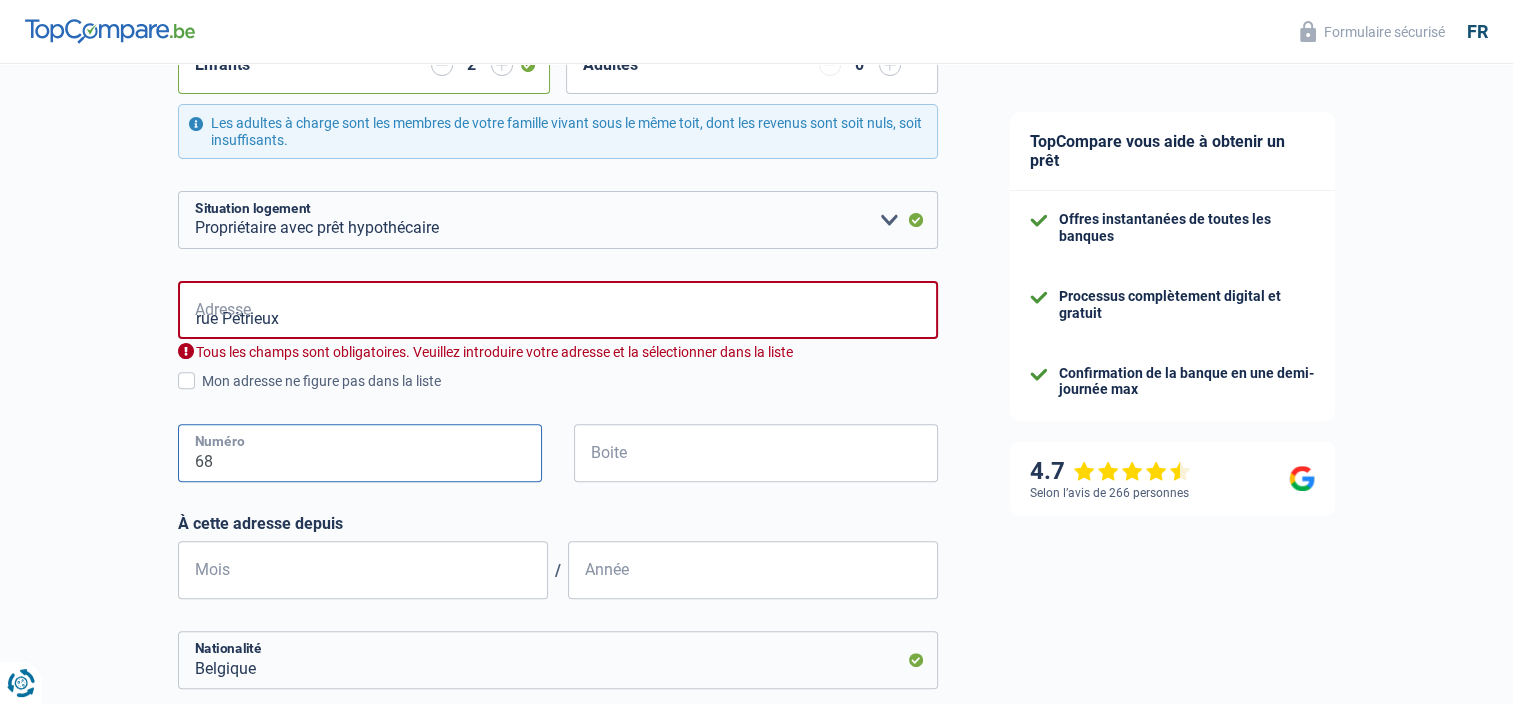 type on "68" 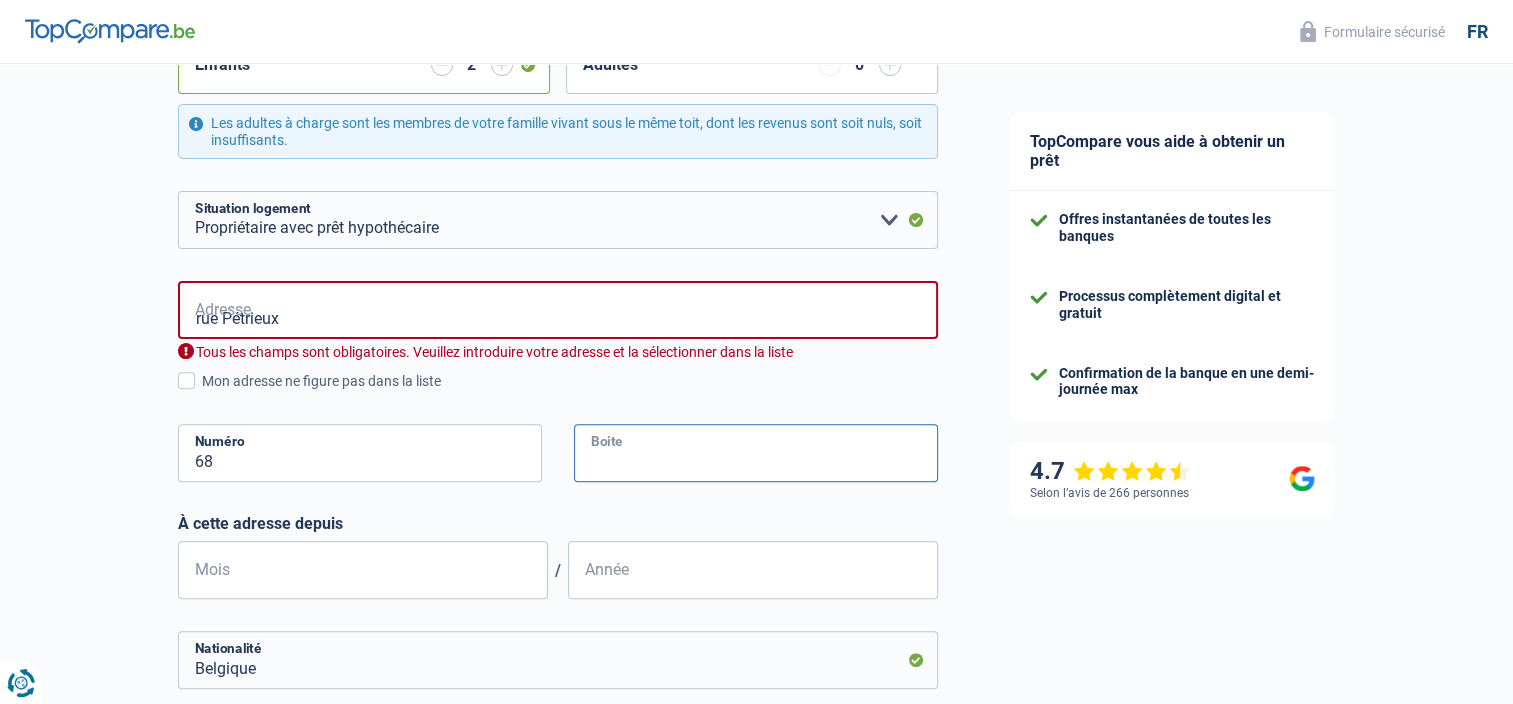 click on "Boite" at bounding box center (756, 453) 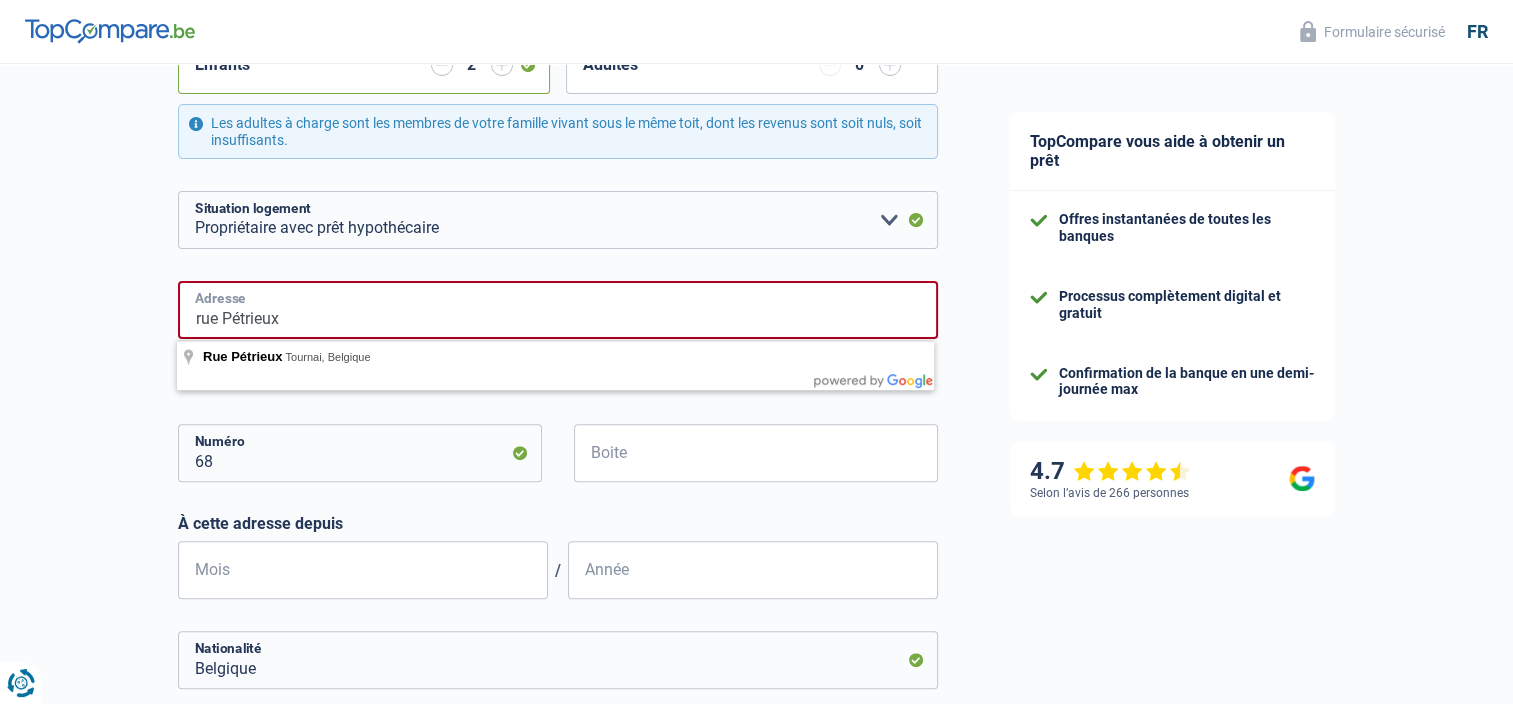 click on "rue Pétrieux" at bounding box center (558, 310) 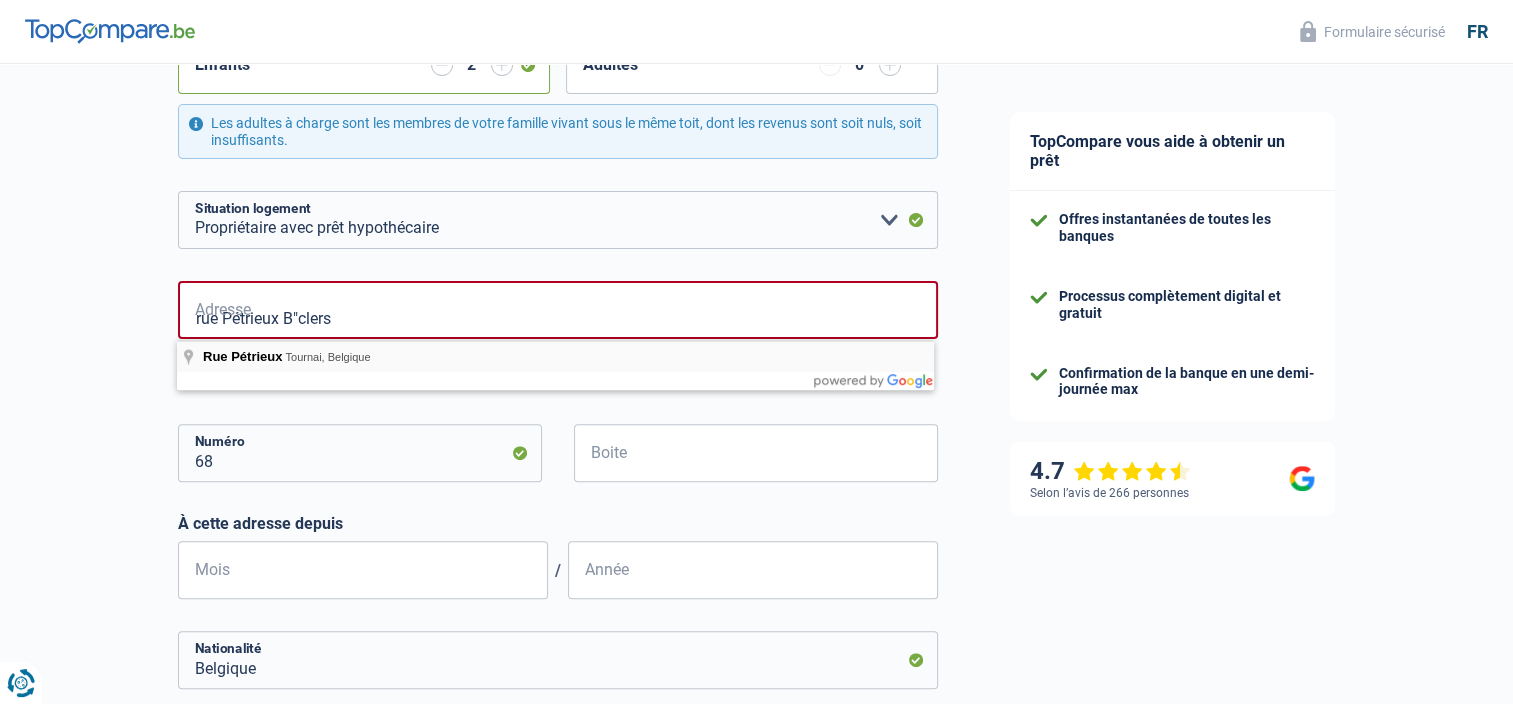type on "Rue Pétrieux, [CITY], Belgique" 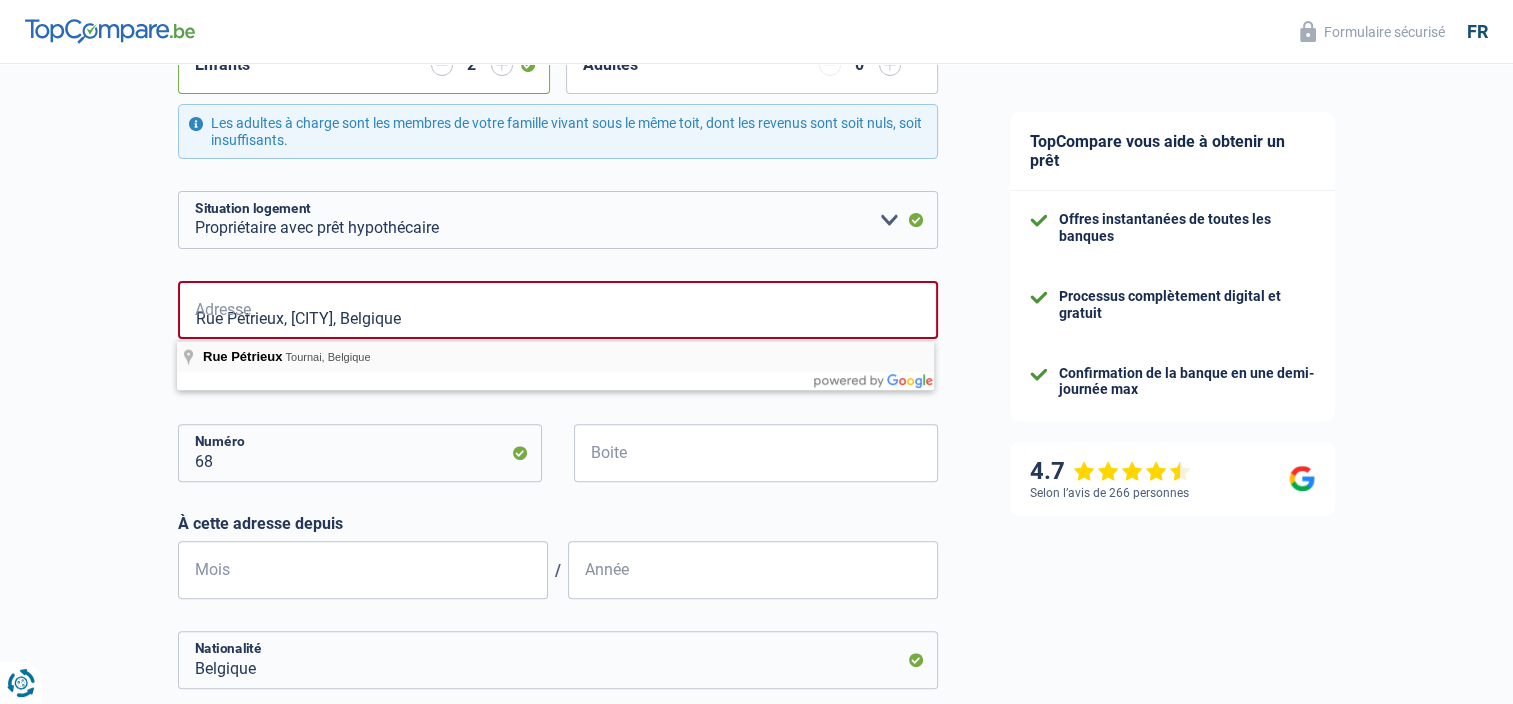 select on "BE" 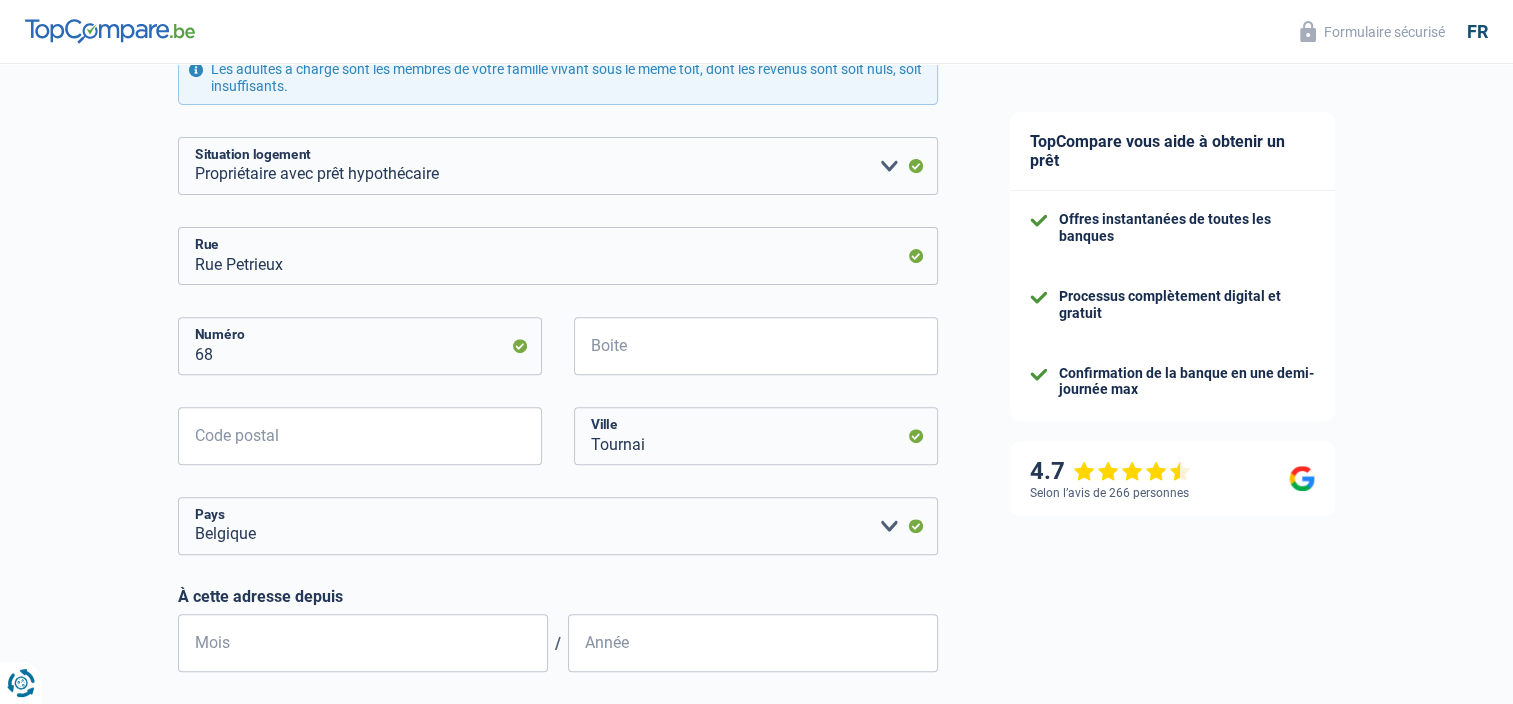 scroll, scrollTop: 700, scrollLeft: 0, axis: vertical 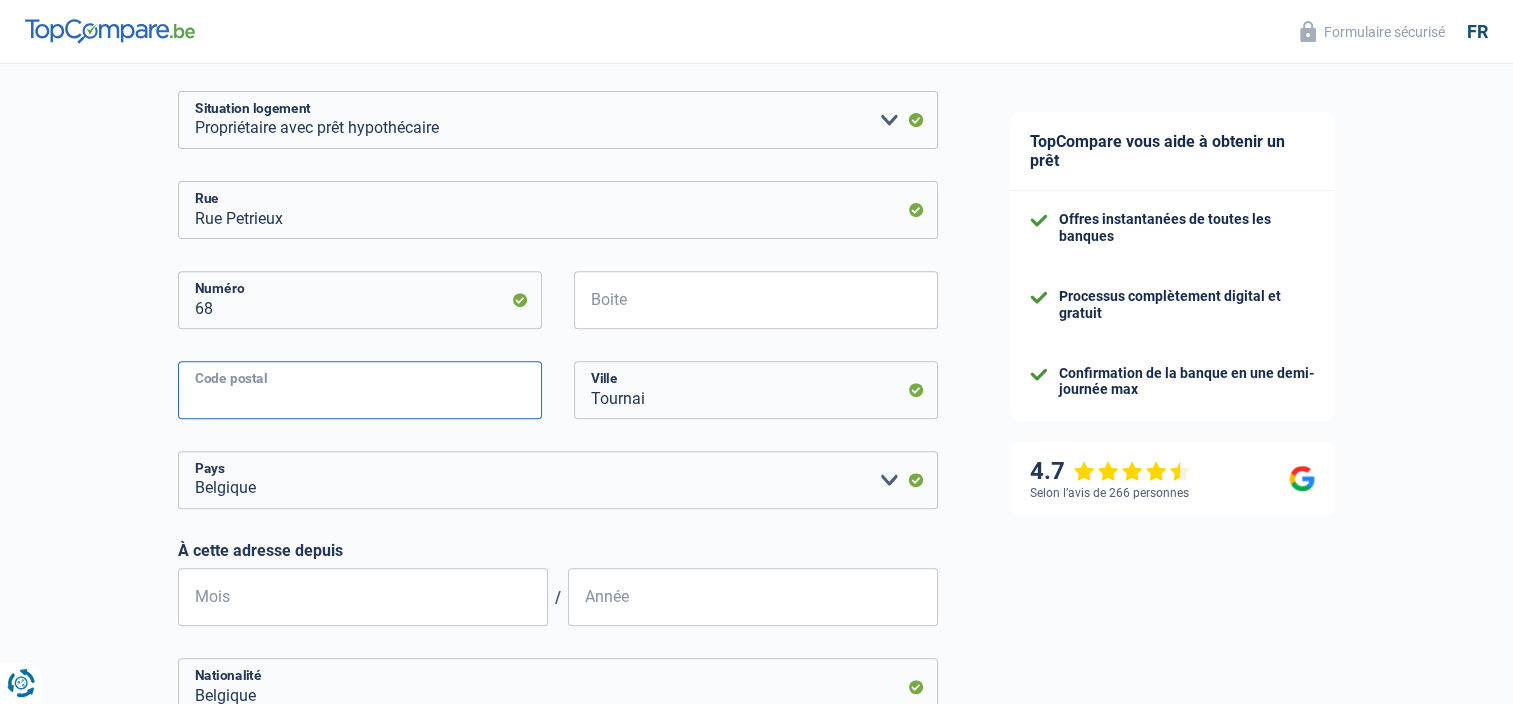 click on "Code postal" at bounding box center (360, 390) 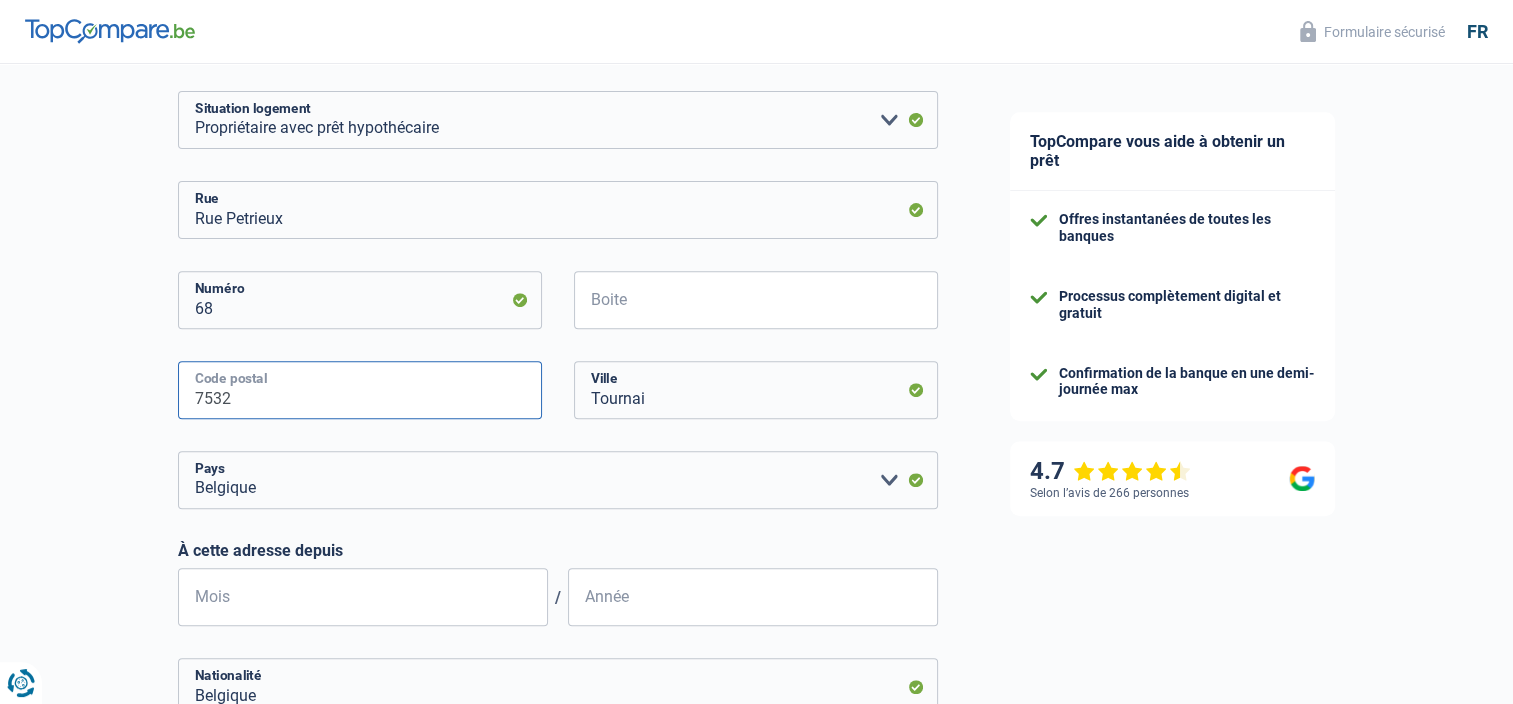 type on "7532" 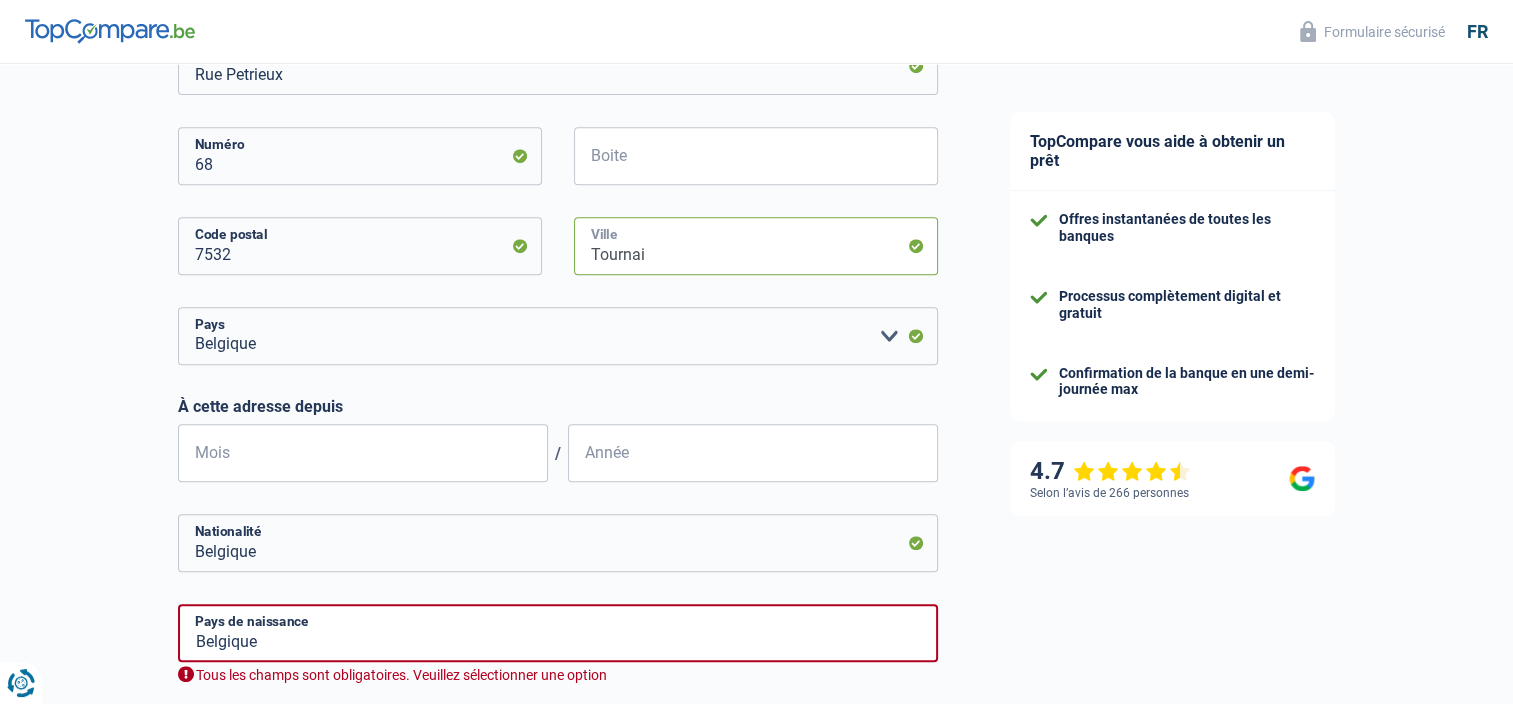 scroll, scrollTop: 900, scrollLeft: 0, axis: vertical 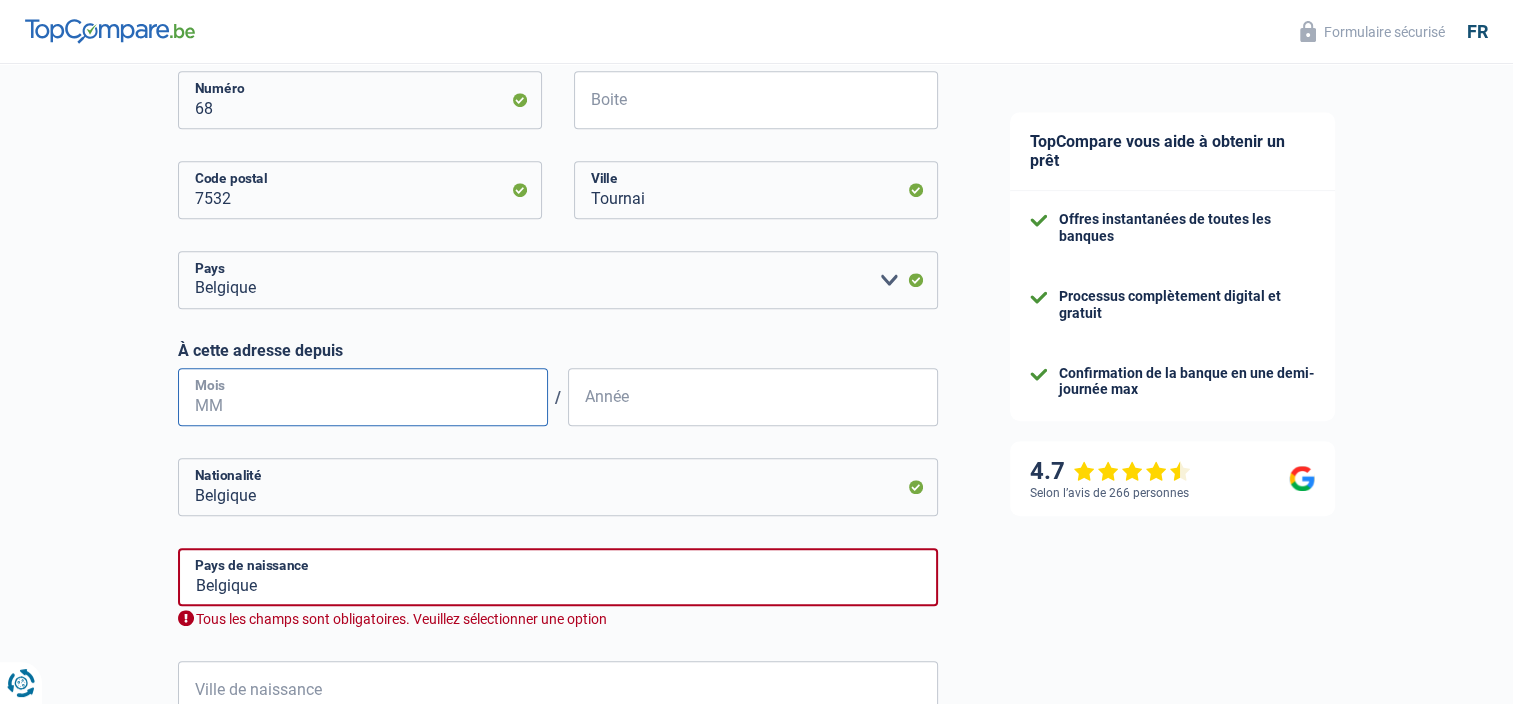 click on "Mois" at bounding box center [363, 397] 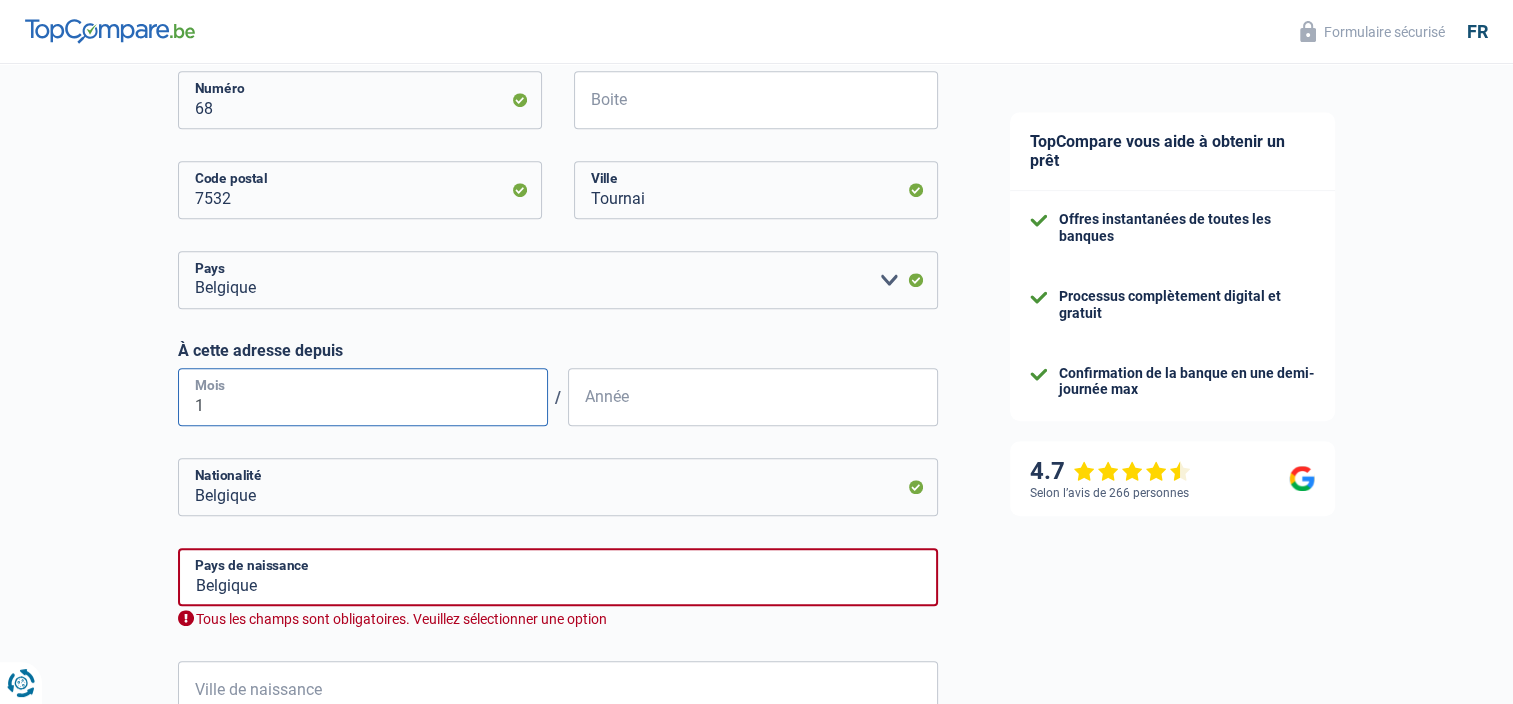 type on "10" 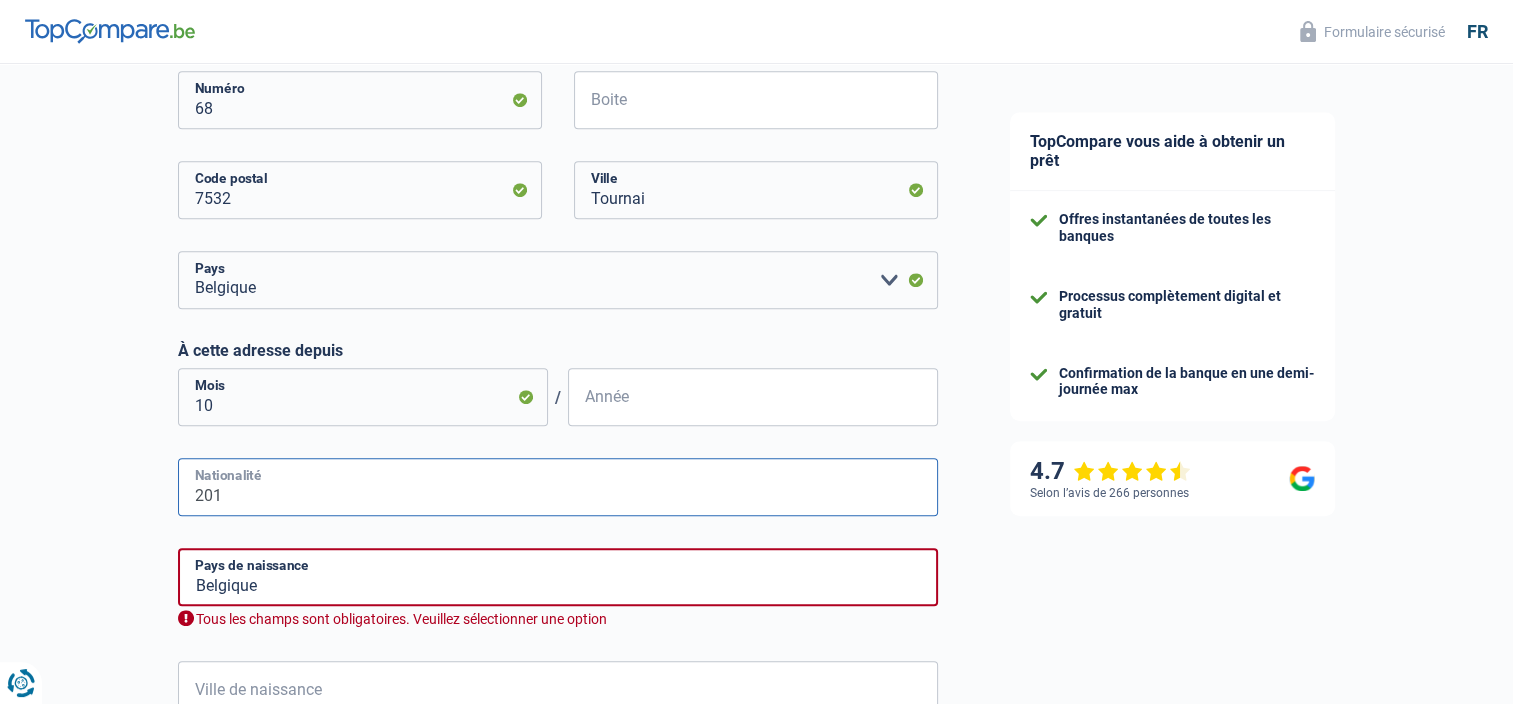type on "201" 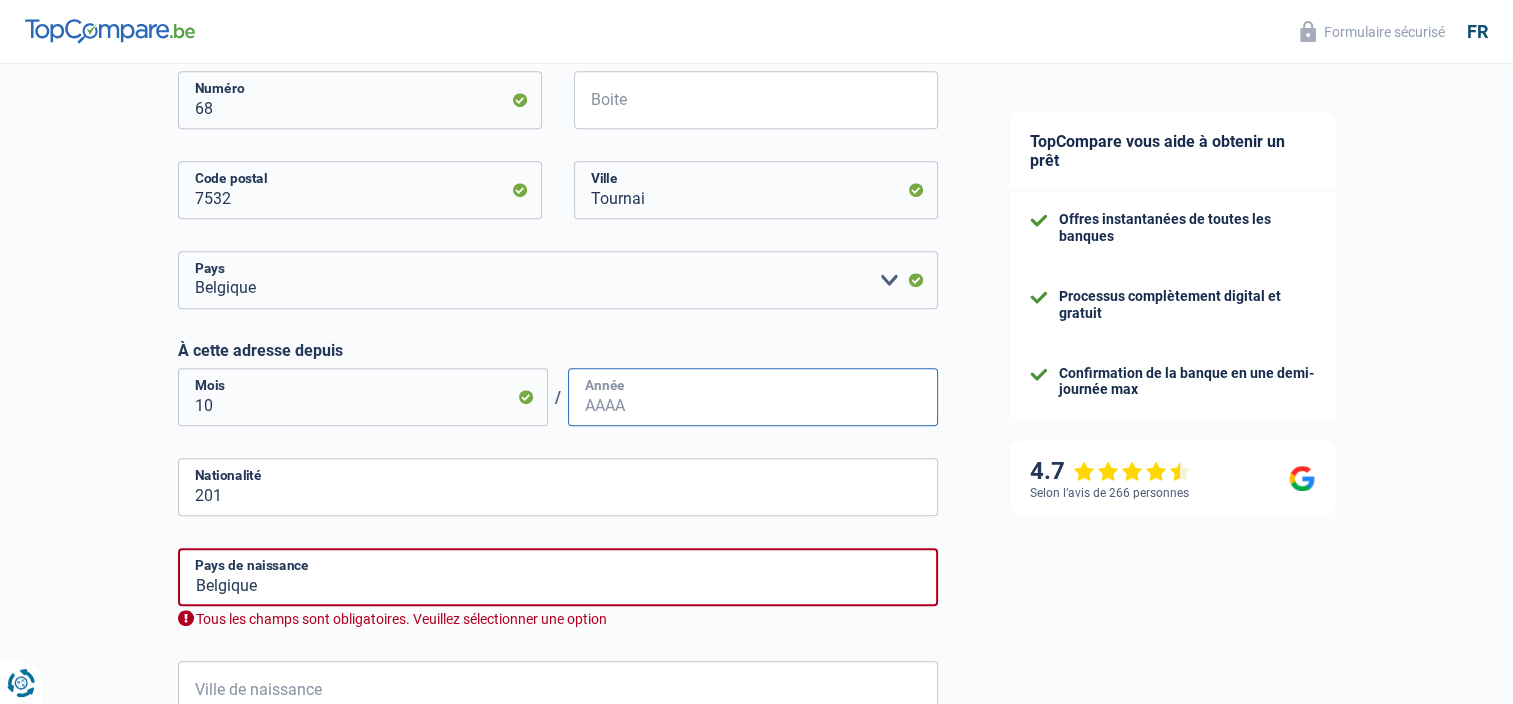 click on "Année" at bounding box center [753, 397] 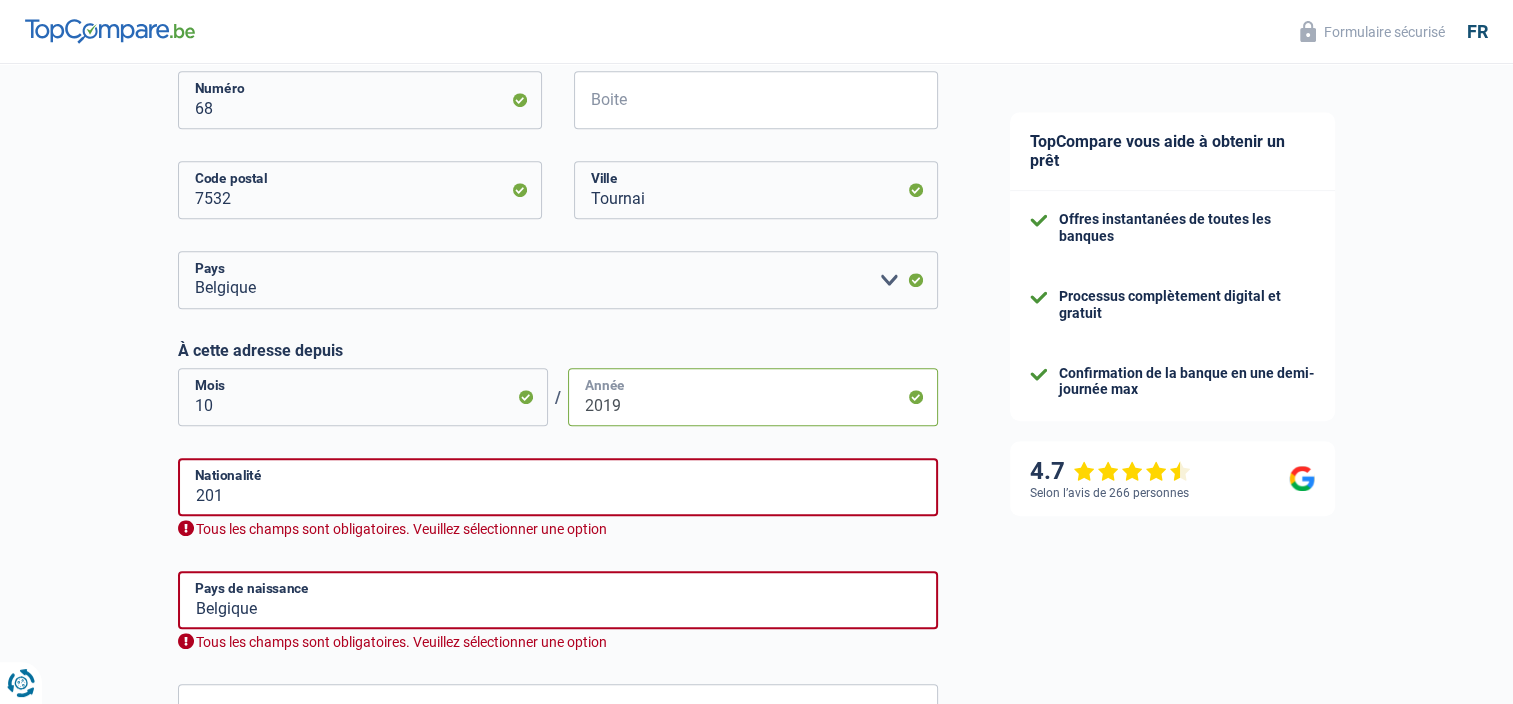 type on "2019" 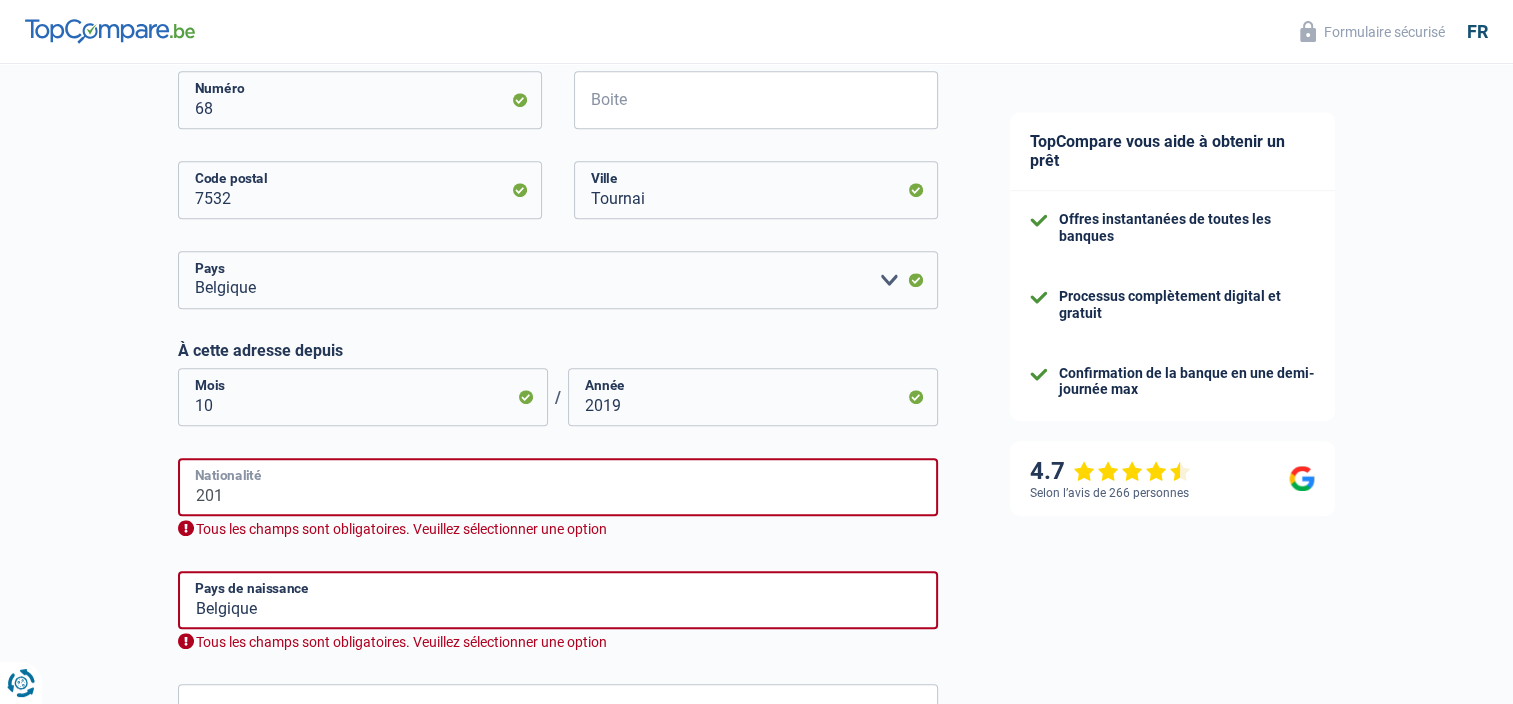 click on "201" at bounding box center [558, 487] 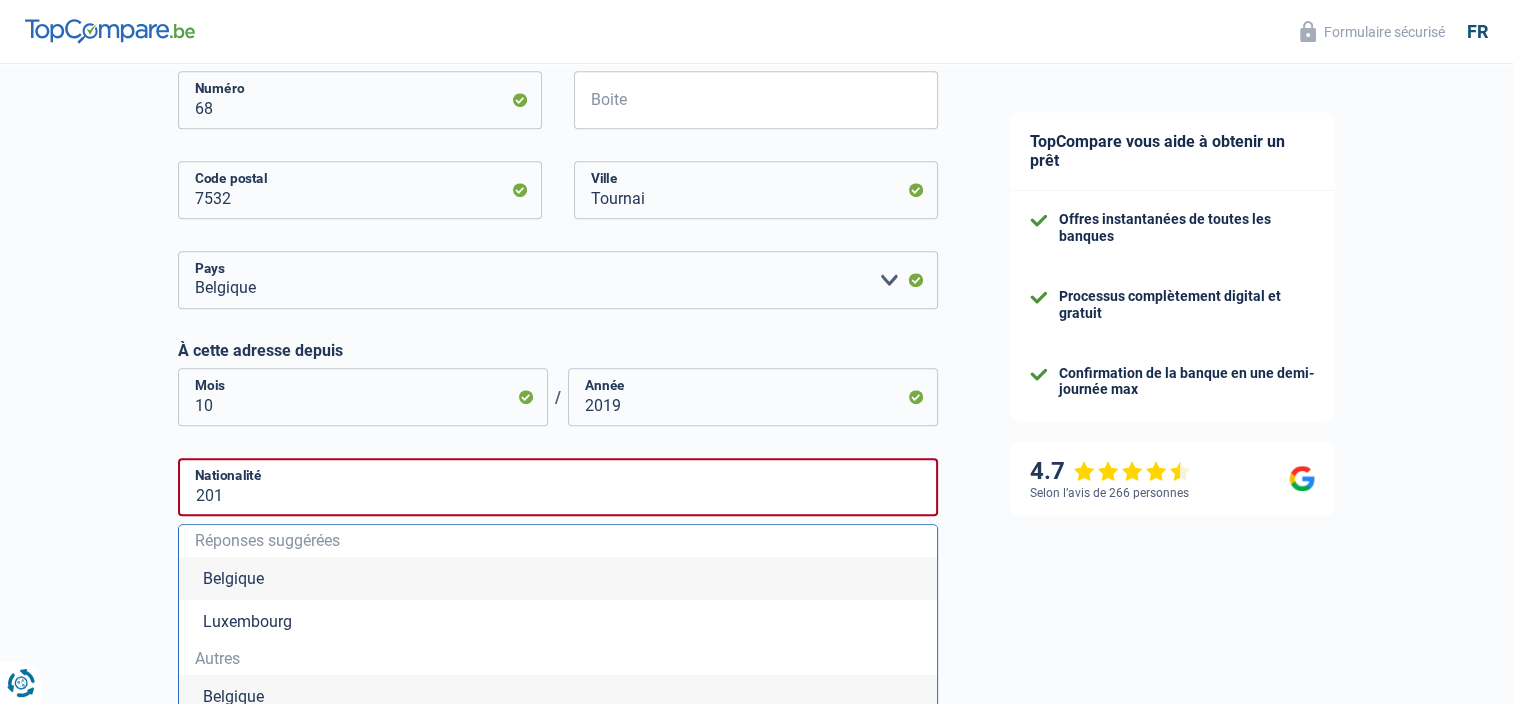 click on "Belgique" at bounding box center (558, 578) 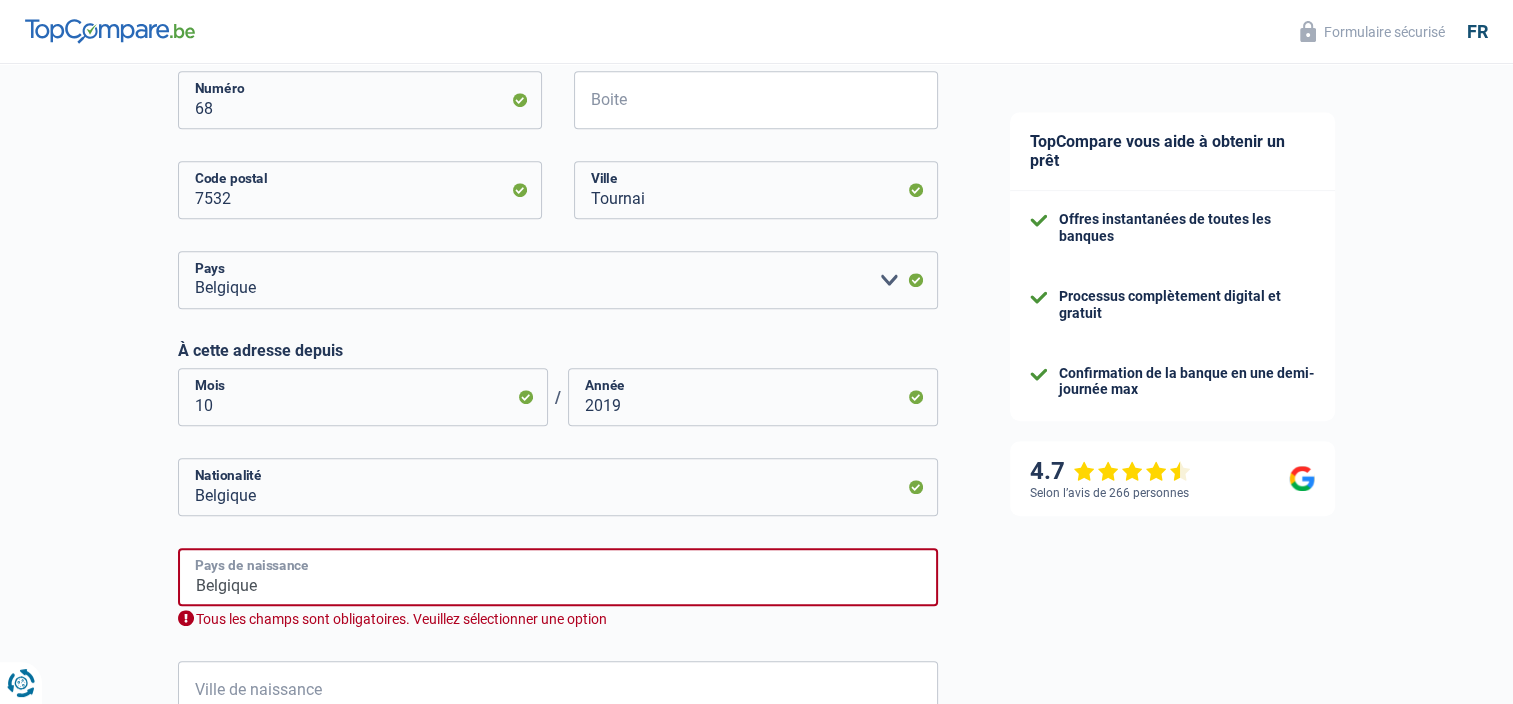 click on "Belgique" at bounding box center (558, 577) 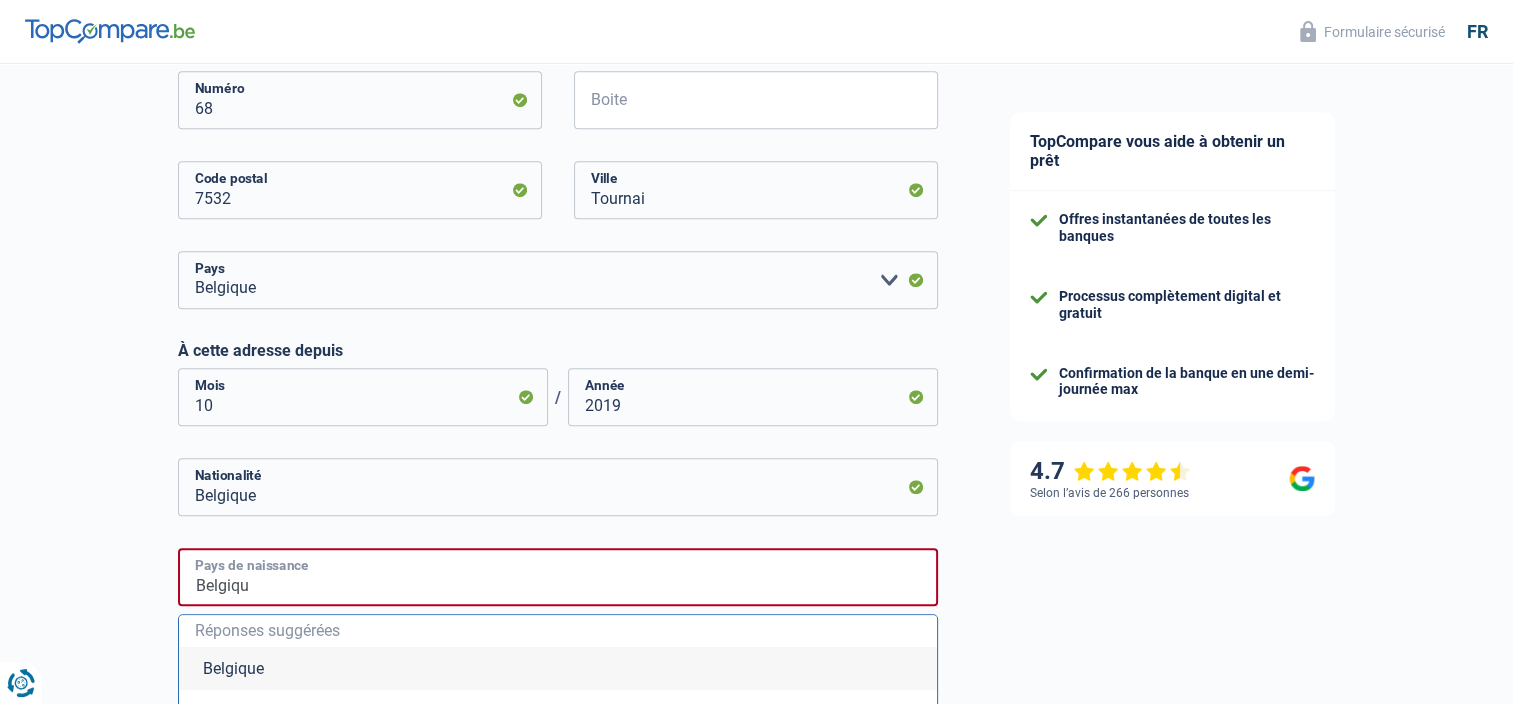 type on "Belgique" 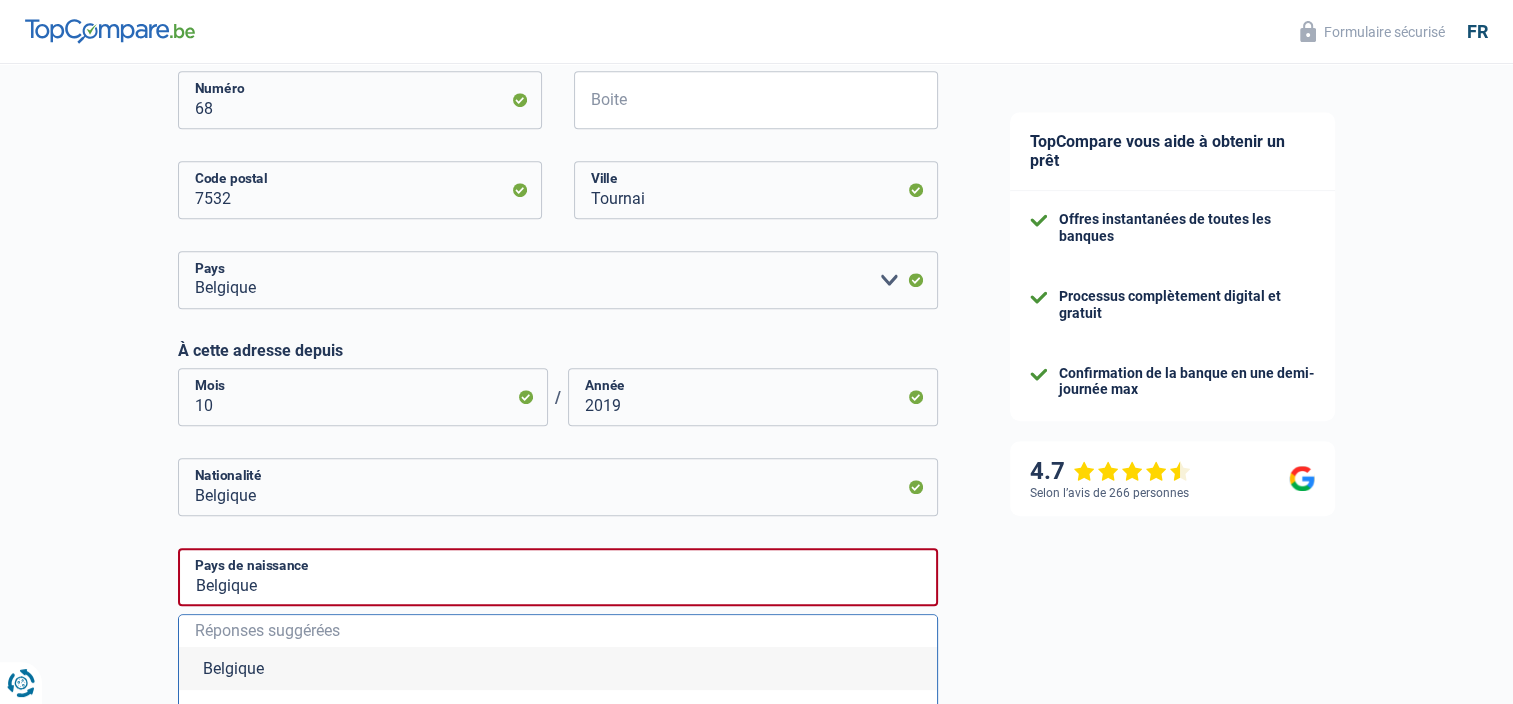 click on "Belgique" at bounding box center (558, 668) 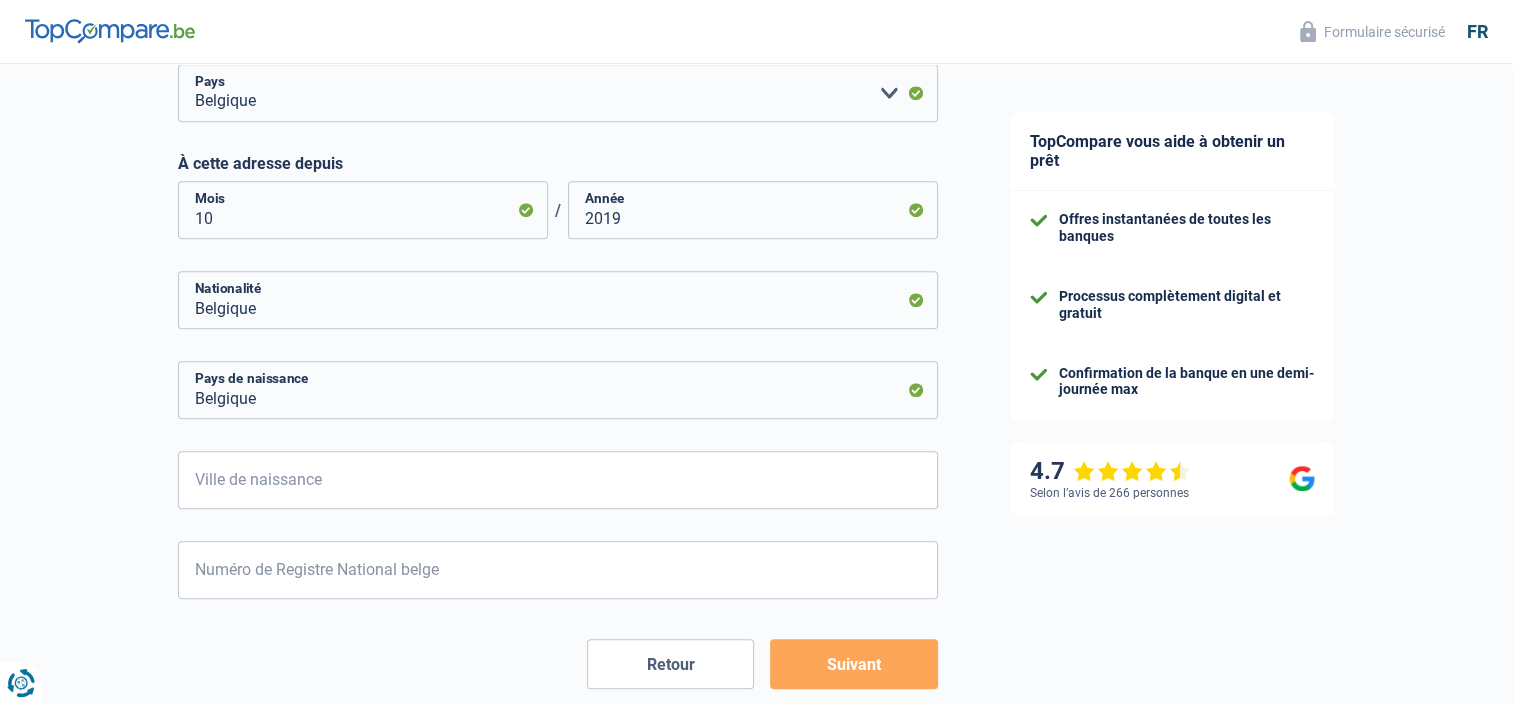scroll, scrollTop: 1100, scrollLeft: 0, axis: vertical 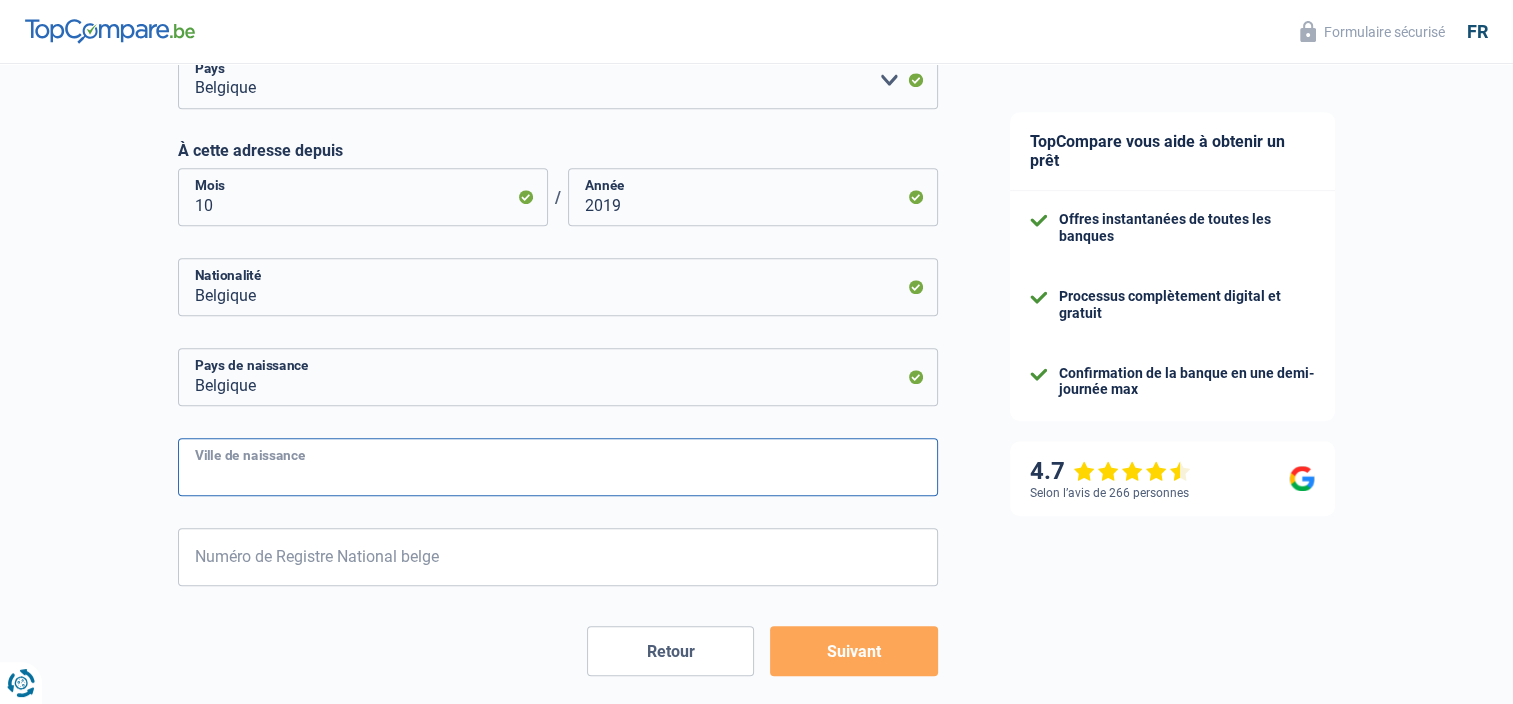 click on "Ville de naissance" at bounding box center (558, 467) 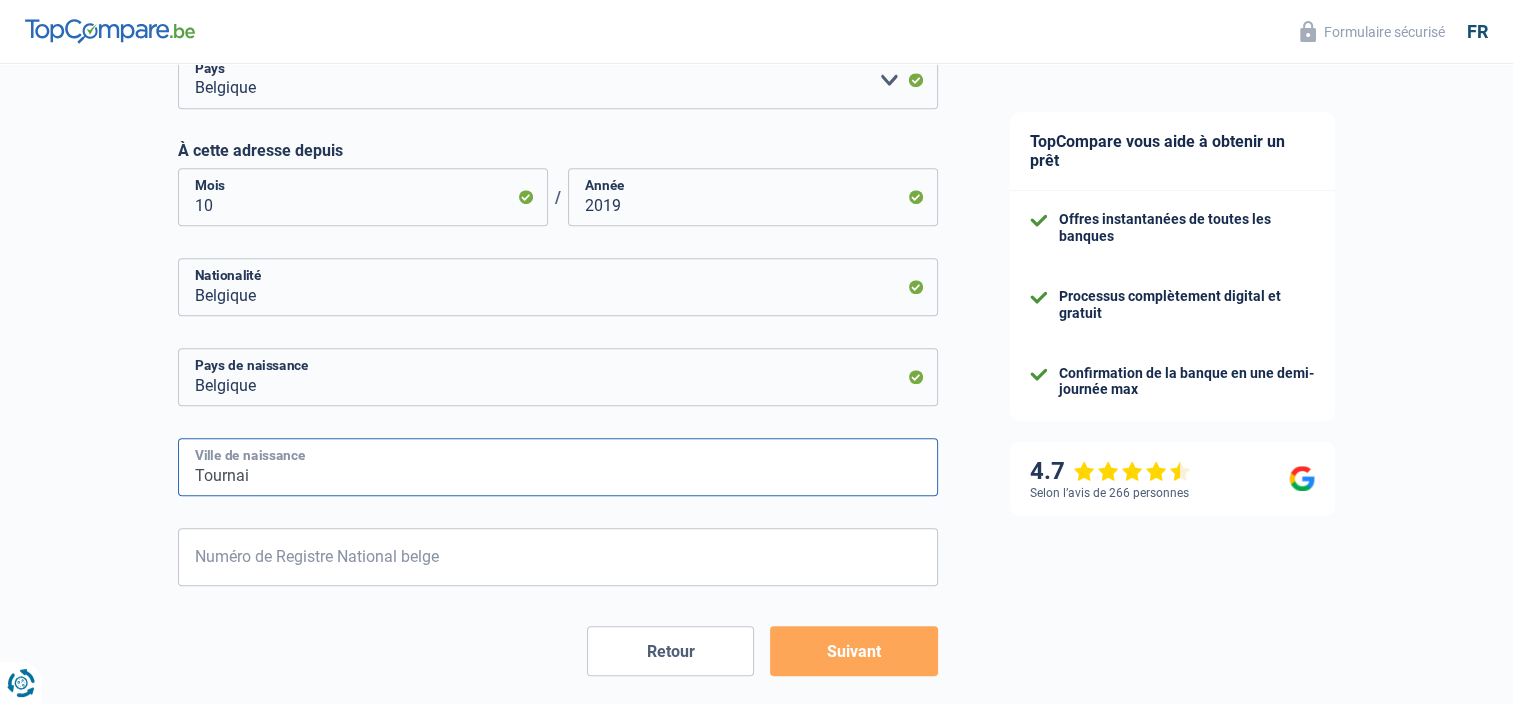 type on "Tournai" 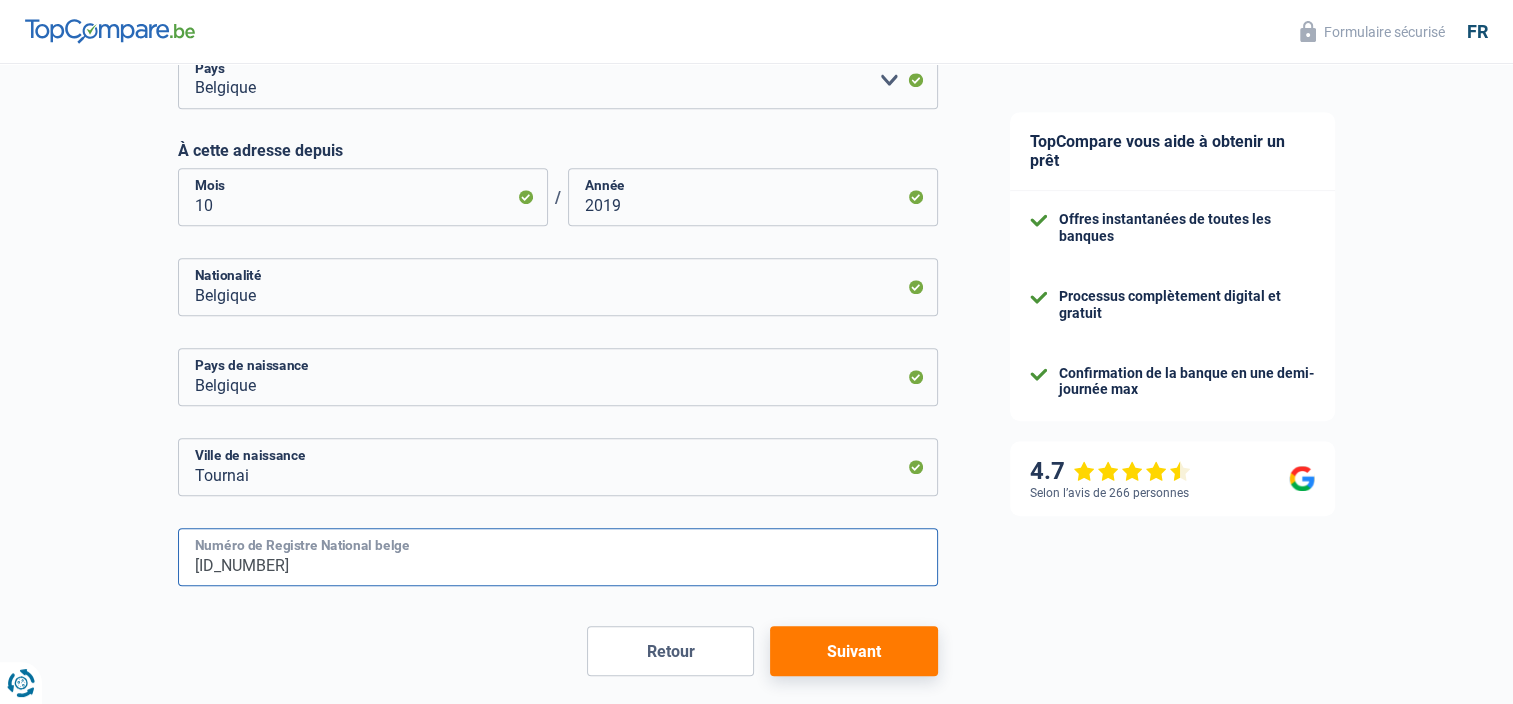 type on "[ID_NUMBER]" 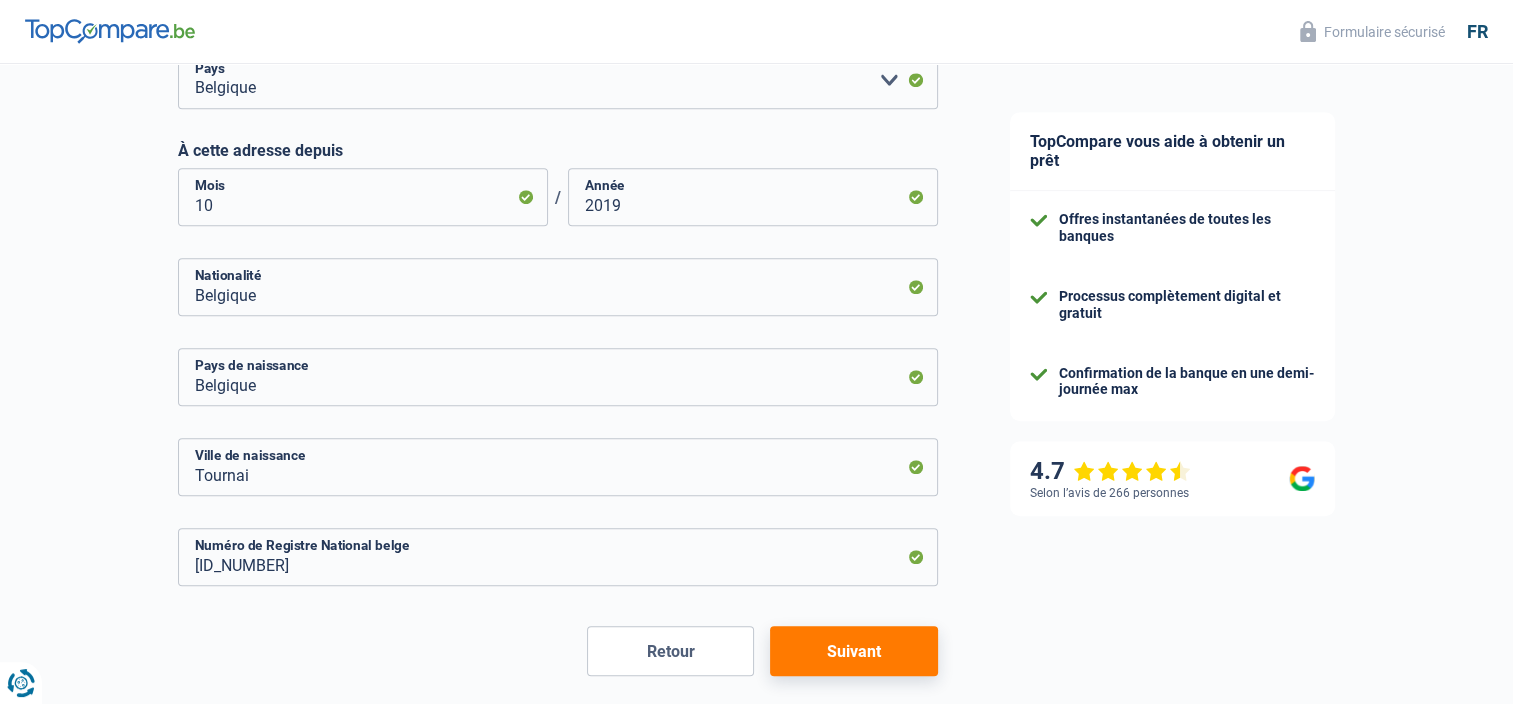 click on "Suivant" at bounding box center [853, 651] 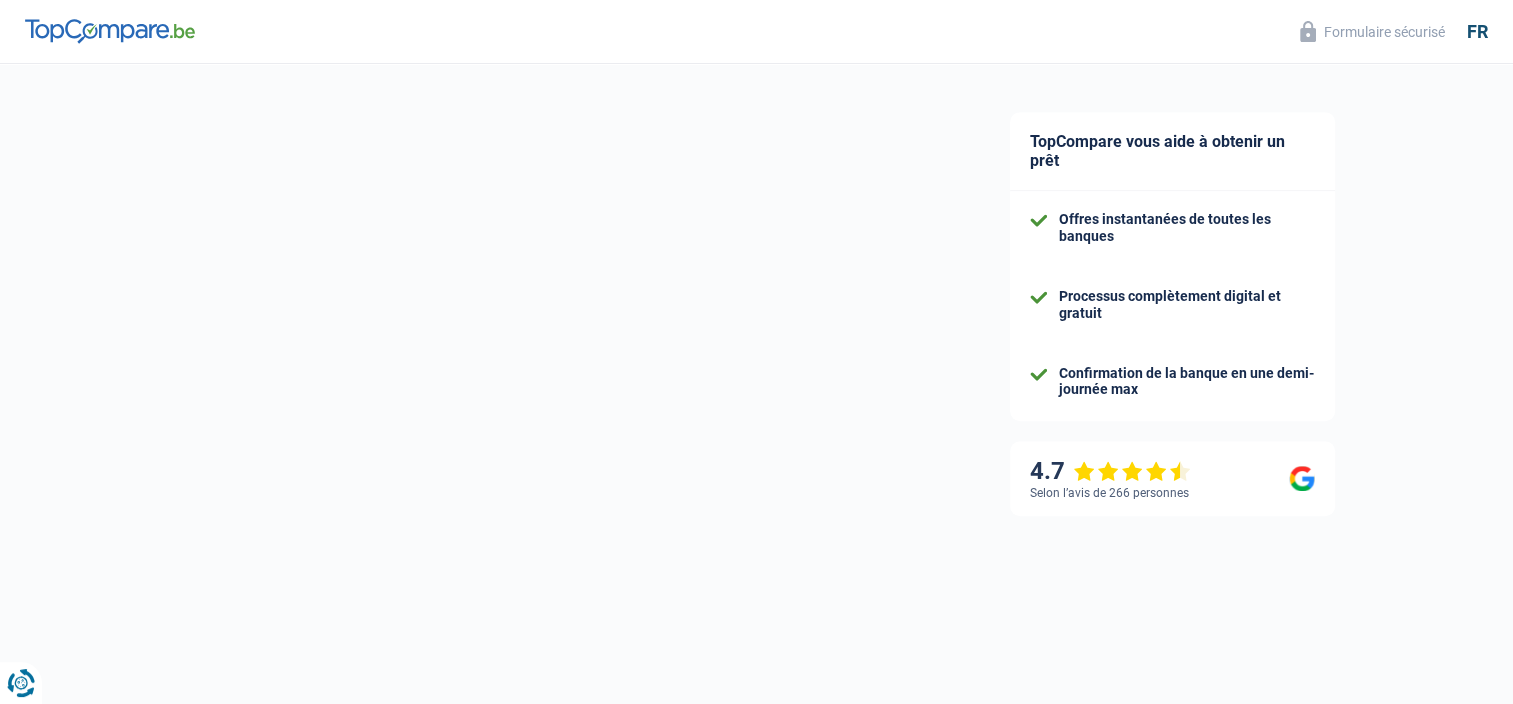 select on "familyAllowances" 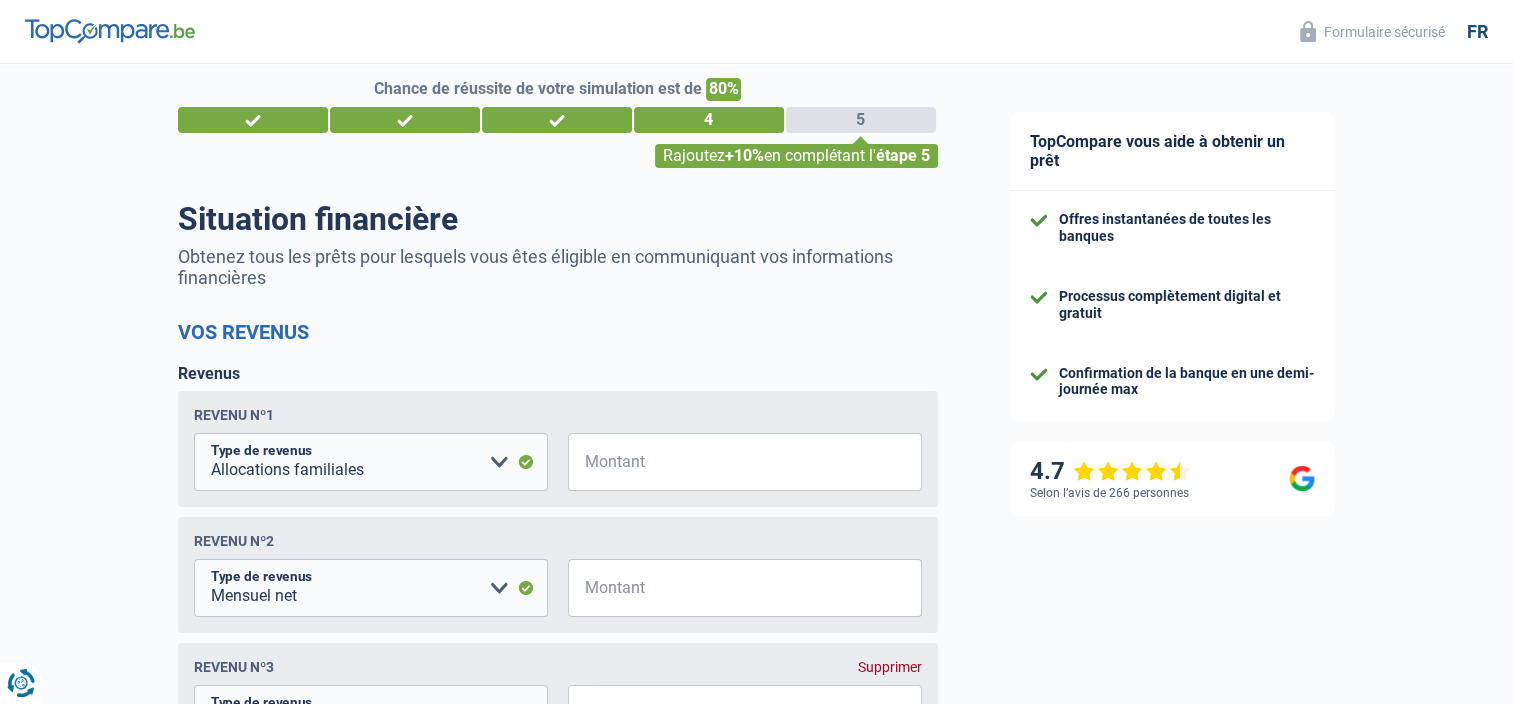 scroll, scrollTop: 0, scrollLeft: 0, axis: both 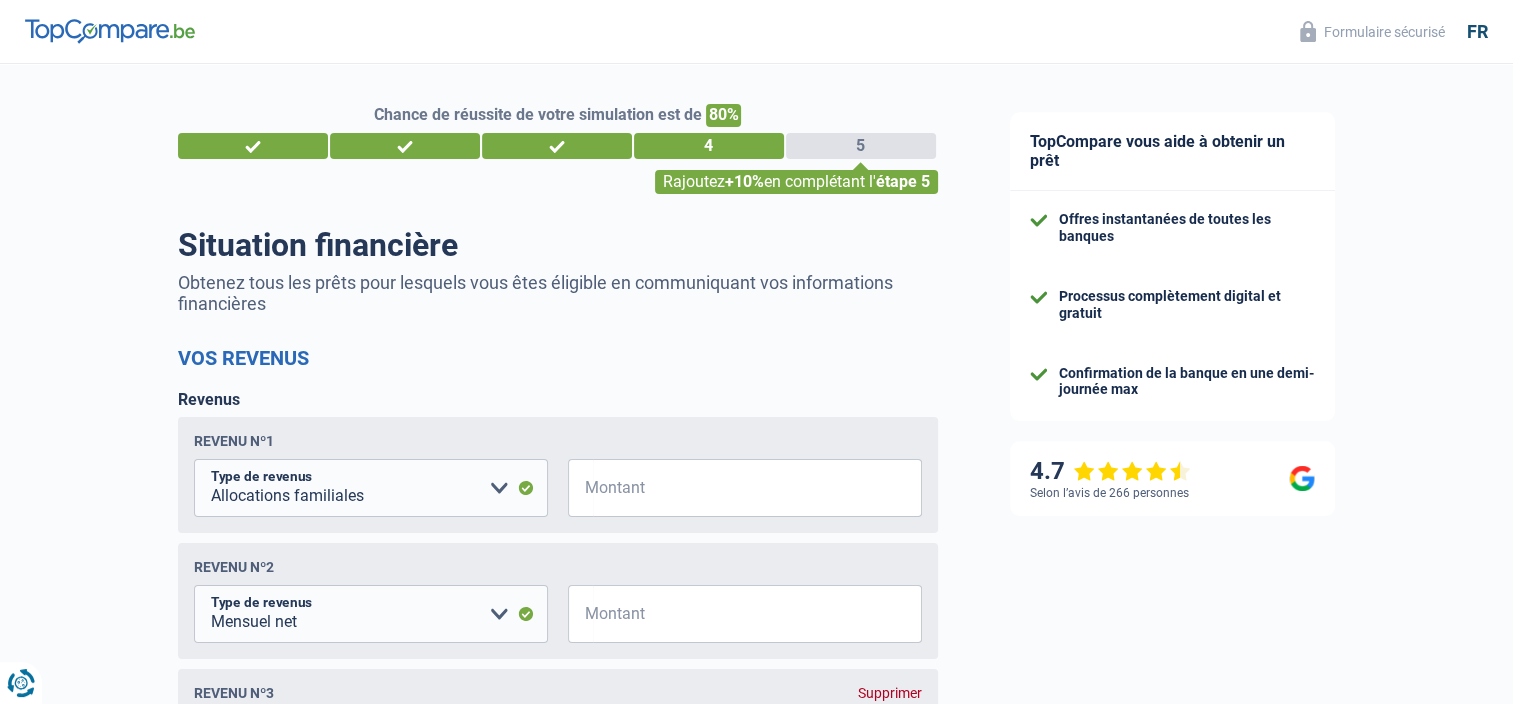click on "Chance de réussite de votre simulation est de
80%
1
2
3
4
5
Rajoutez  +10%  en complétant l' étape 5
Situation financière
Obtenez tous les prêts pour lesquels vous êtes éligible en communiquant vos informations financières
Vos revenus
Revenus
Revenu nº1
Allocation d'handicap Allocations chômage Allocations familiales Chèques repas Complément d'entreprise Indemnité mutuelle Indépendant complémentaire Mensuel net Pension Pension alimentaire Pension d'invalidité Revenu d'intégration sociale Revenus locatifs Autres revenus
Type de revenus
€" at bounding box center (487, 1015) 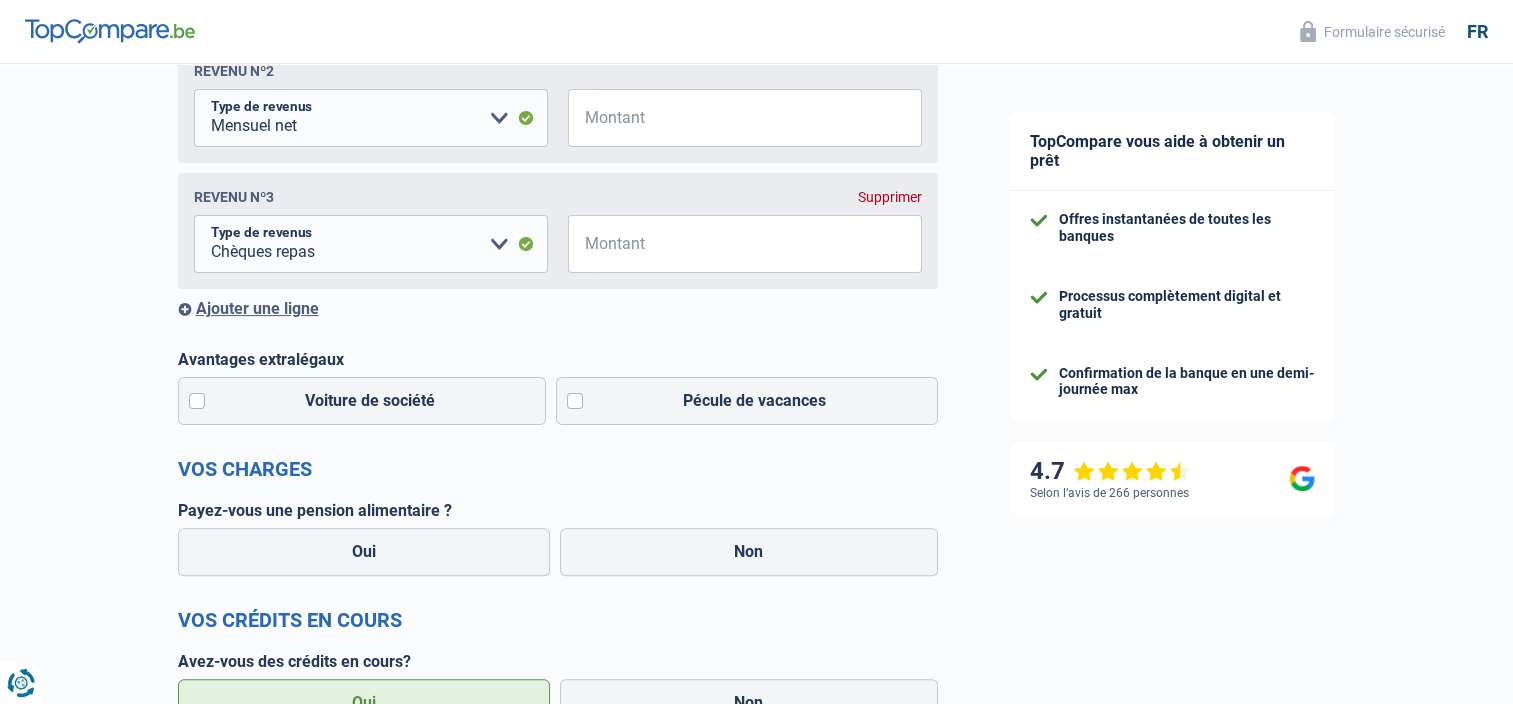 scroll, scrollTop: 500, scrollLeft: 0, axis: vertical 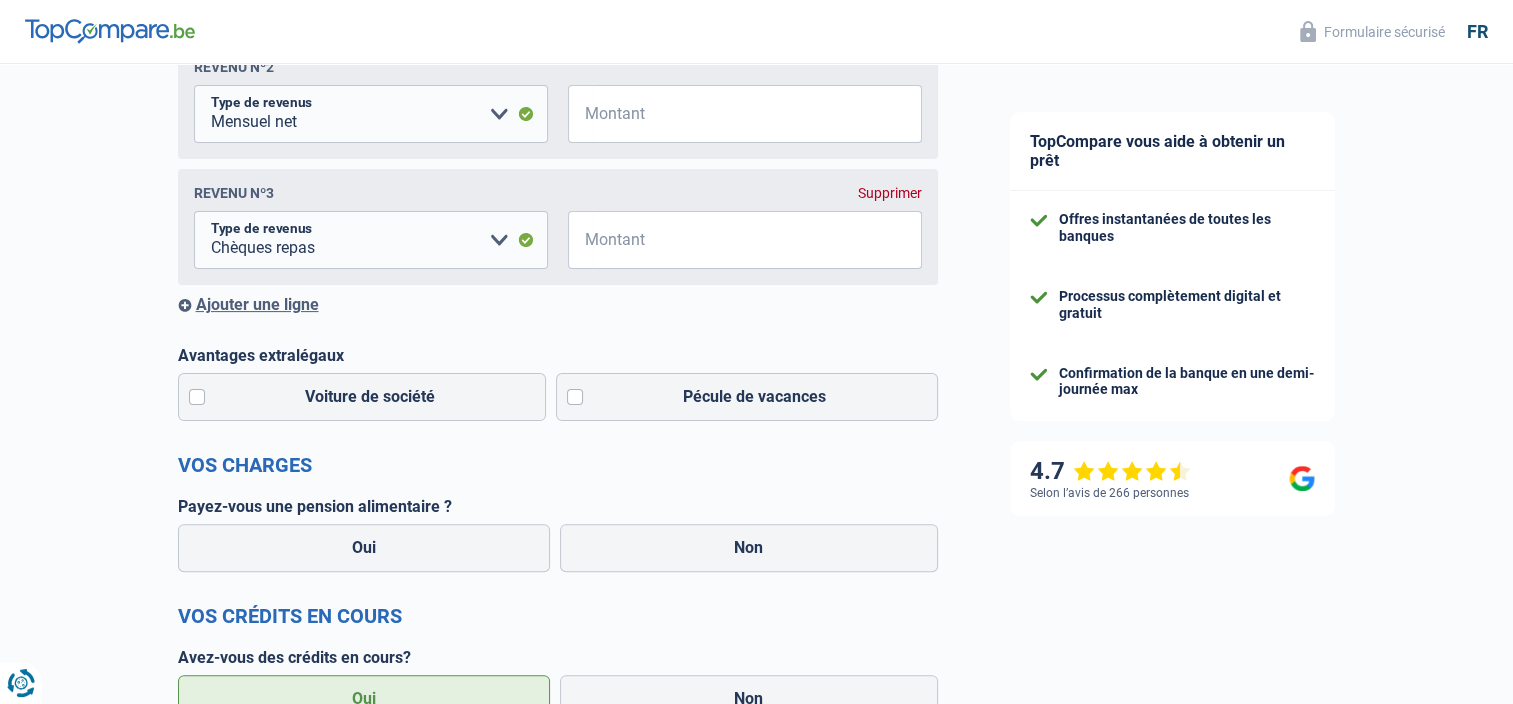 click on "Chance de réussite de votre simulation est de
80%
1
2
3
4
5
Rajoutez  +10%  en complétant l' étape 5
Situation financière
Obtenez tous les prêts pour lesquels vous êtes éligible en communiquant vos informations financières
Vos revenus
Revenus
Revenu nº1
Allocation d'handicap Allocations chômage Allocations familiales Chèques repas Complément d'entreprise Indemnité mutuelle Indépendant complémentaire Mensuel net Pension Pension alimentaire Pension d'invalidité Revenu d'intégration sociale Revenus locatifs Autres revenus
Type de revenus
€" at bounding box center (487, 515) 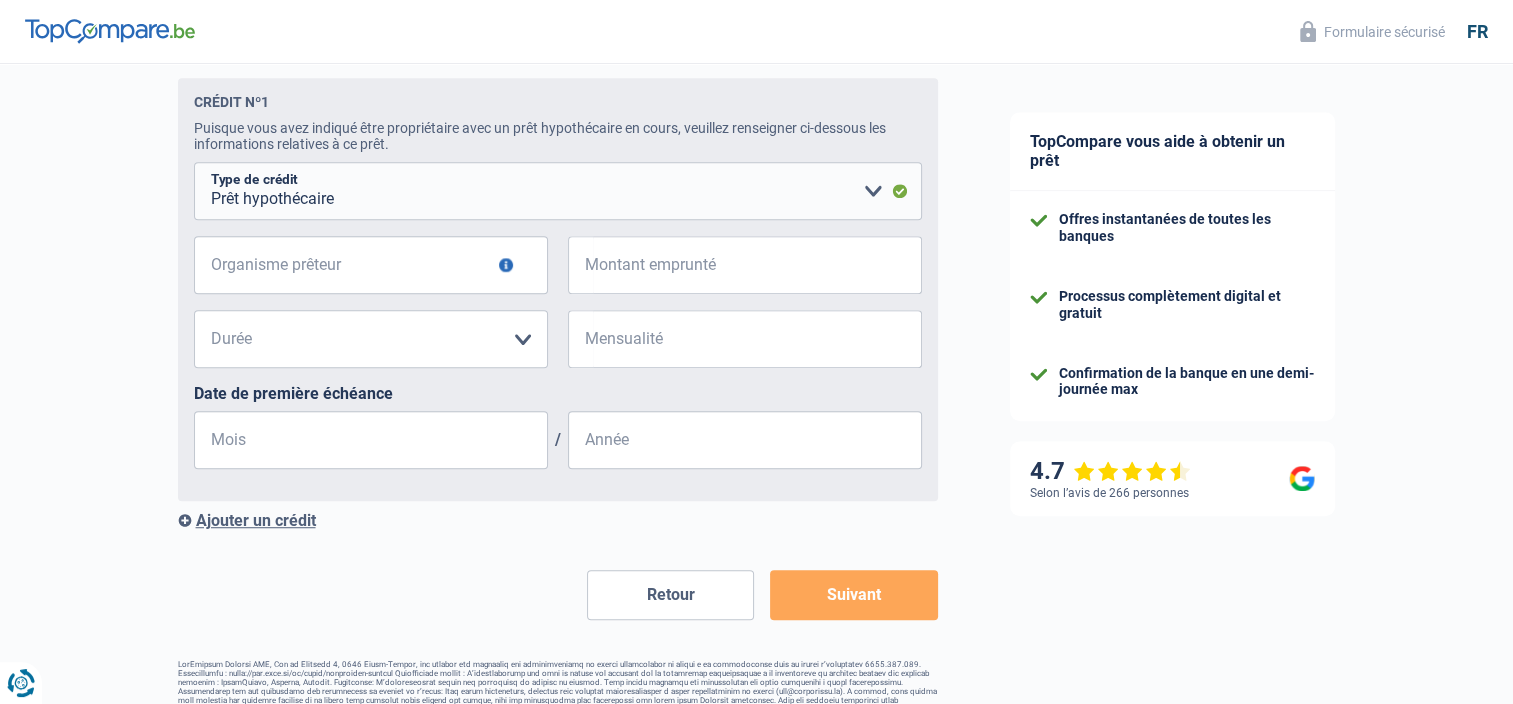 scroll, scrollTop: 1284, scrollLeft: 0, axis: vertical 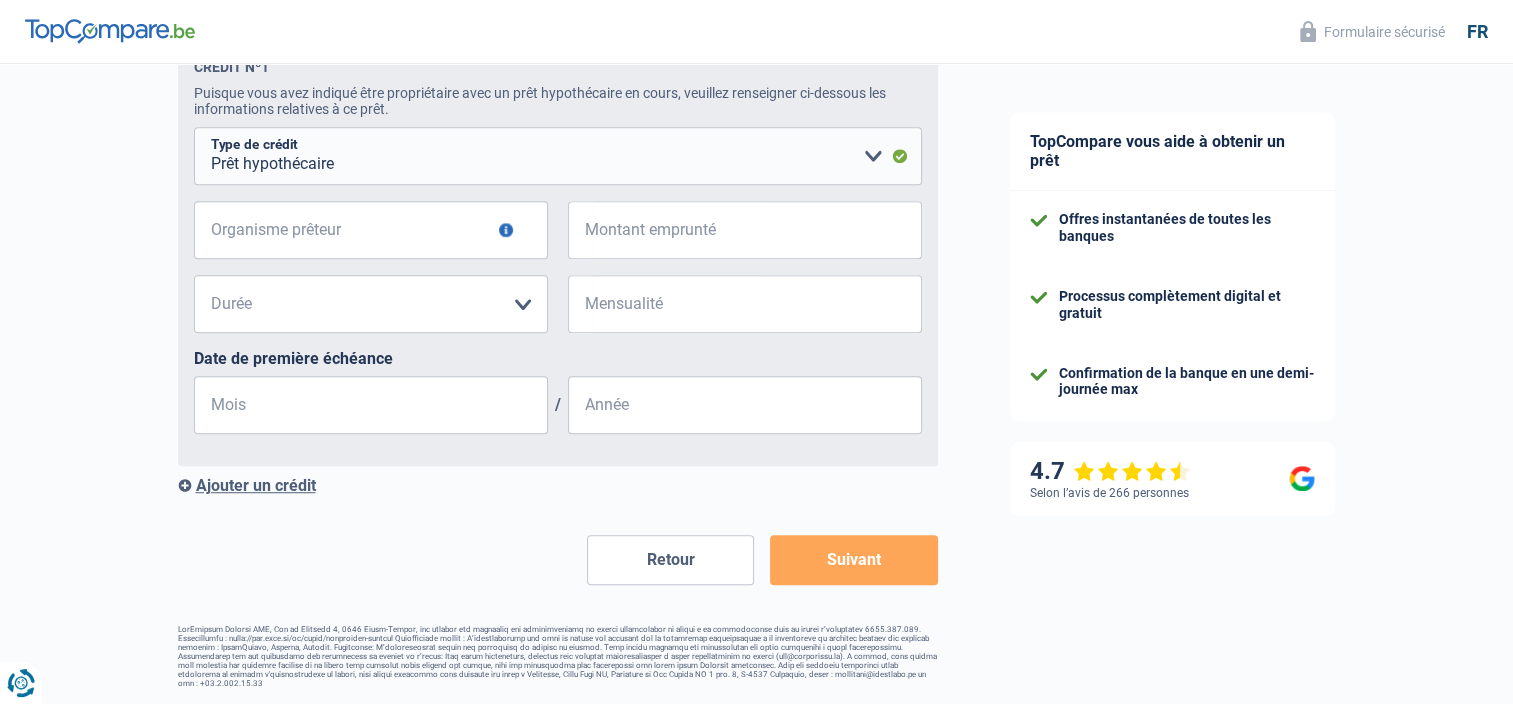 click on "TopCompare vous aide à obtenir un prêt
Offres instantanées de toutes les banques
Processus complètement digital et gratuit
Confirmation de la banque en une demi-journée max
4.7
Selon l’avis de 266 personnes
Formulaire sécurisé" at bounding box center [1244, -255] 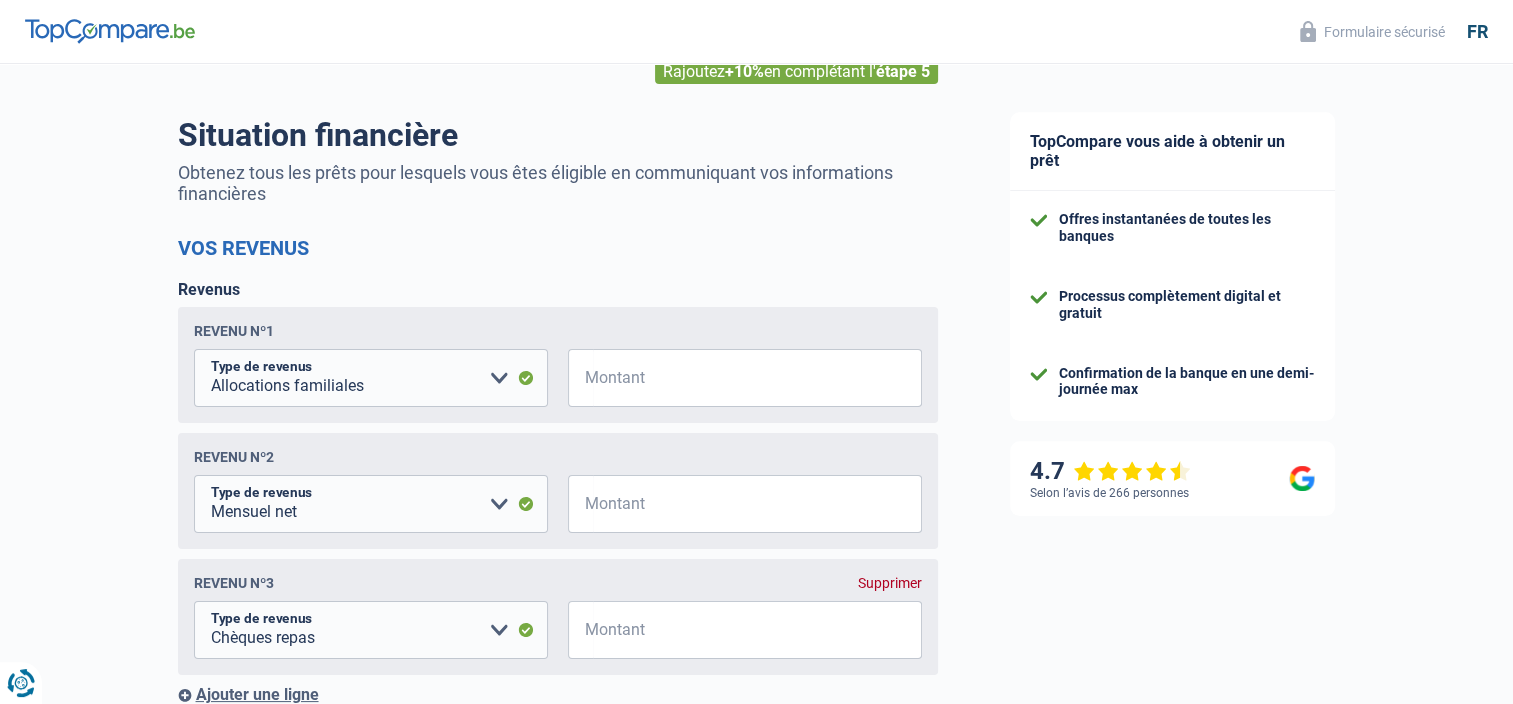 scroll, scrollTop: 0, scrollLeft: 0, axis: both 